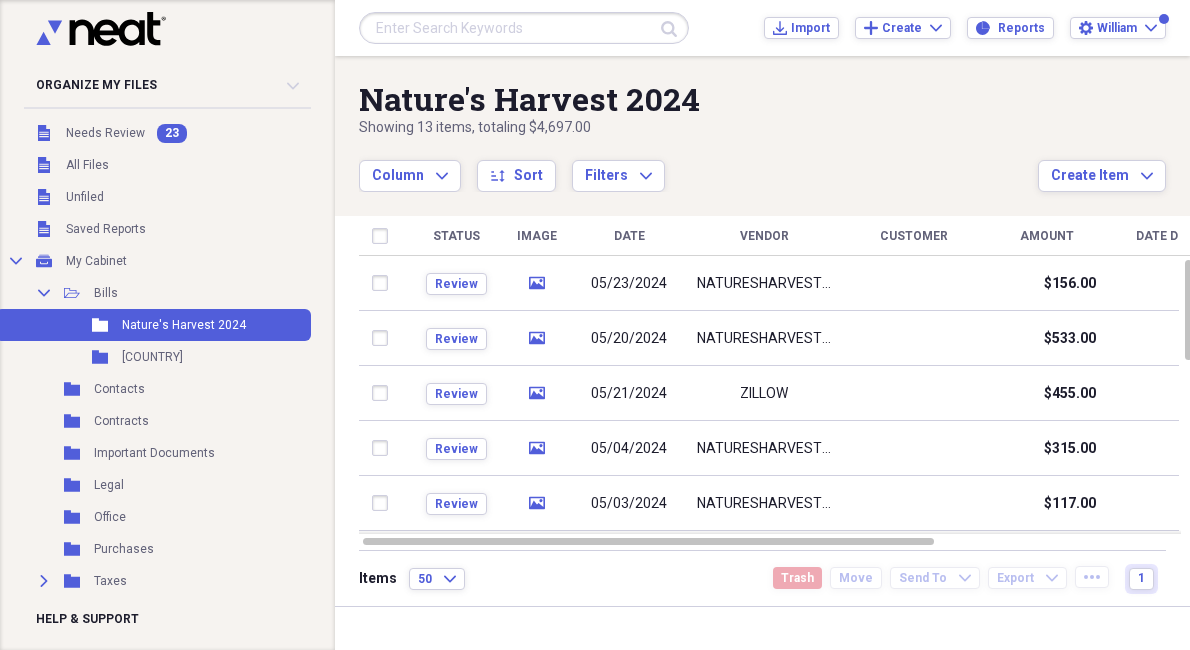 scroll, scrollTop: 0, scrollLeft: 0, axis: both 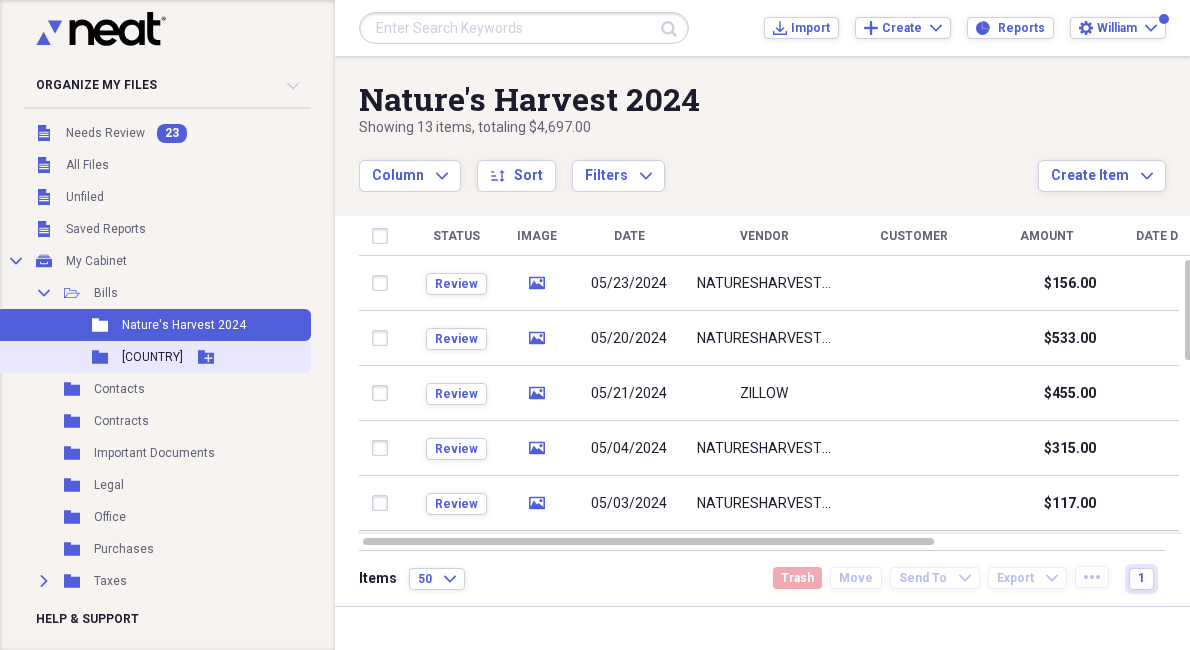 click on "Folder USA Add Folder" at bounding box center (153, 357) 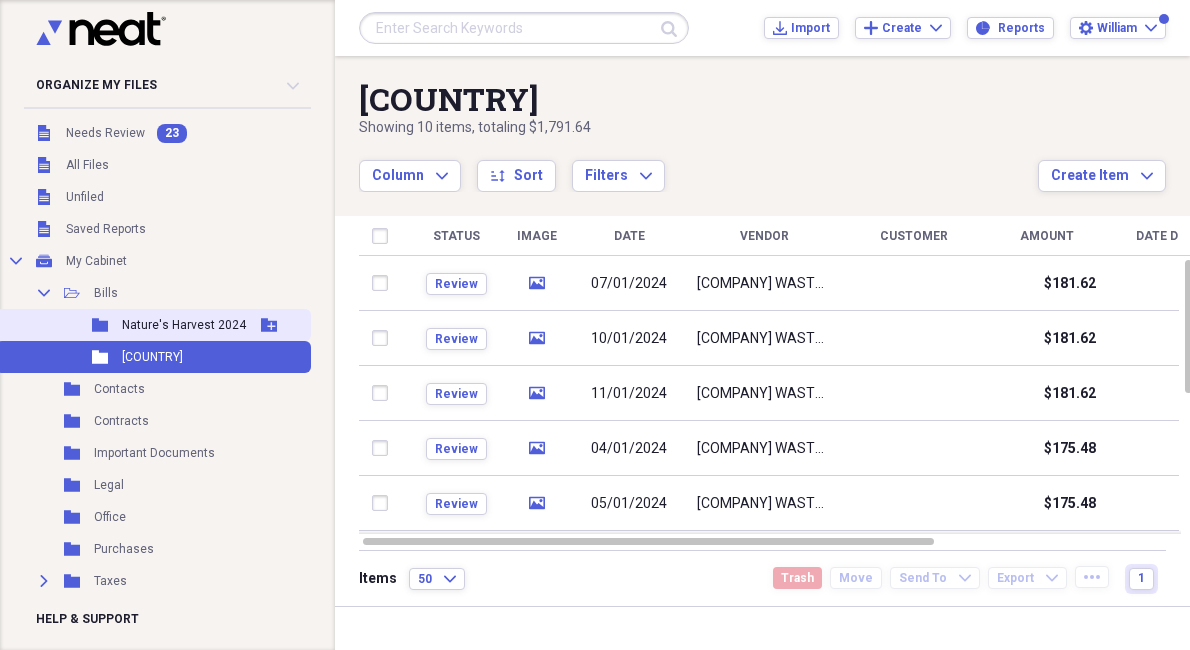 click on "Nature's Harvest 2024" at bounding box center [184, 325] 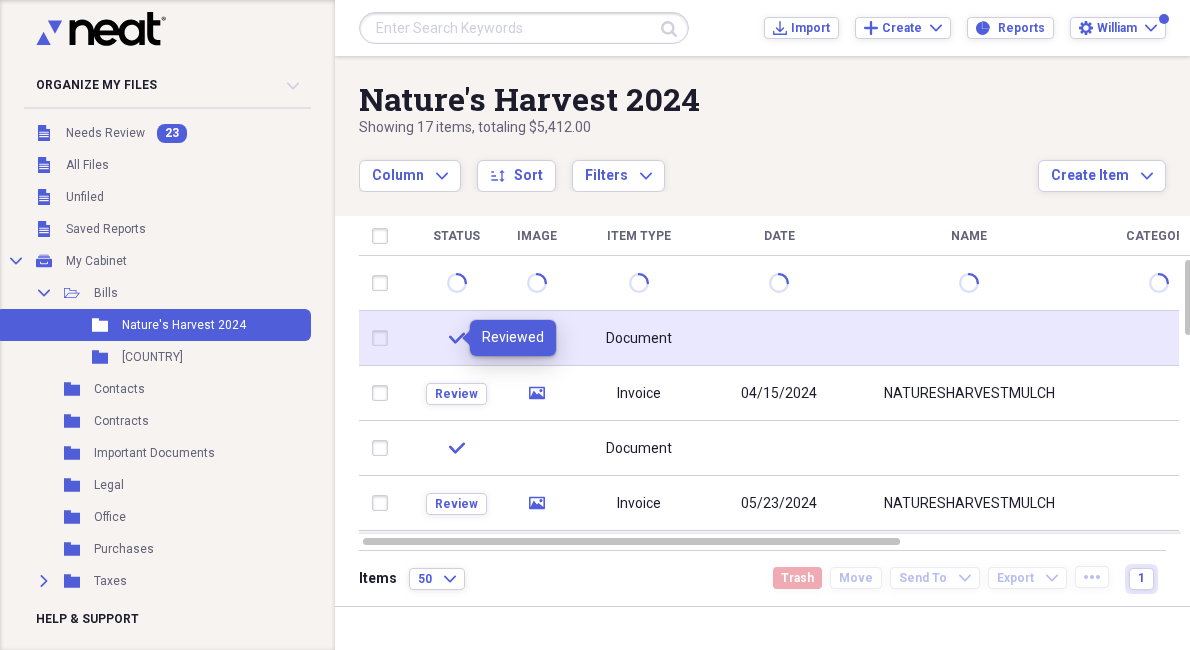 click 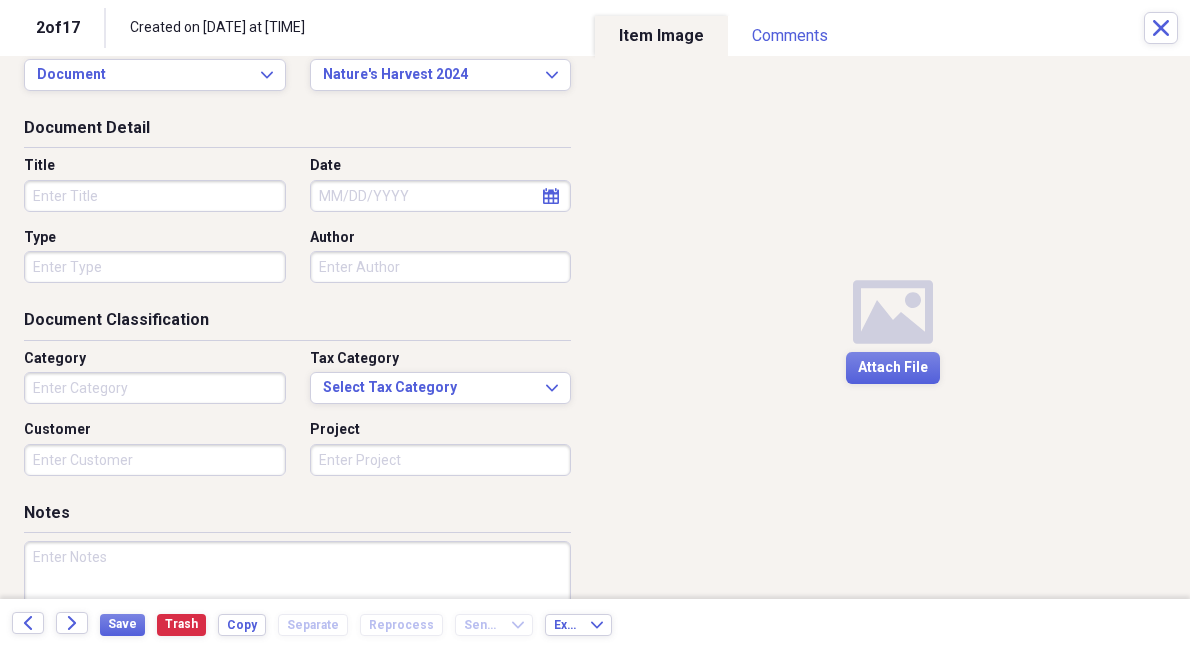 scroll, scrollTop: 0, scrollLeft: 0, axis: both 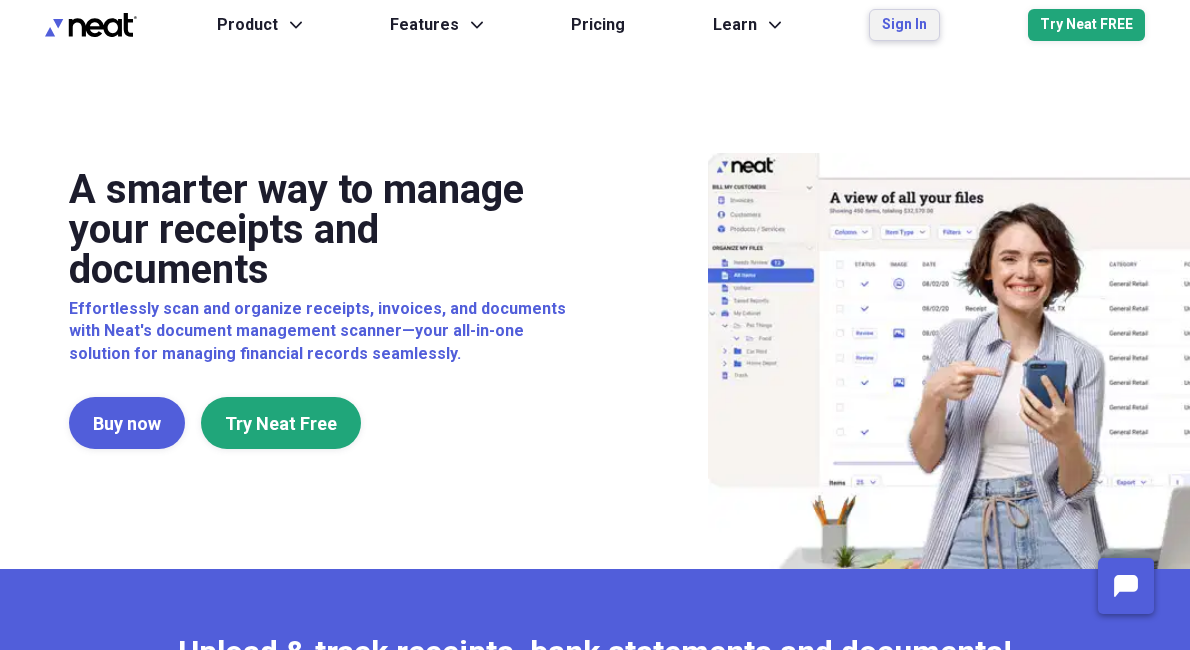 click on "Sign In" at bounding box center (904, 25) 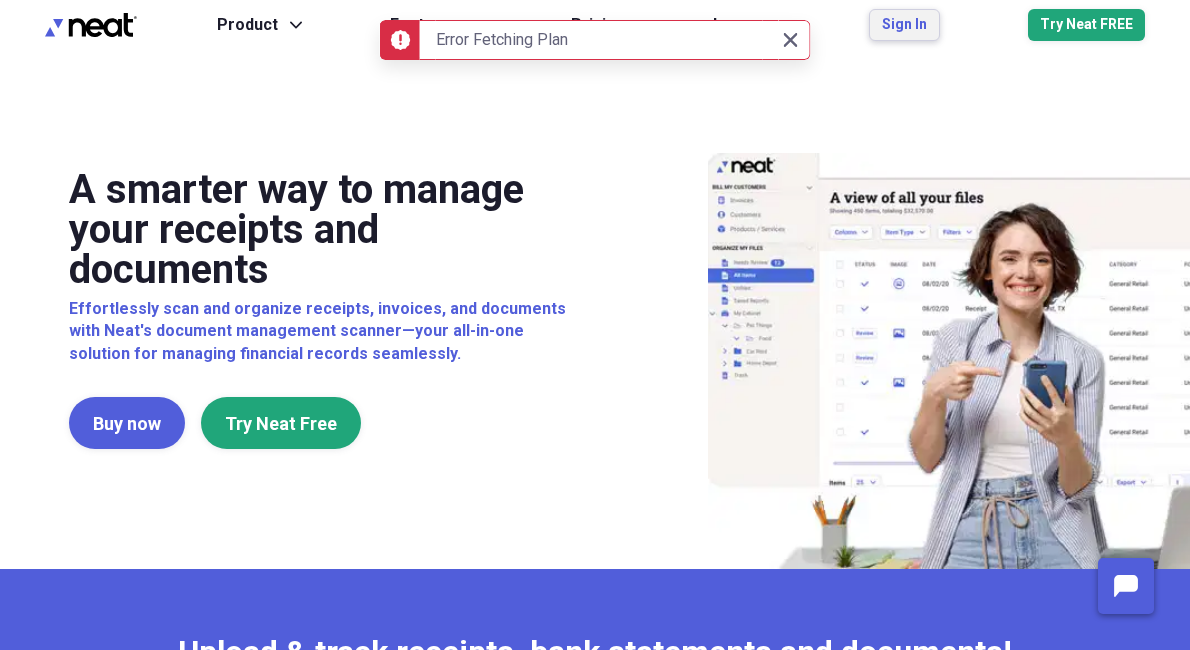 scroll, scrollTop: 1, scrollLeft: 0, axis: vertical 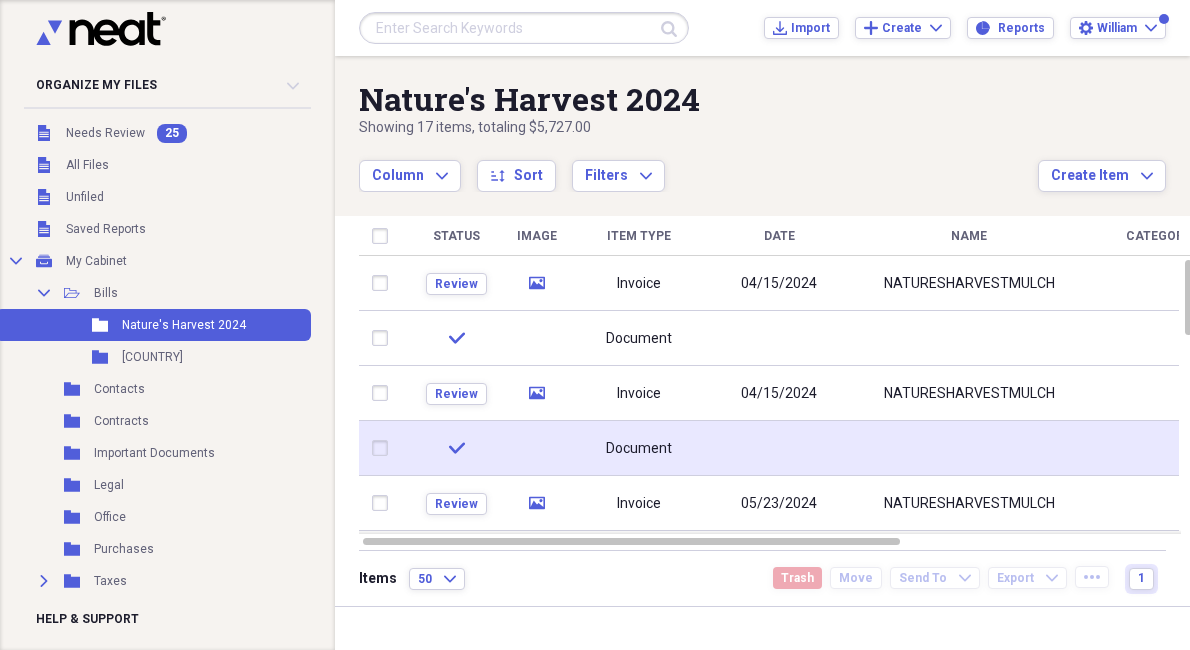click on "Document" at bounding box center [639, 449] 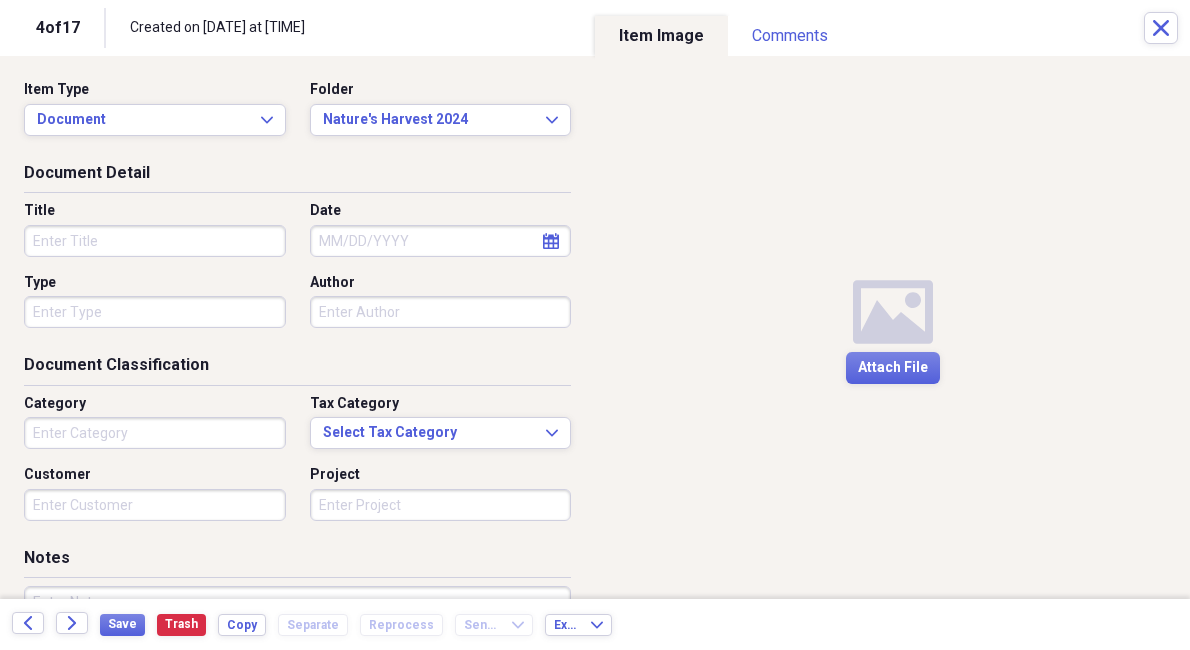 scroll, scrollTop: 0, scrollLeft: 0, axis: both 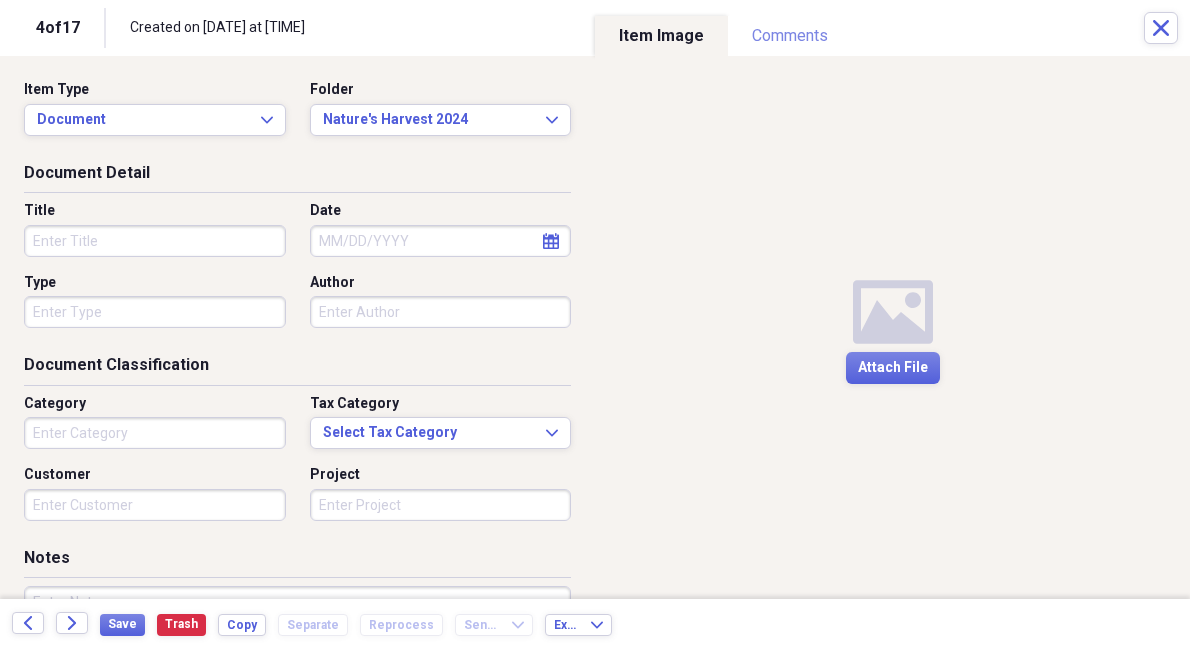 click on "Comments" at bounding box center [790, 36] 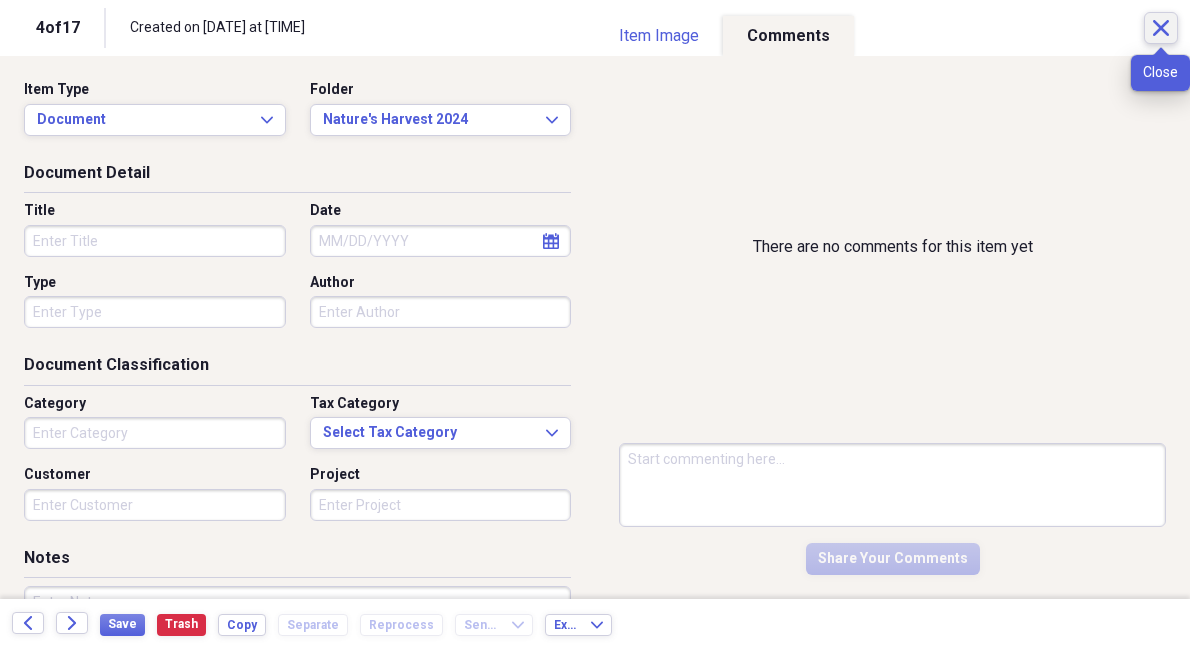 click on "Close" 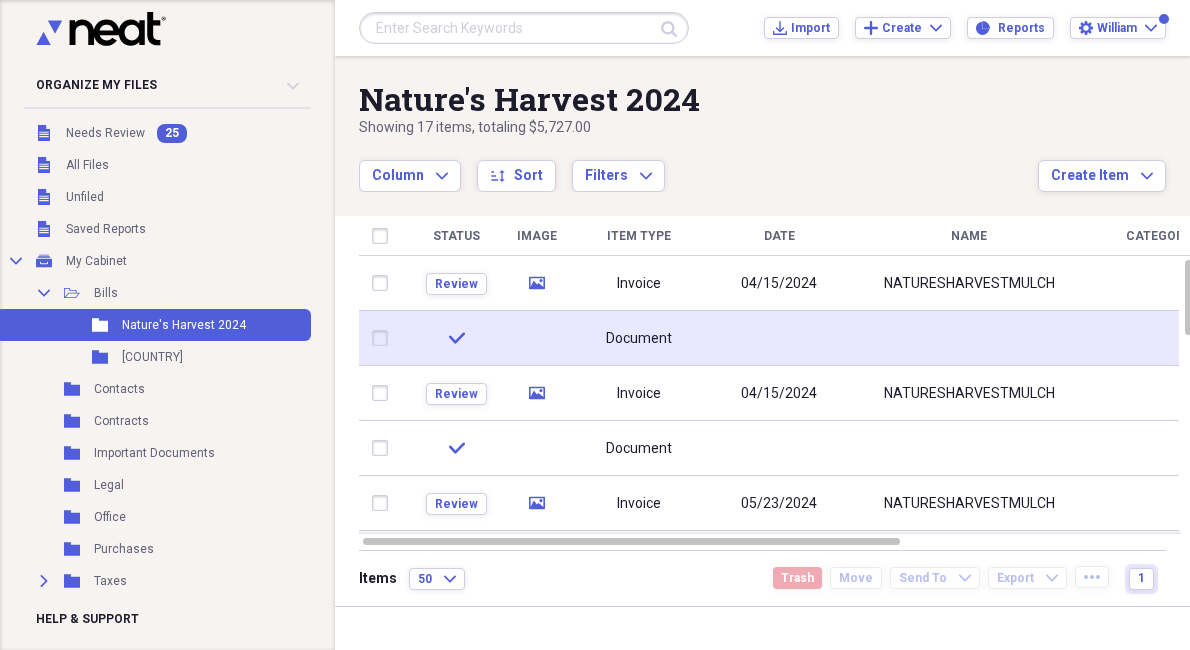 click at bounding box center (384, 338) 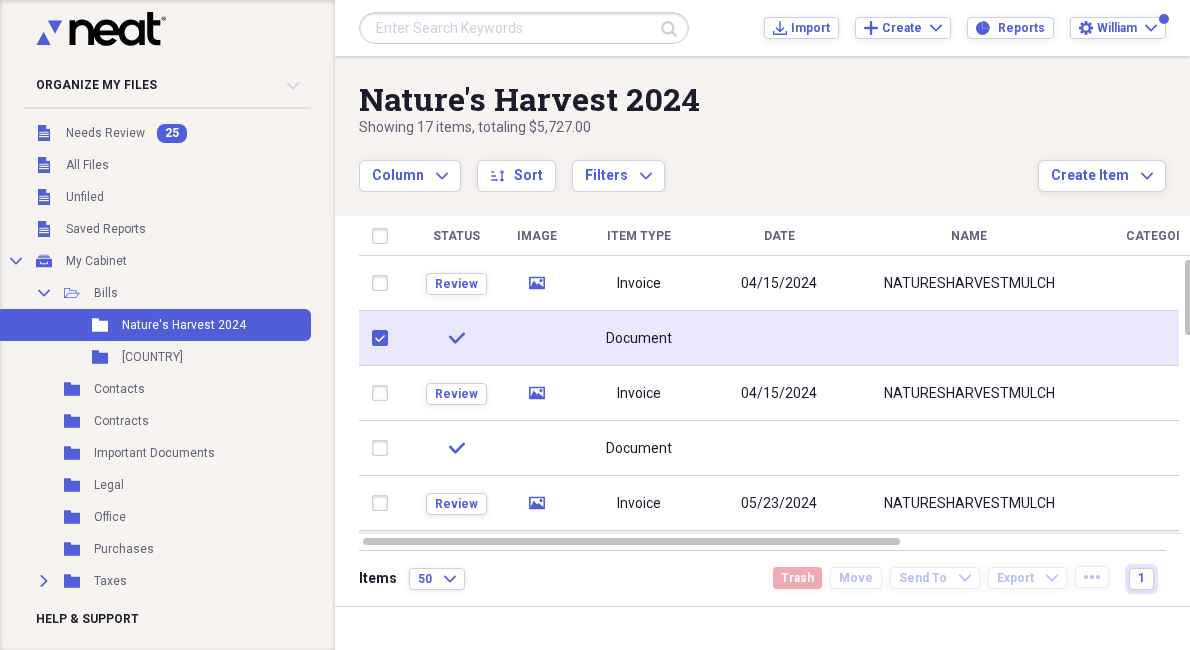 checkbox on "true" 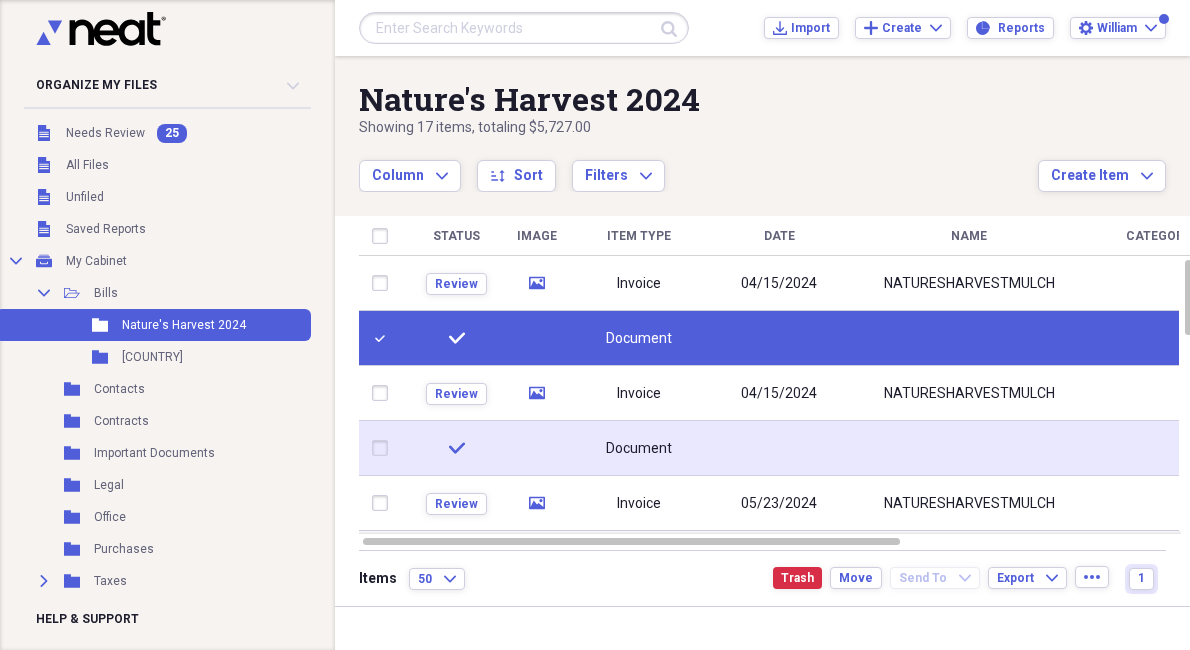 click at bounding box center (384, 448) 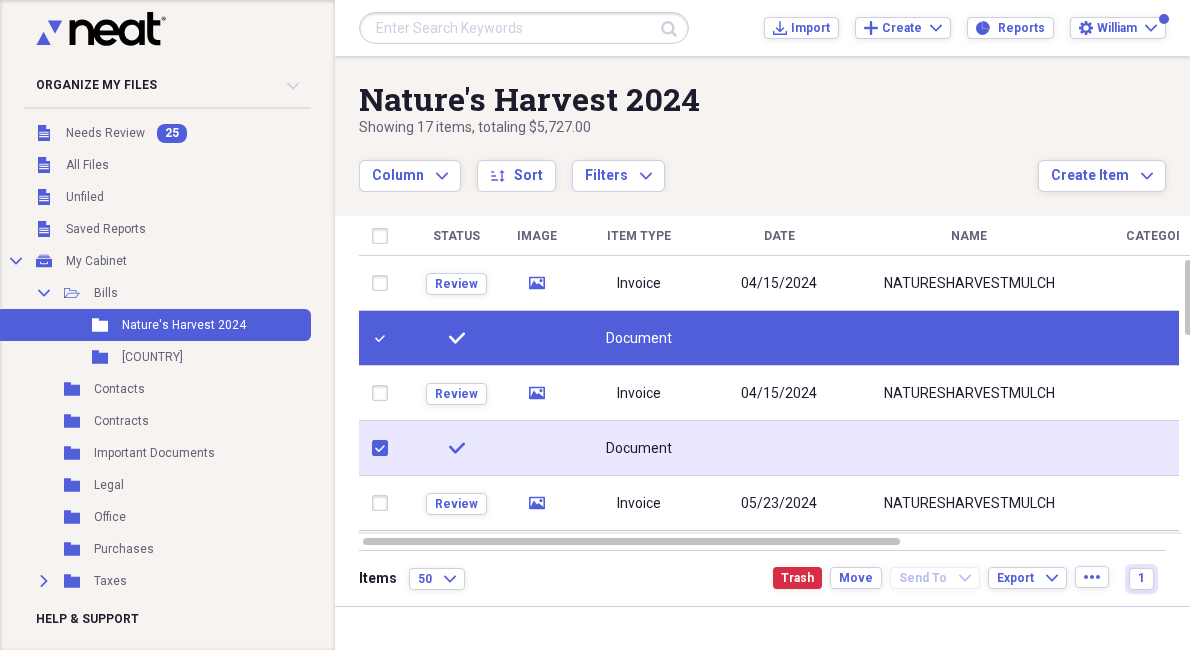 checkbox on "true" 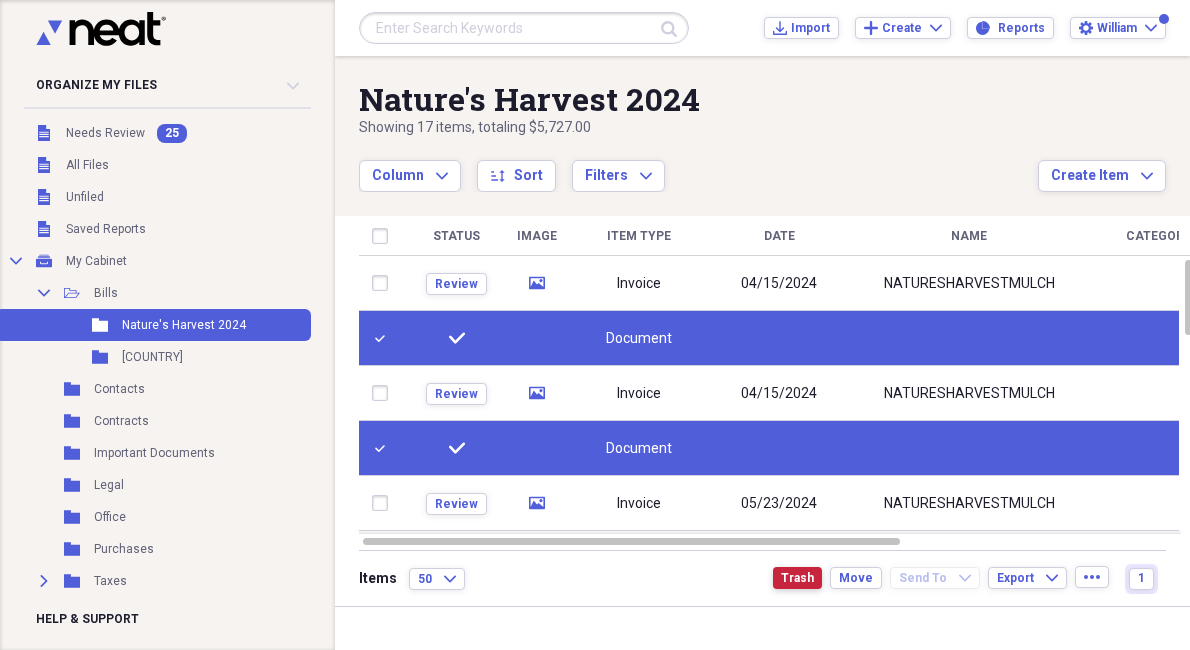 click on "Trash" at bounding box center [797, 578] 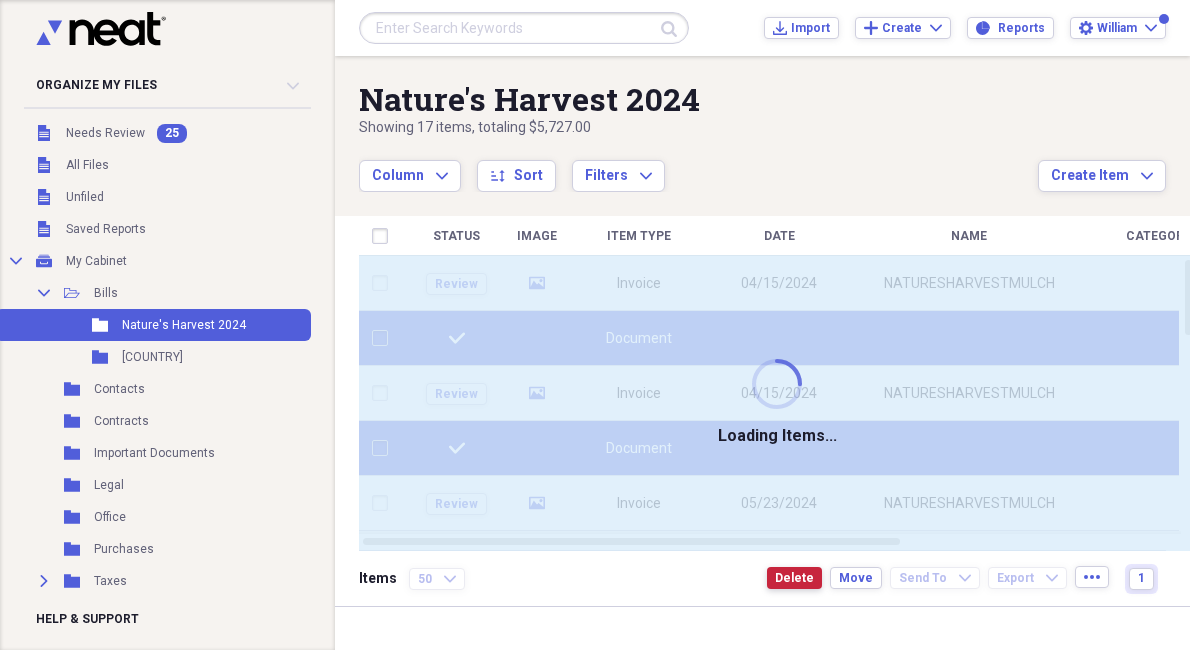 checkbox on "false" 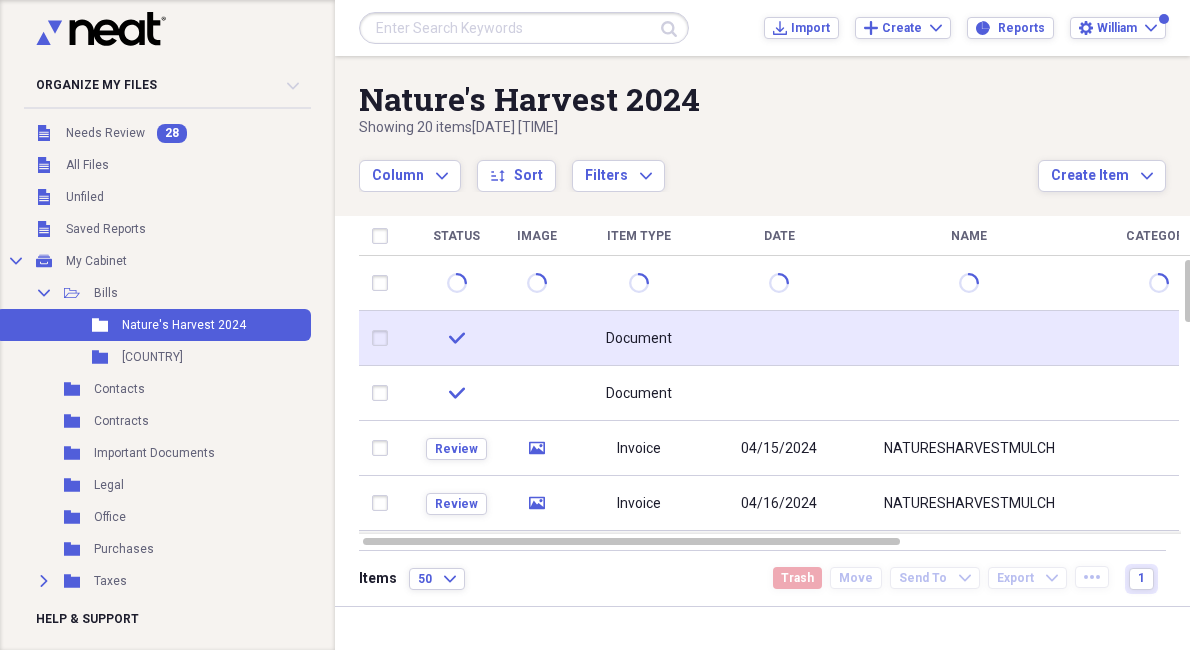 click on "check" at bounding box center (456, 338) 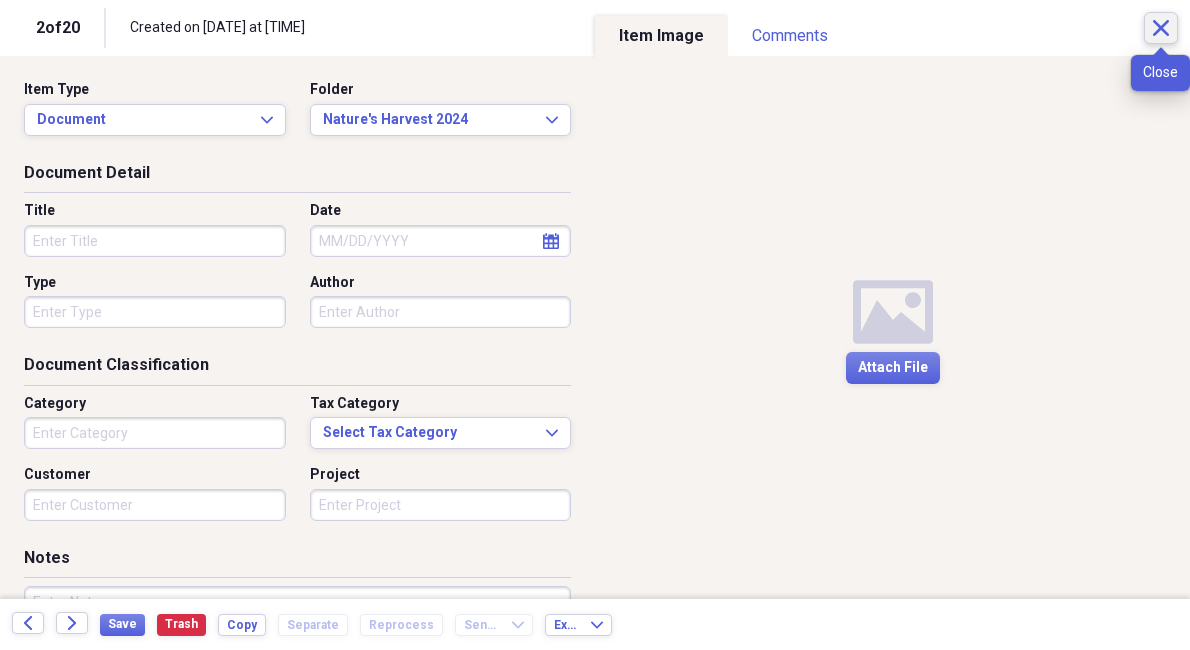 click on "Close" 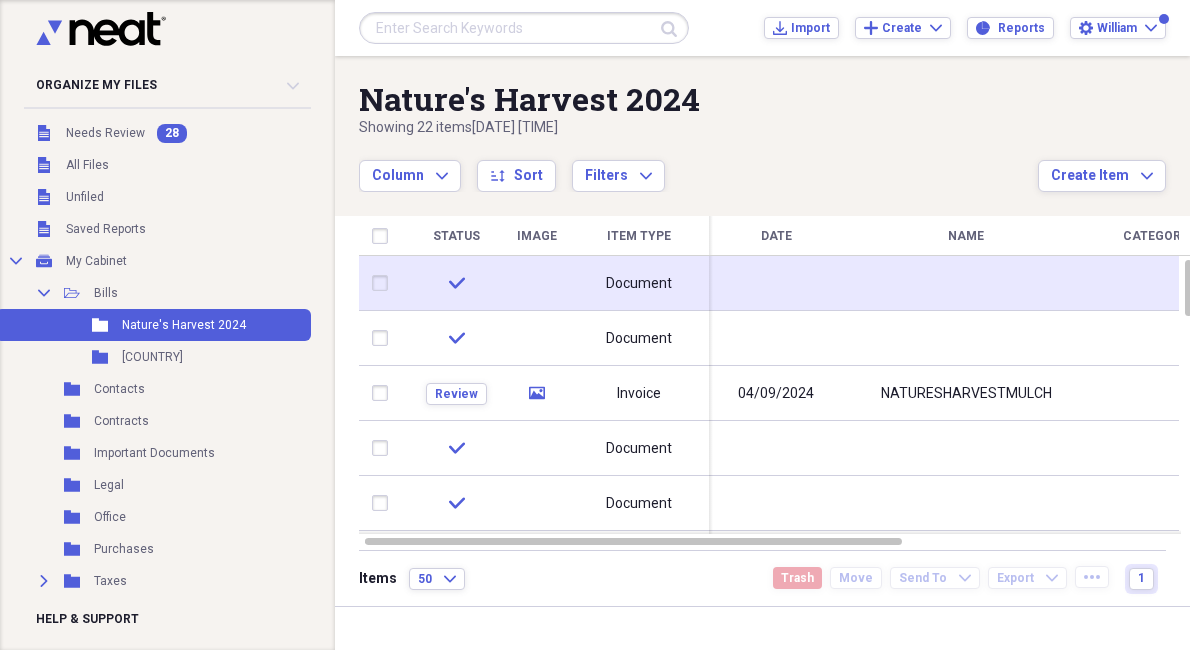 click at bounding box center [384, 283] 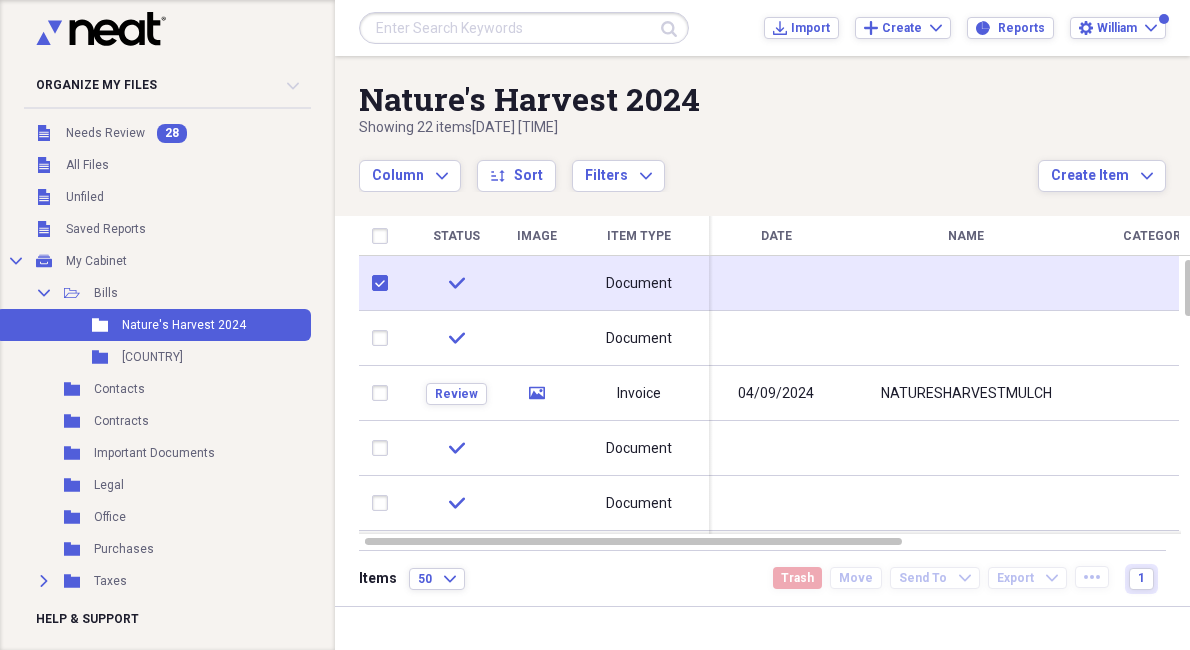checkbox on "true" 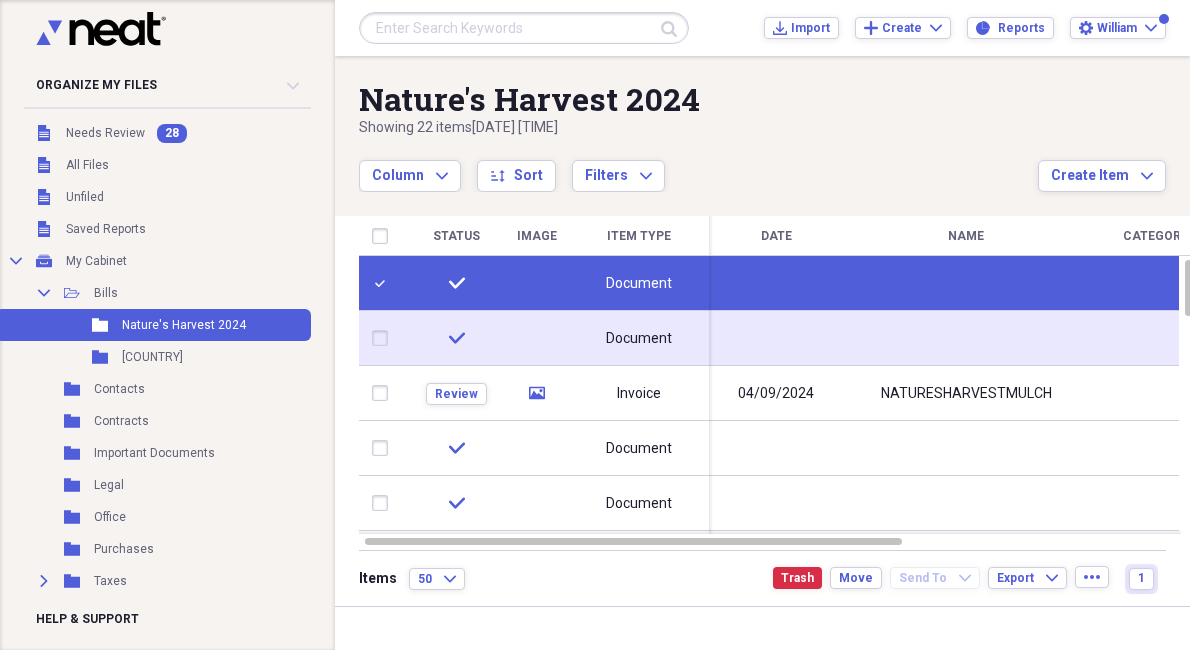 click at bounding box center (384, 338) 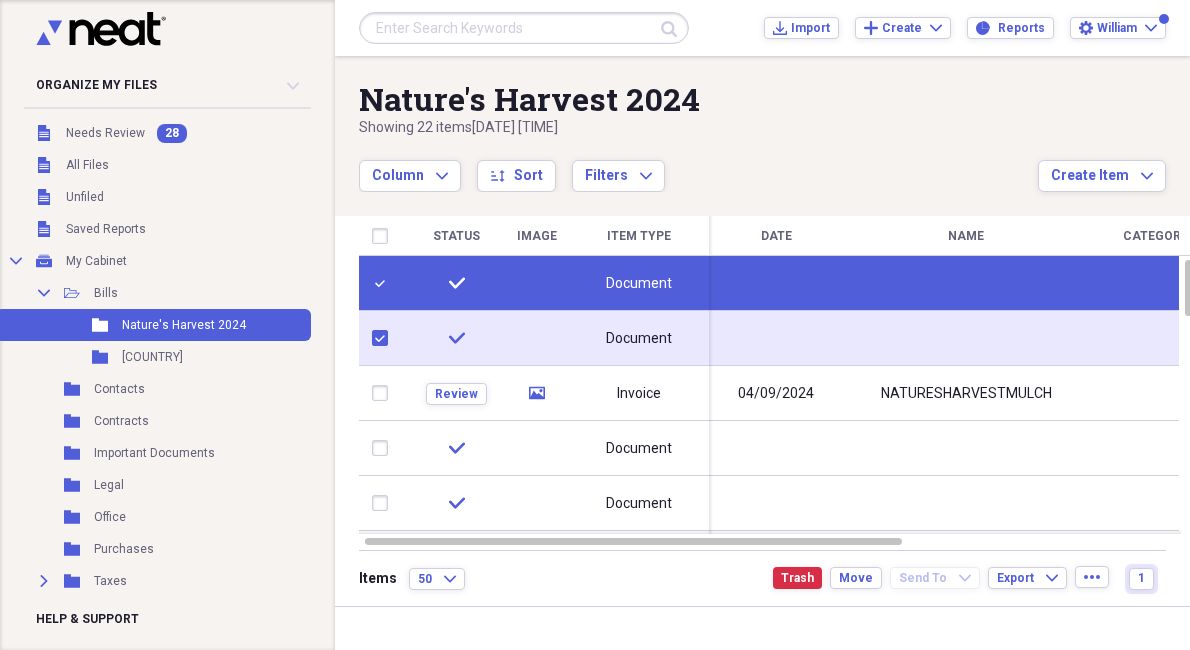 checkbox on "true" 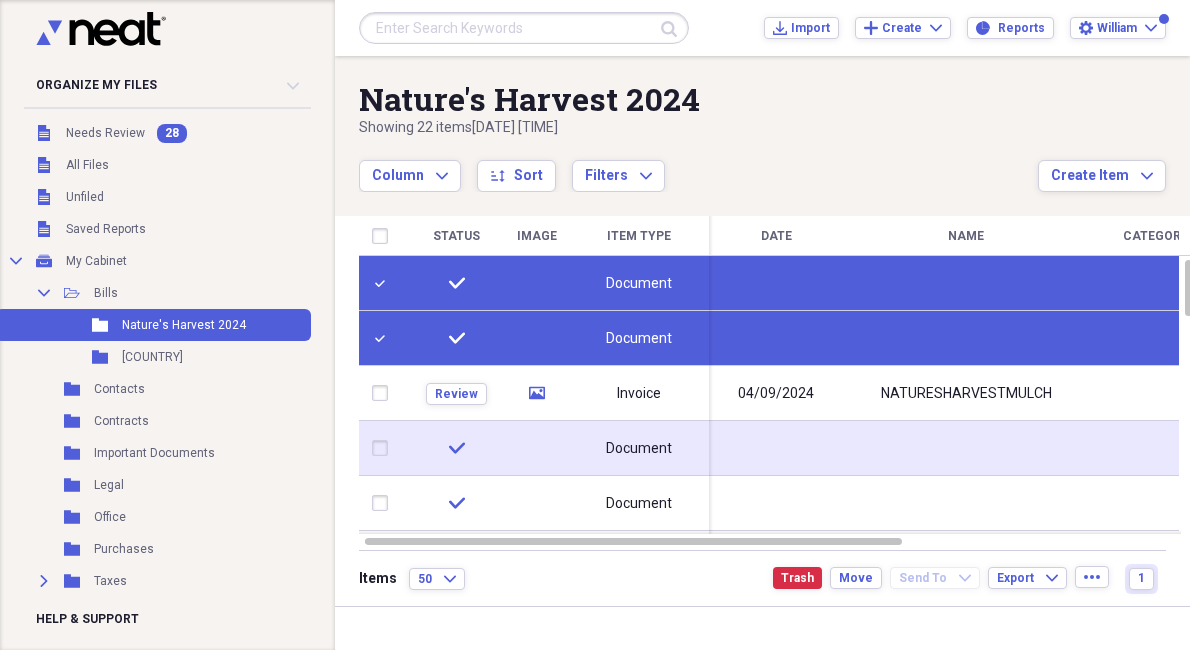 click at bounding box center (384, 448) 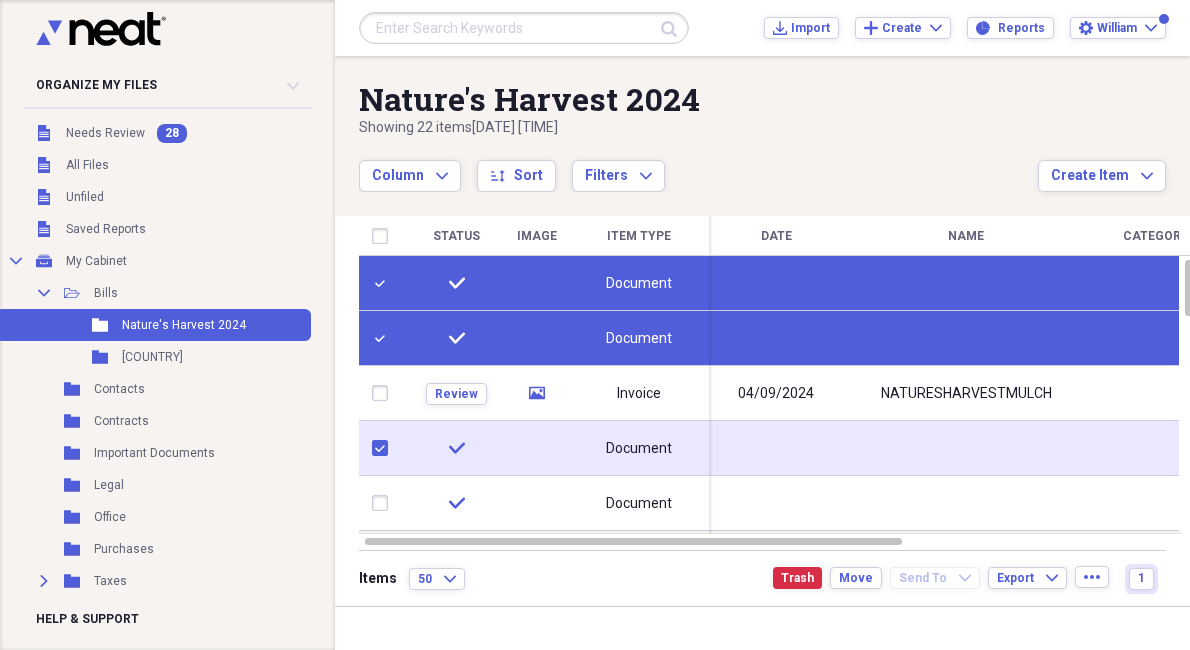 checkbox on "true" 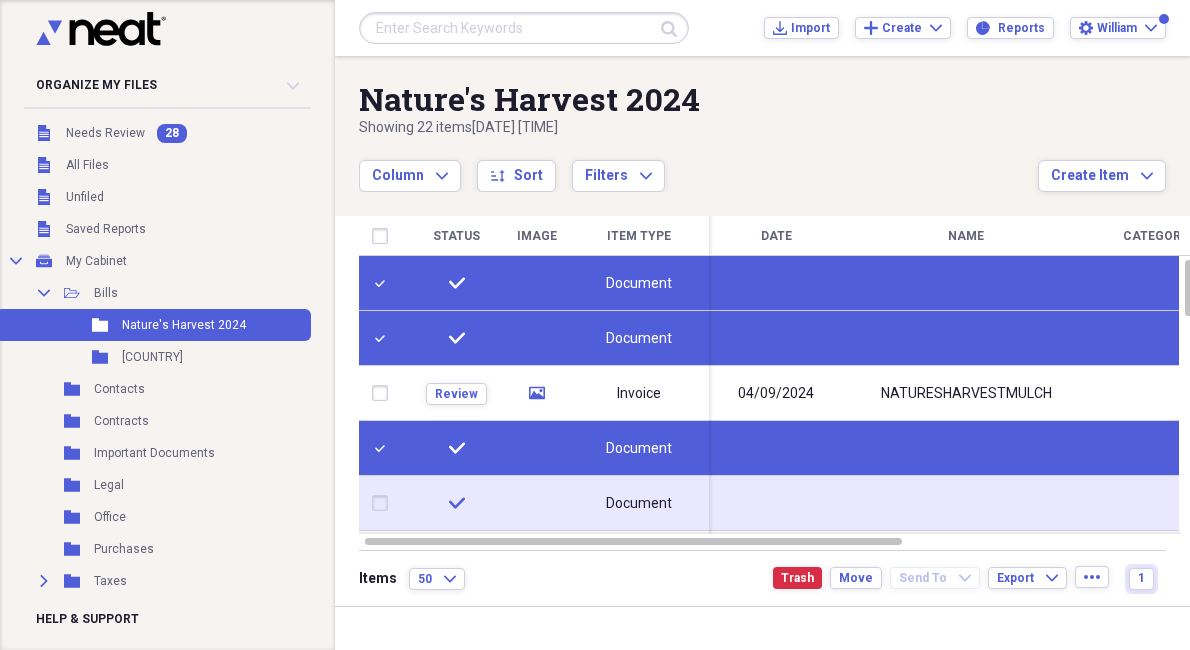 click at bounding box center [384, 503] 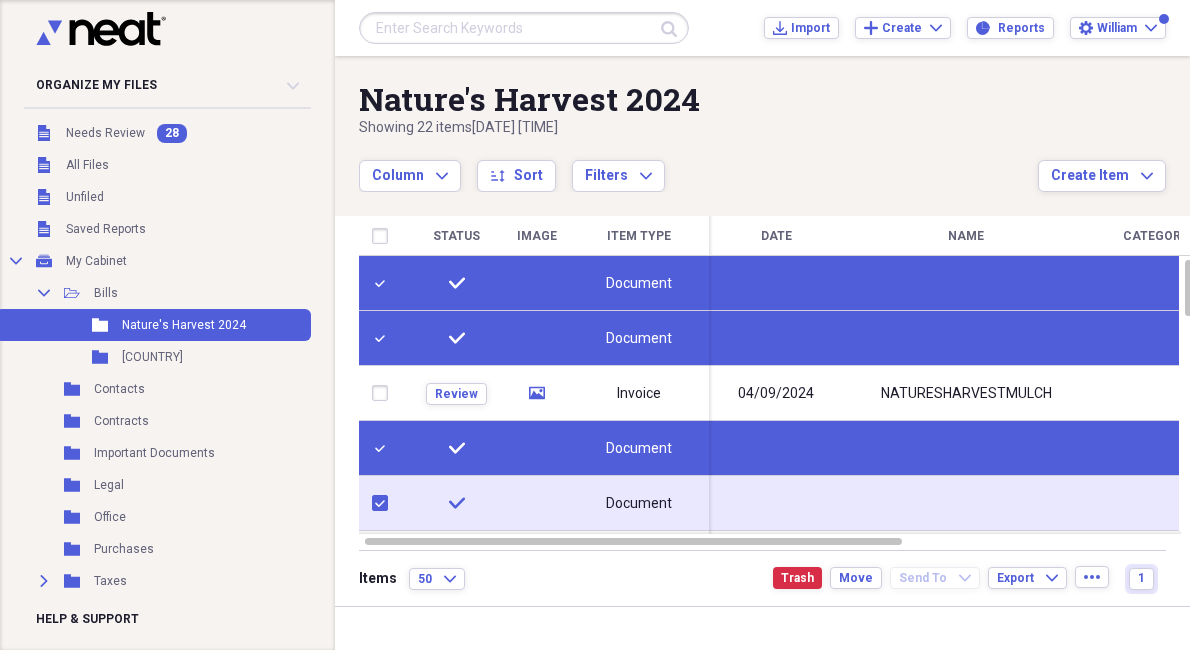 checkbox on "true" 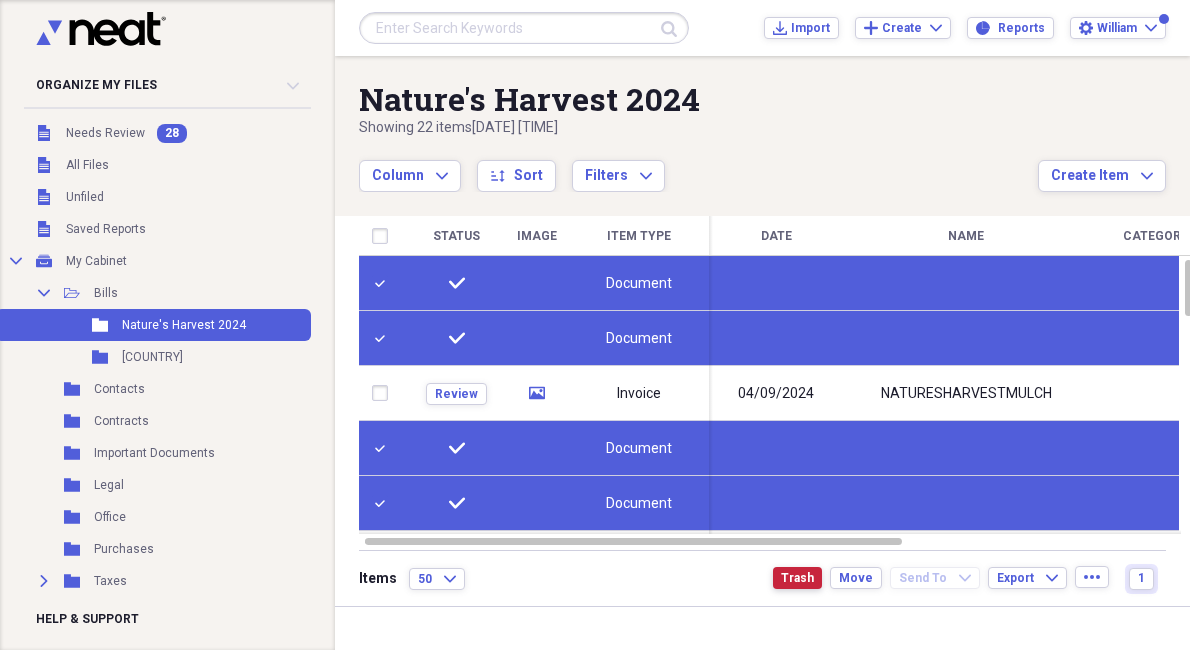 click on "Trash" at bounding box center (797, 578) 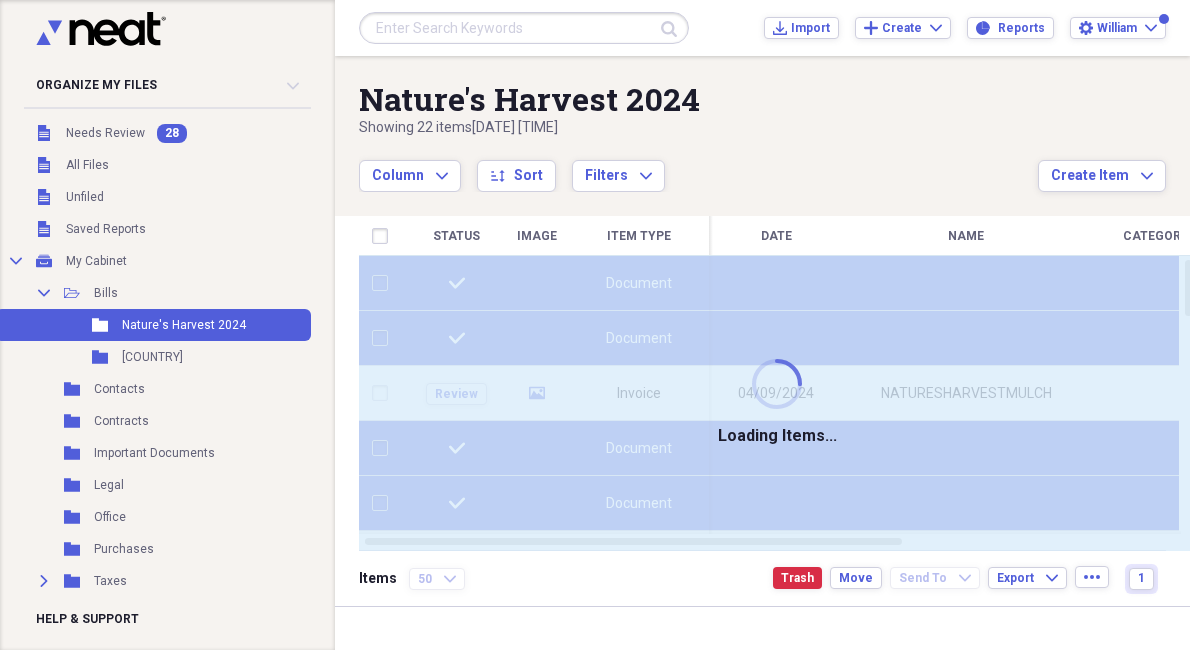 checkbox on "false" 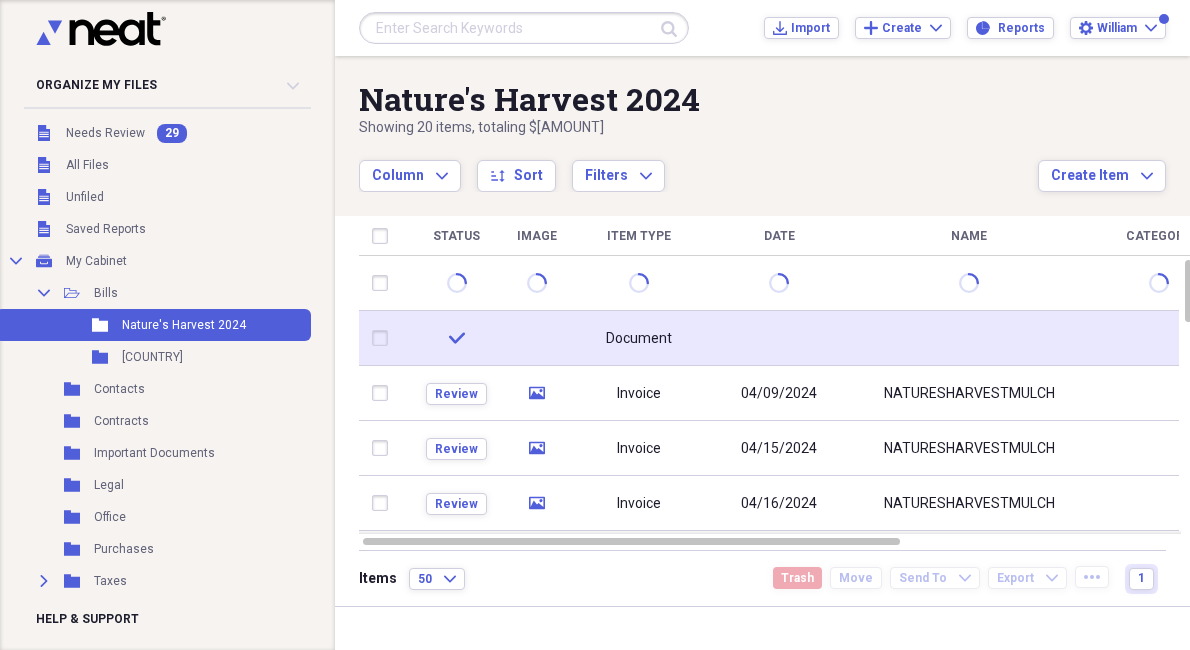 click at bounding box center (384, 338) 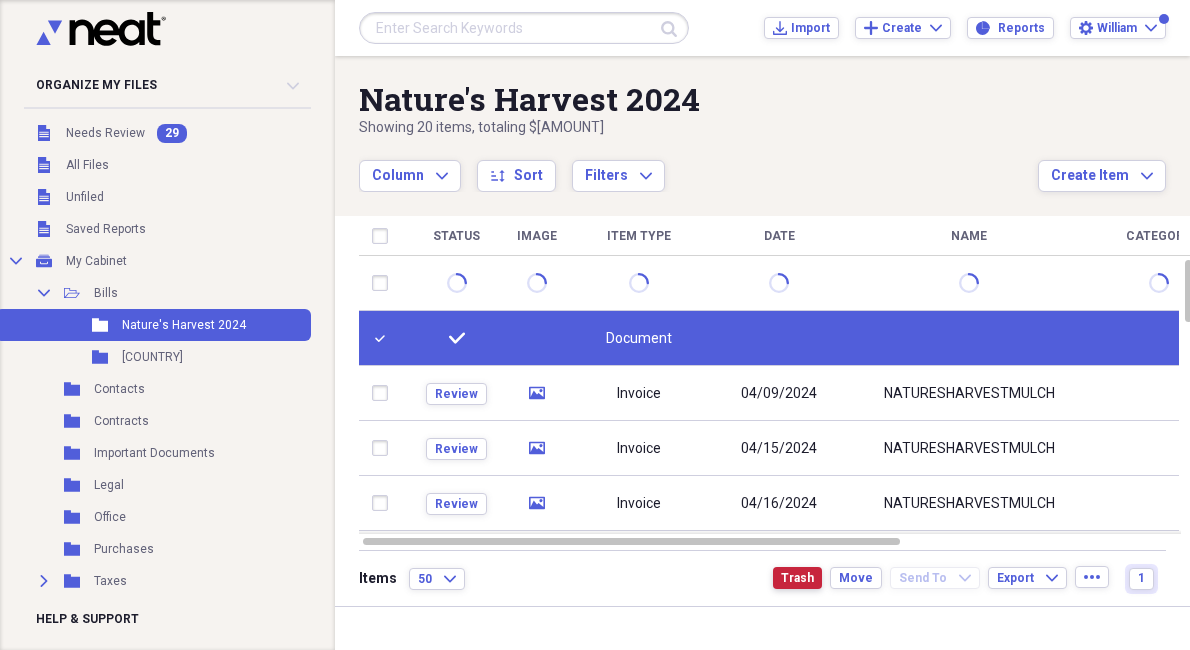 click on "Trash" at bounding box center (797, 578) 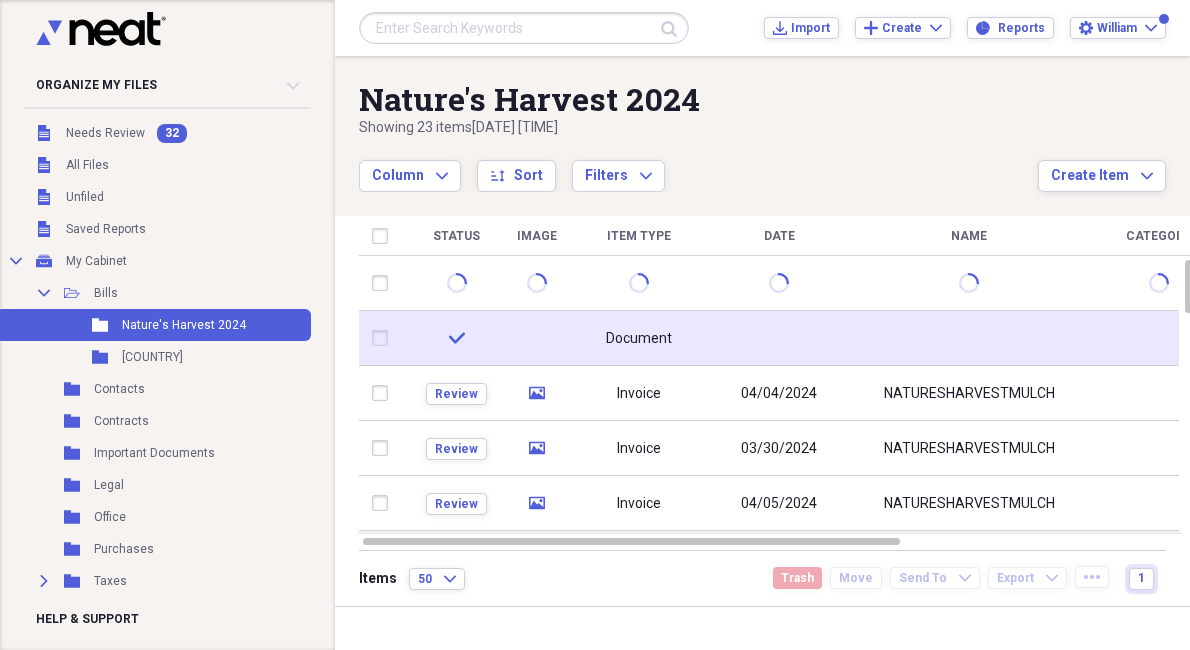 click at bounding box center (384, 338) 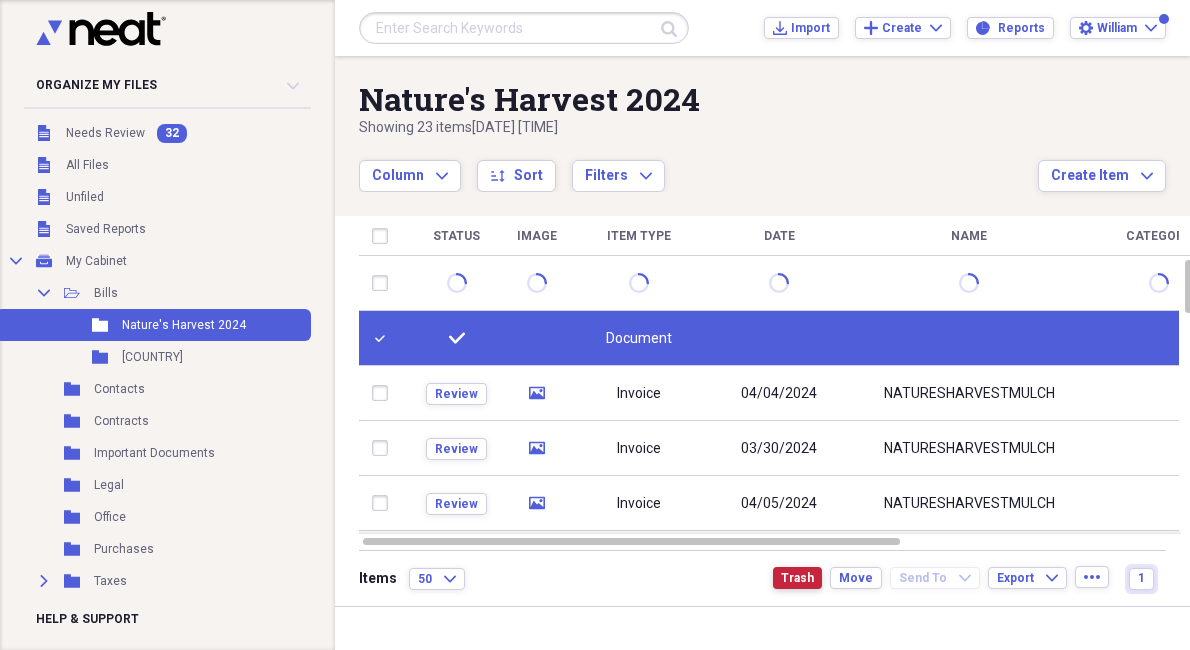 click on "Trash" at bounding box center (797, 578) 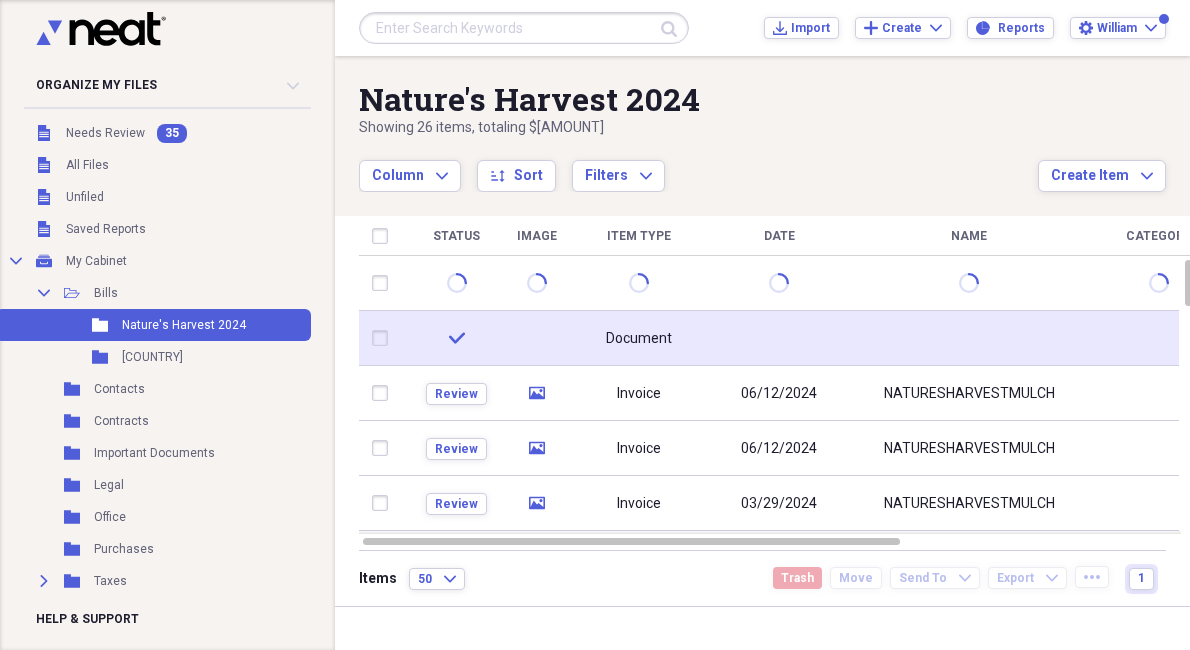 click at bounding box center (384, 338) 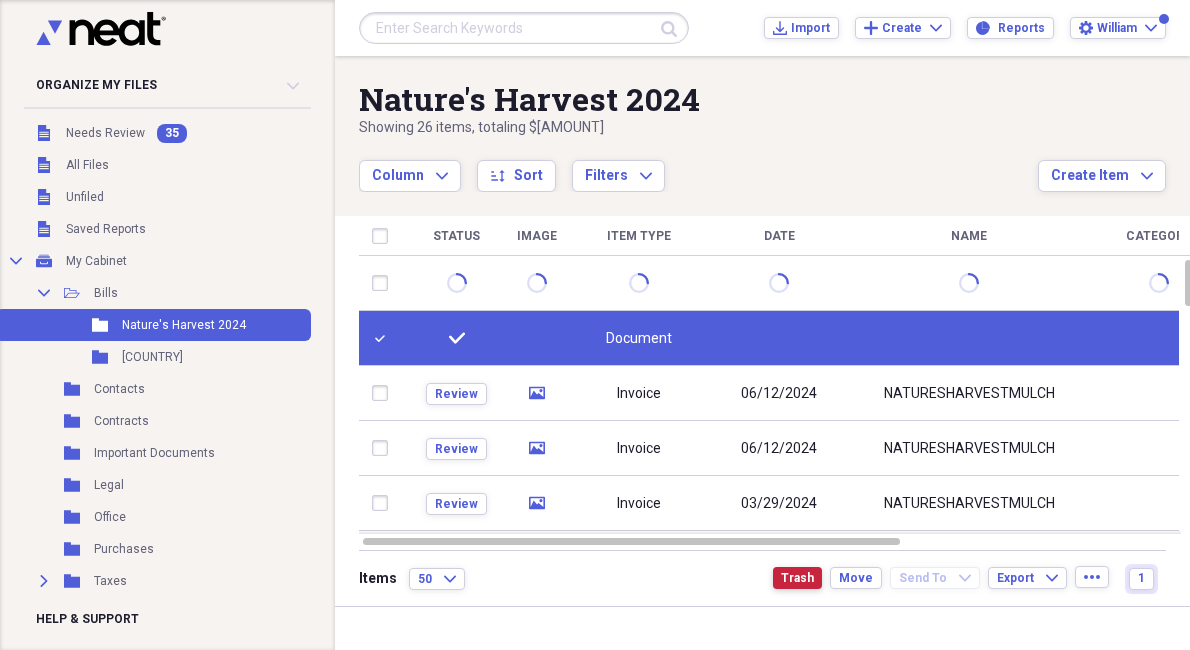 click on "Trash" at bounding box center [797, 578] 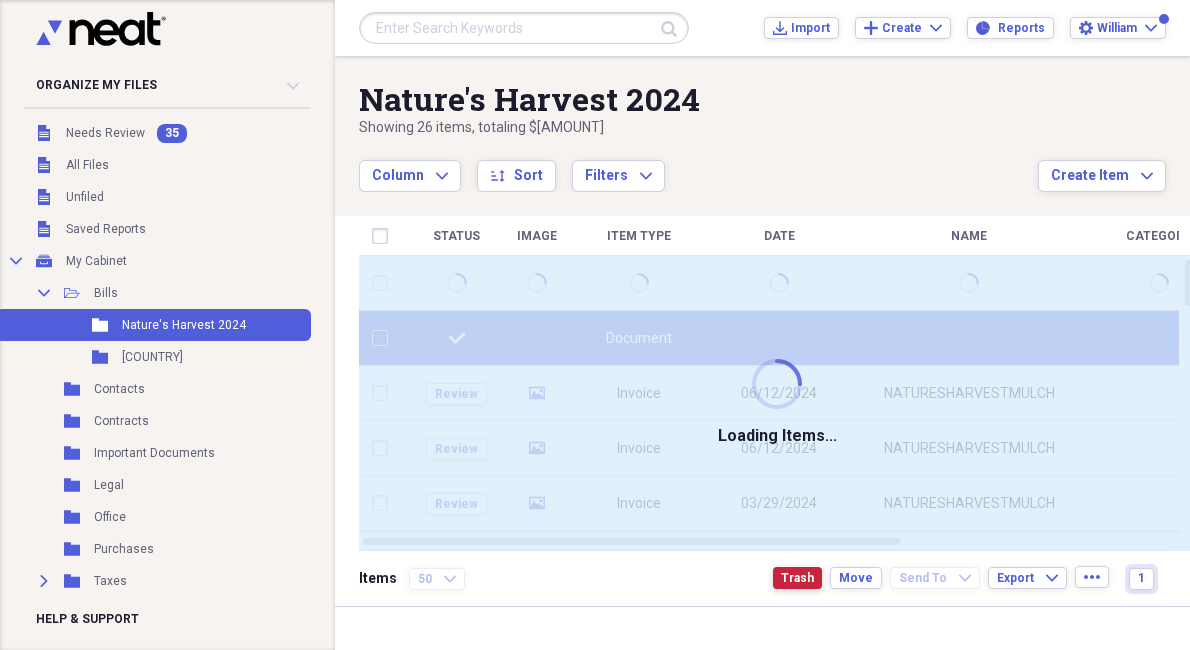 checkbox on "false" 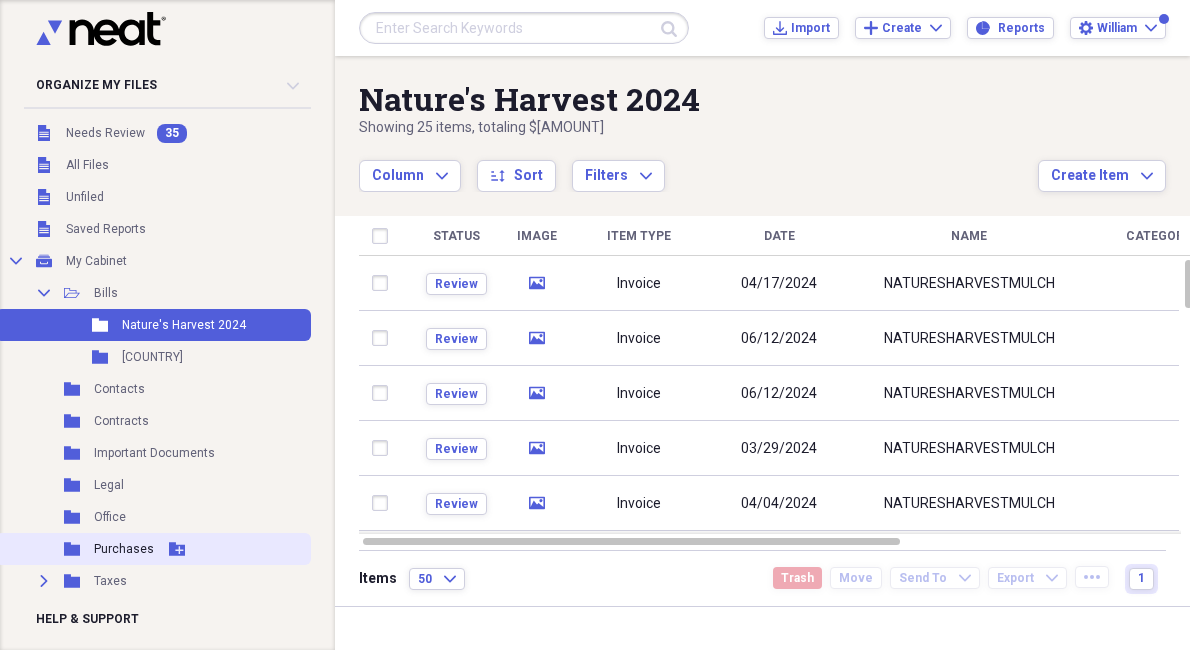 click 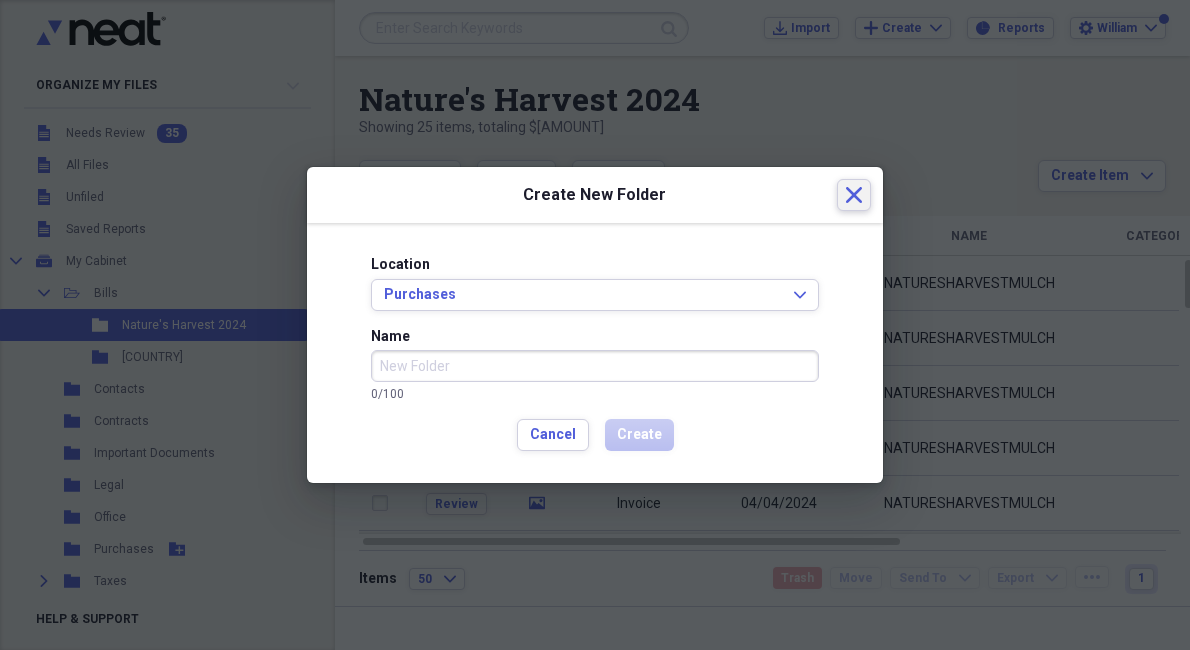 click on "Close" at bounding box center [854, 195] 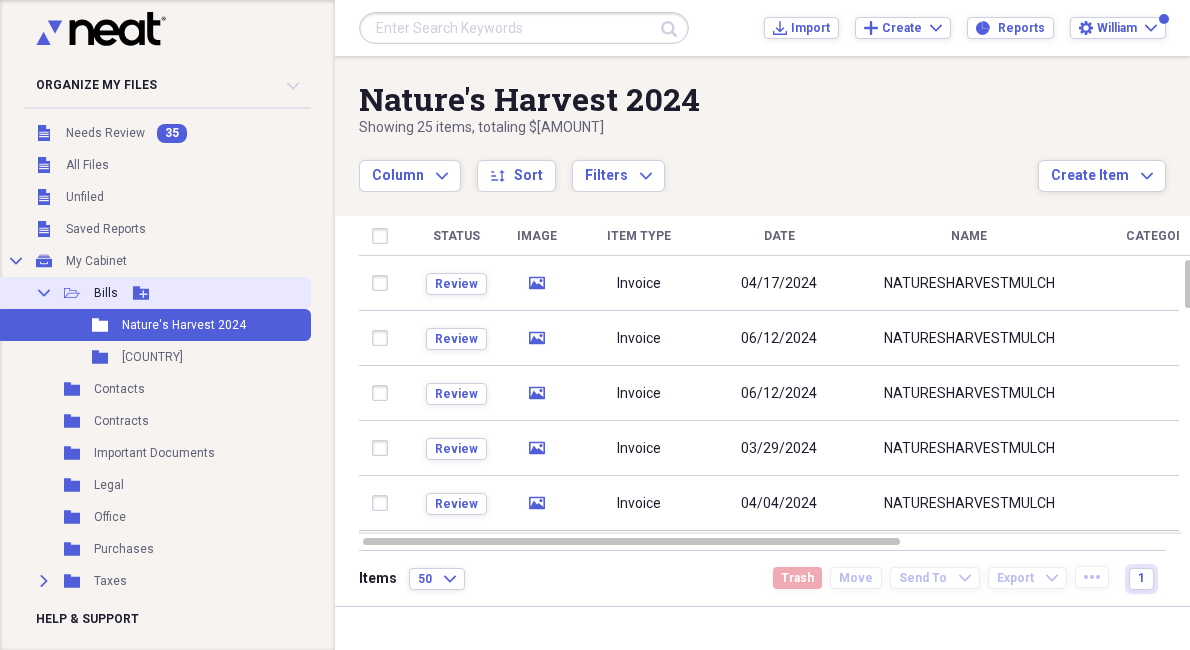 click on "Add Folder" 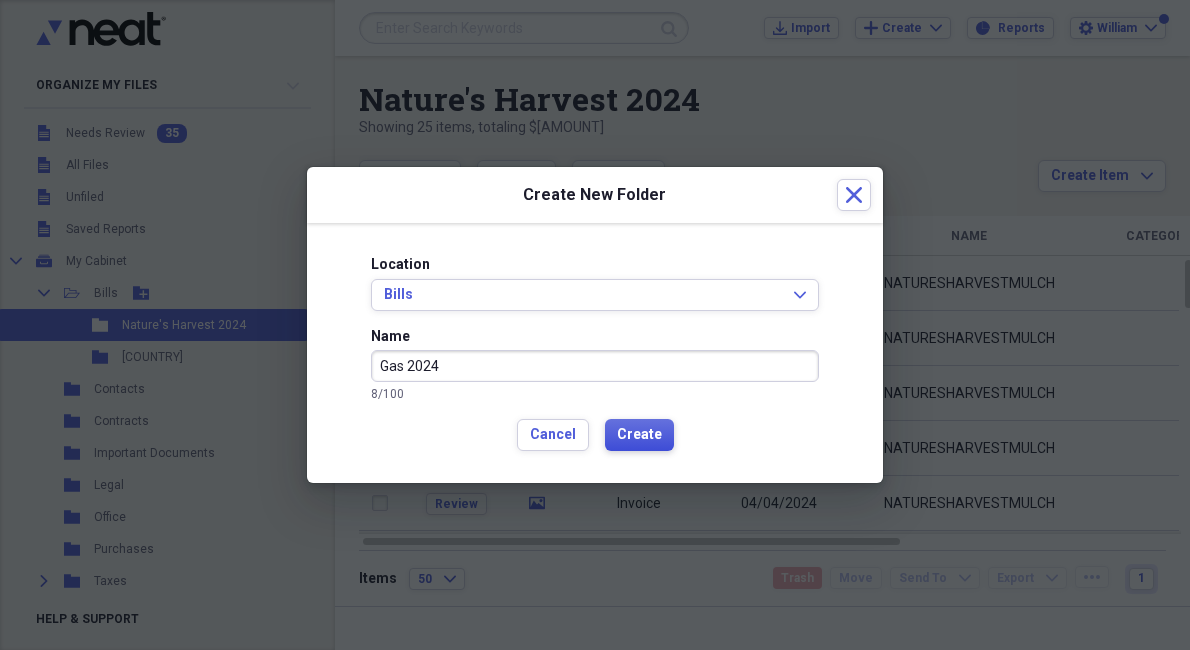 type on "Gas 2024" 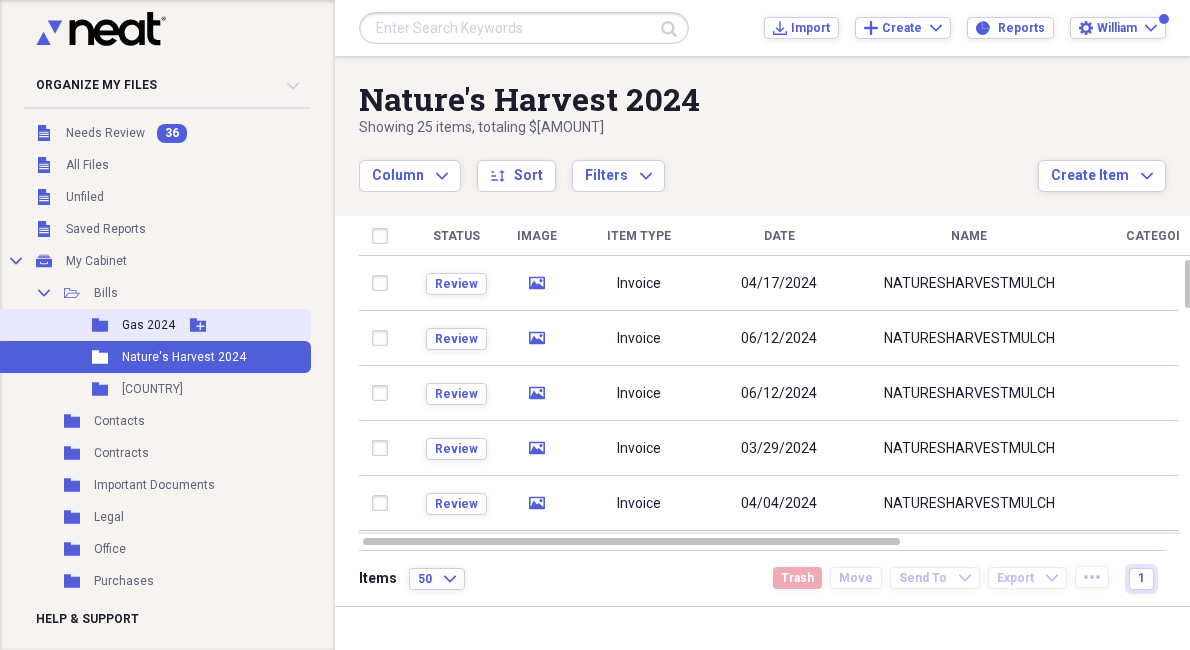 click on "Folder Gas 2024 Add Folder" at bounding box center (153, 325) 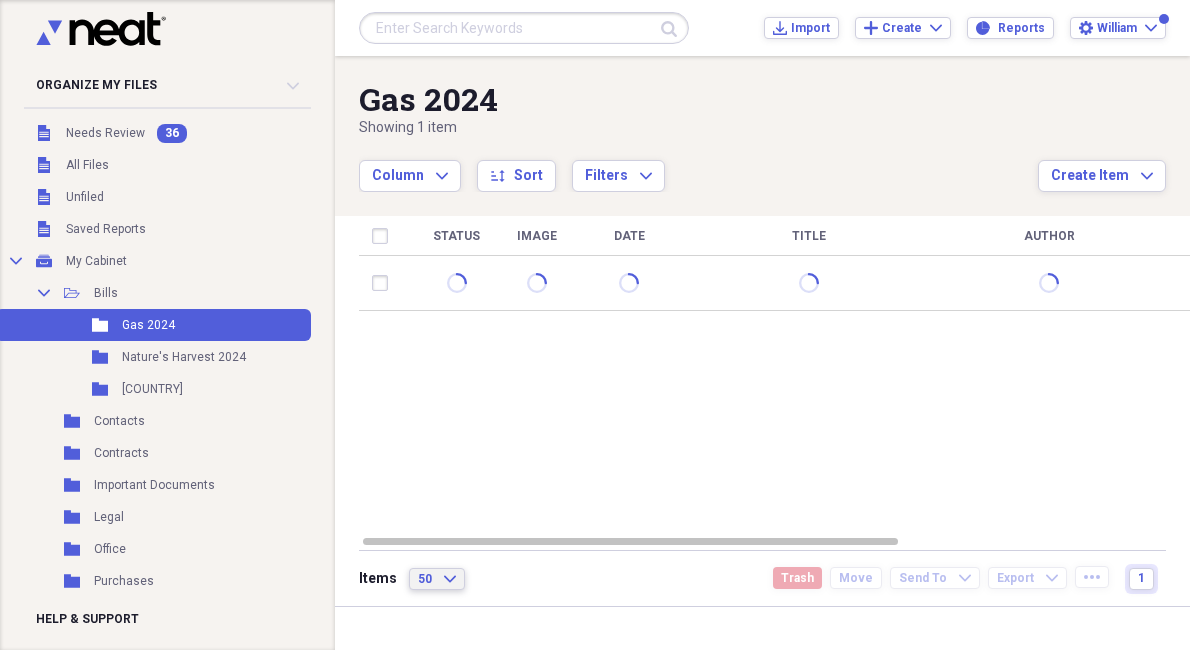 click on "Expand" 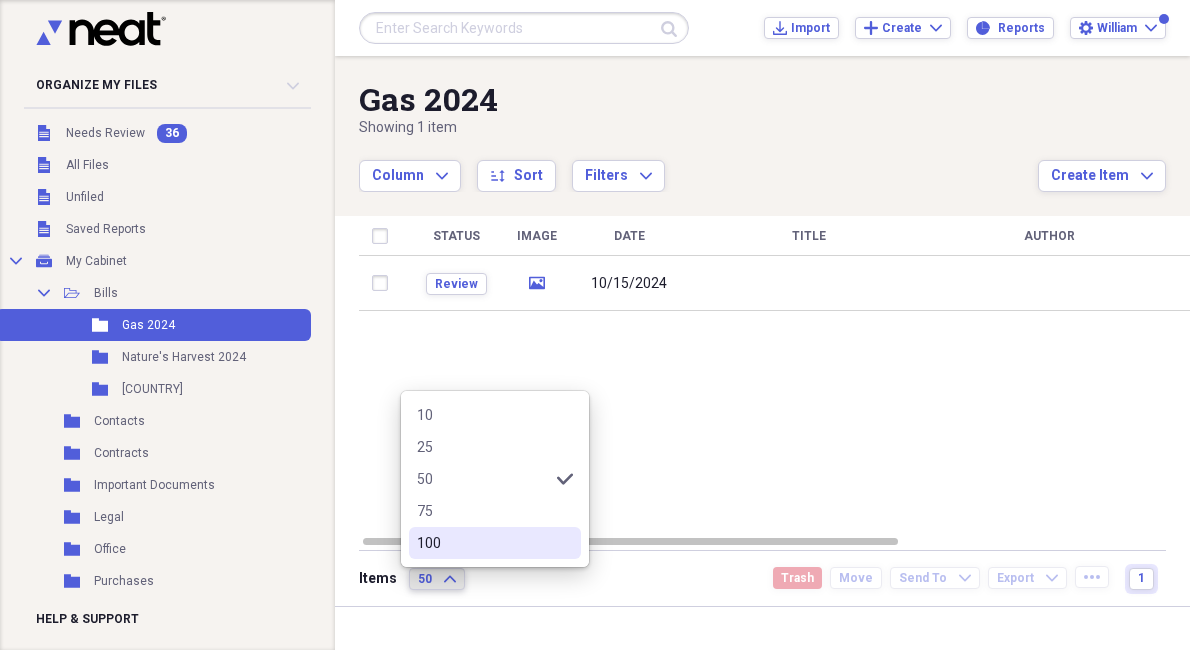 click on "100" at bounding box center (483, 543) 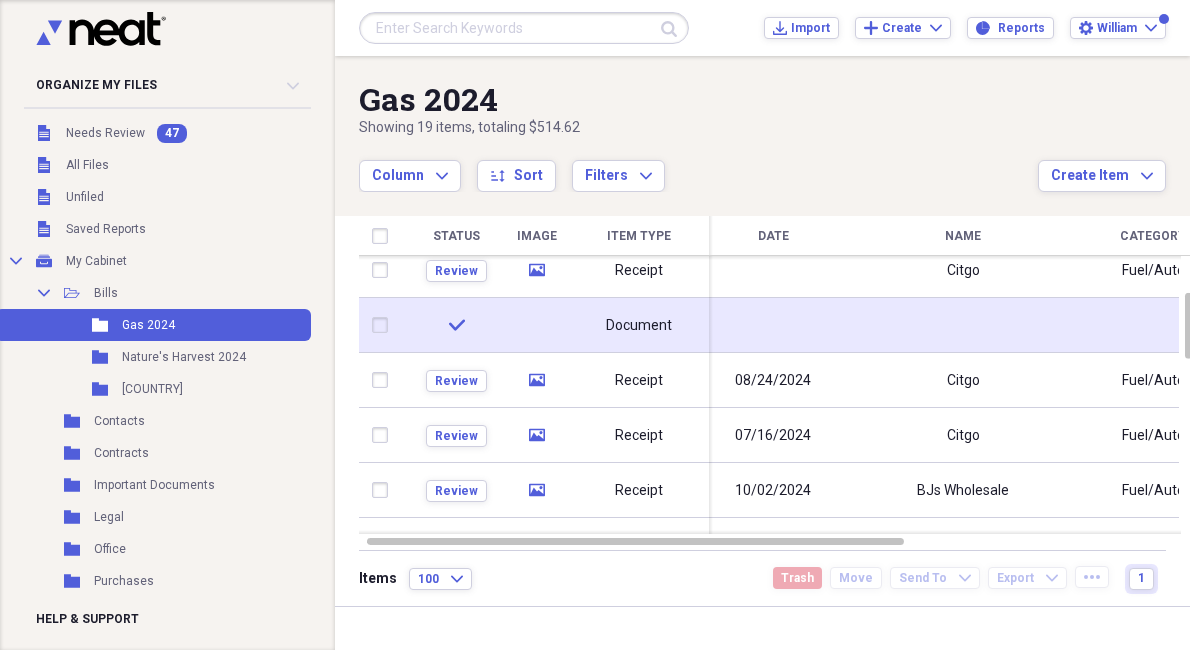 click at bounding box center [384, 325] 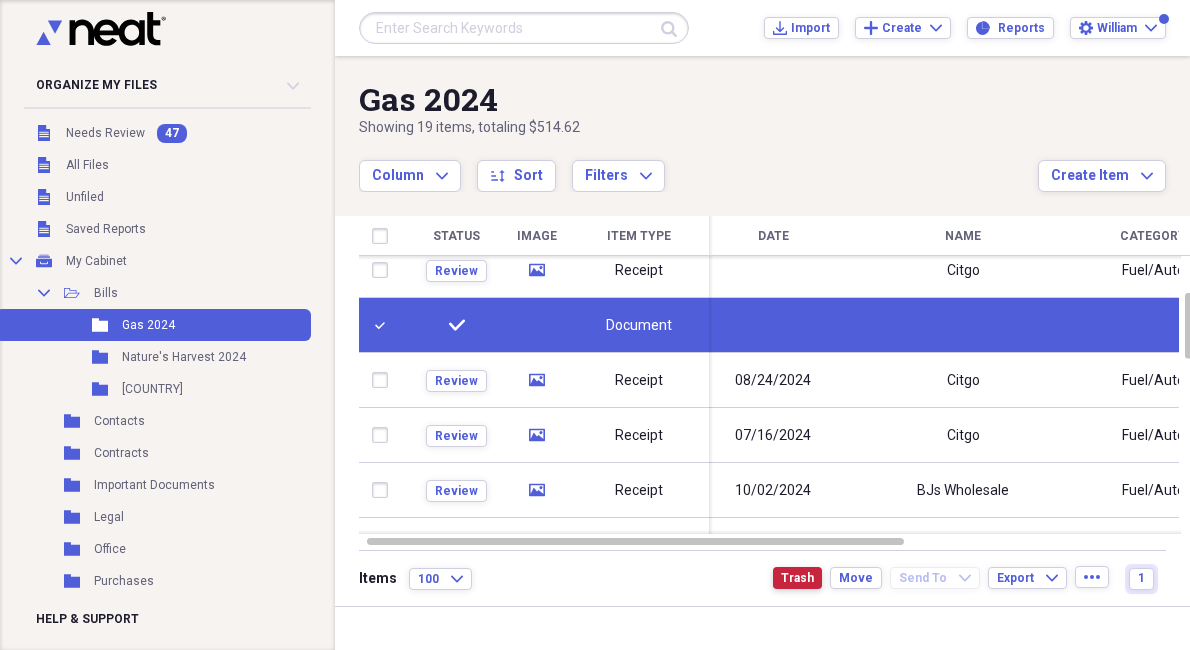 click on "Trash" at bounding box center (797, 578) 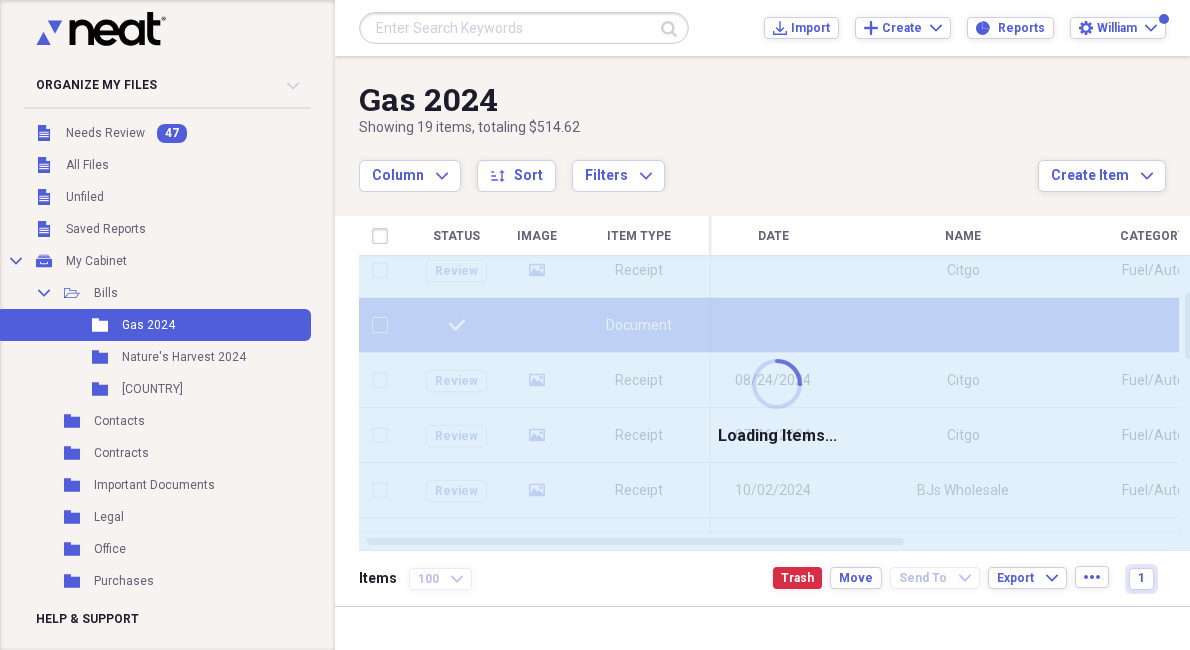 checkbox on "false" 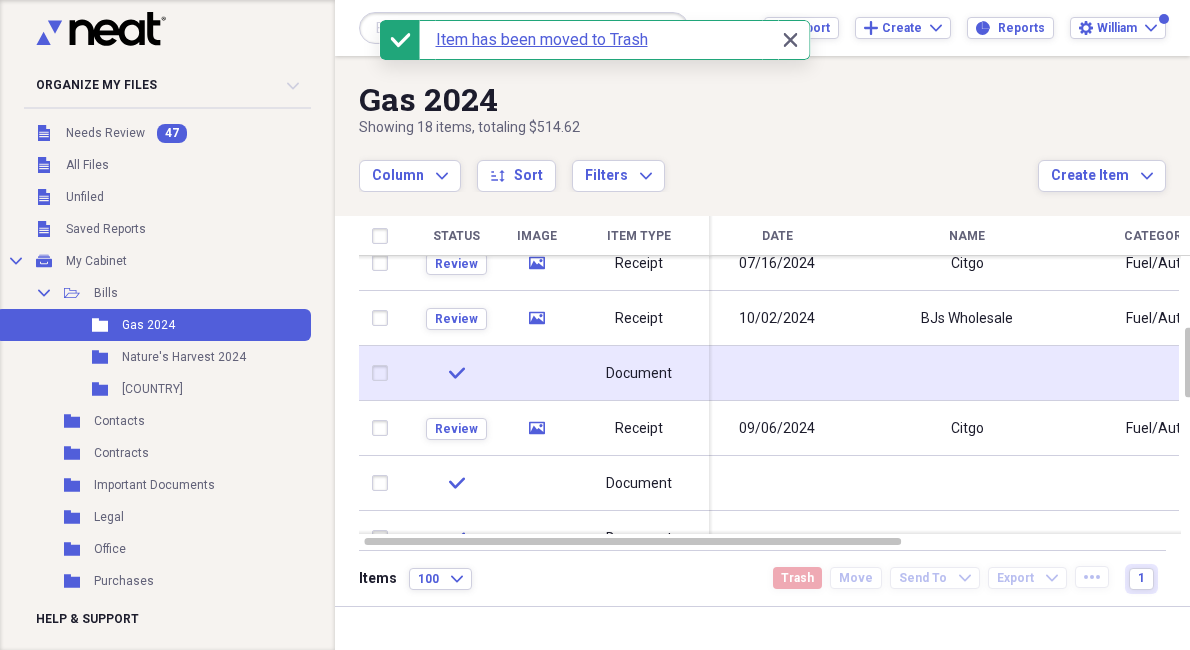 click at bounding box center [384, 373] 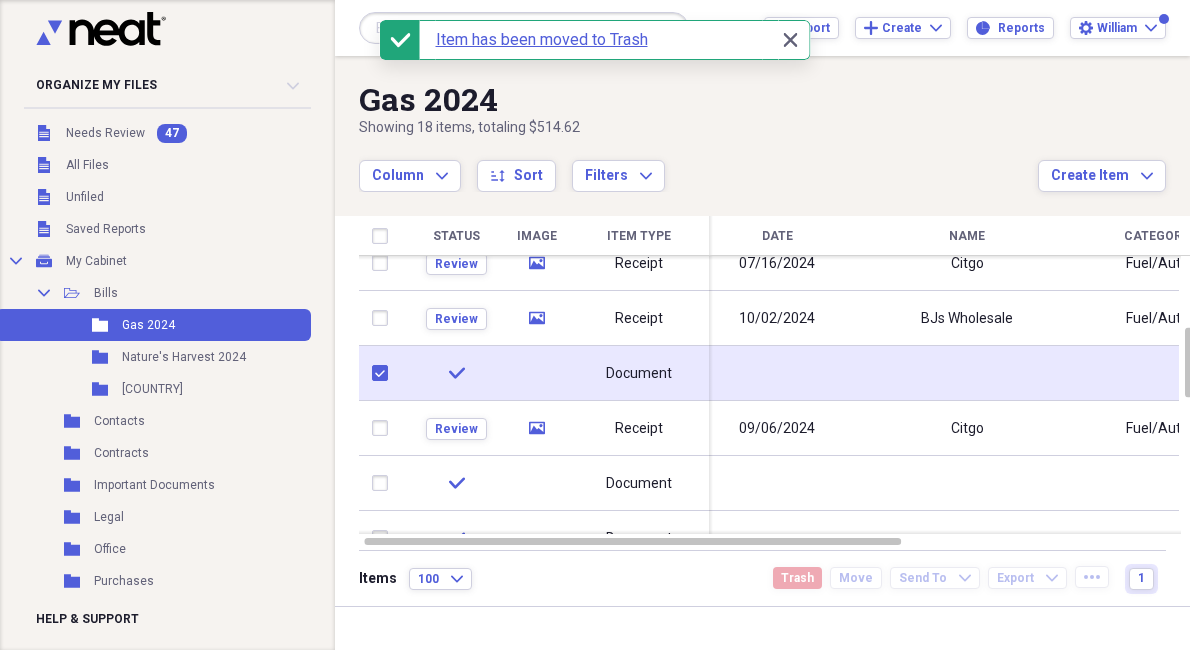 checkbox on "true" 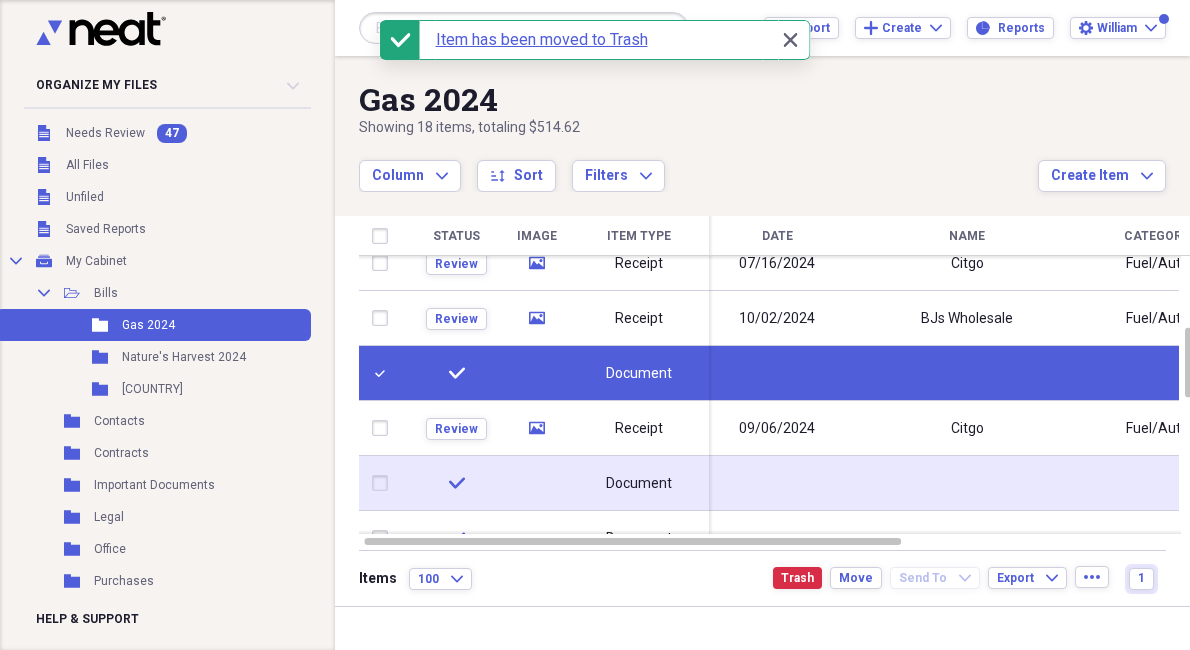 click at bounding box center [384, 483] 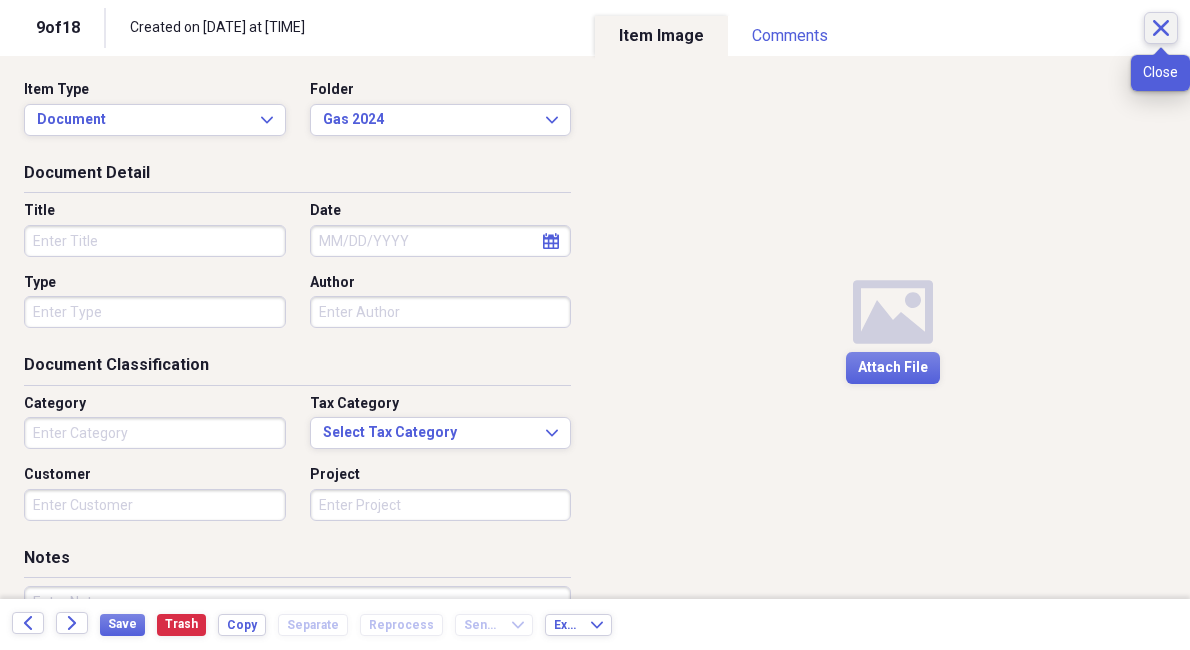 click 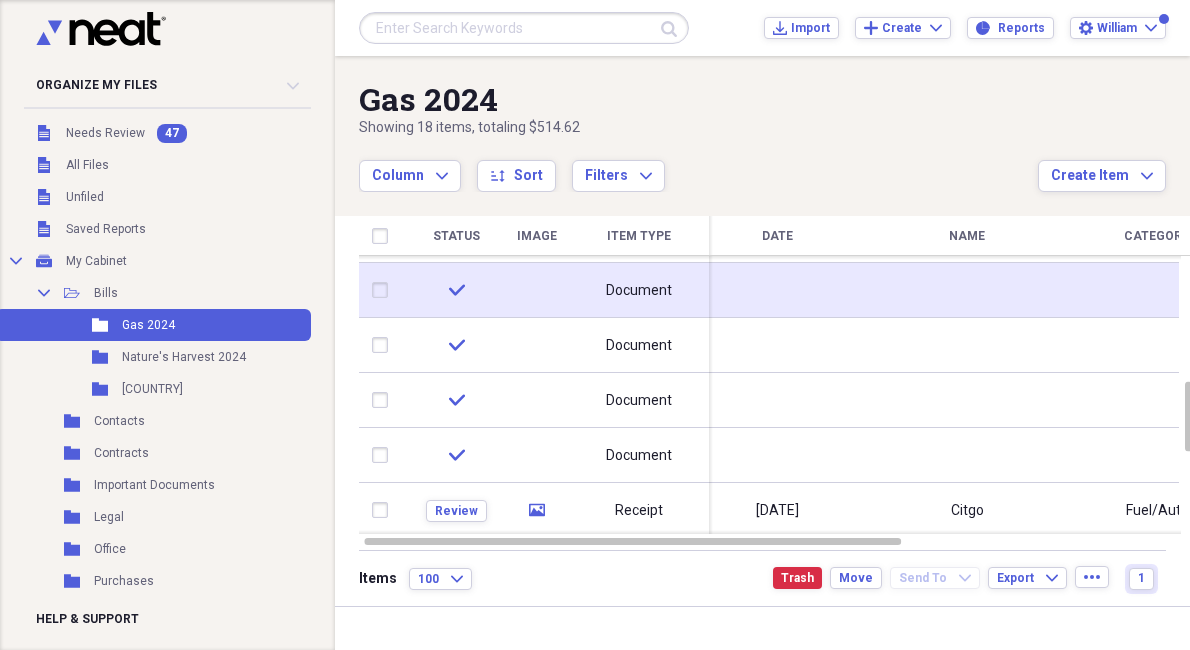 click at bounding box center [384, 290] 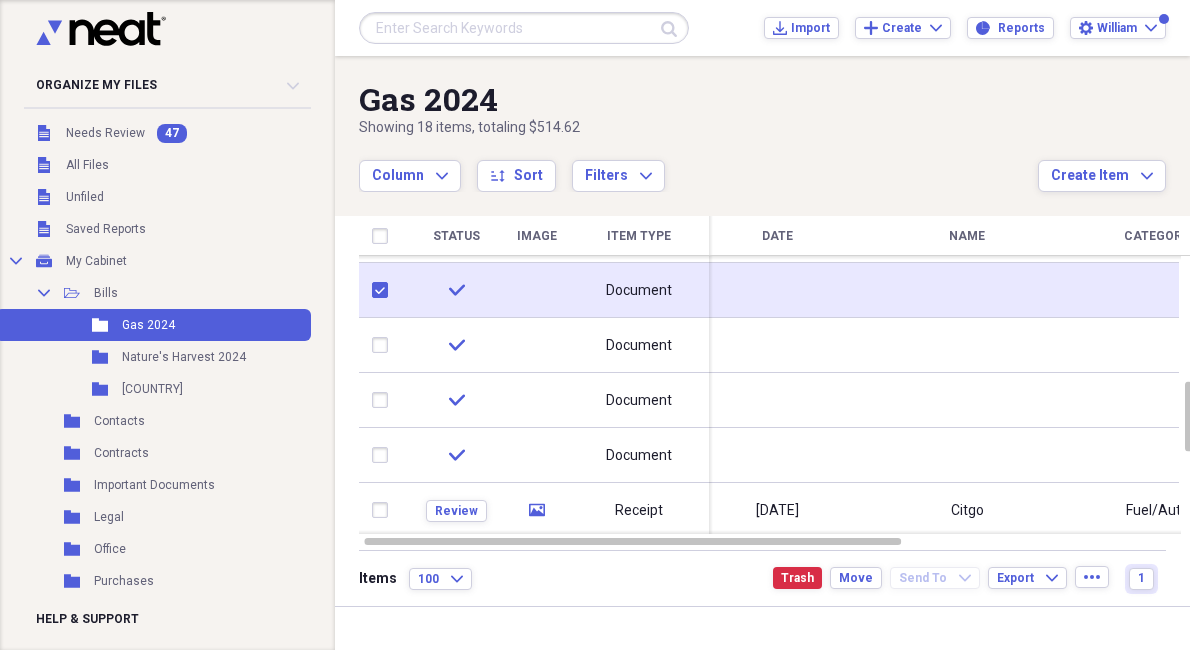 checkbox on "true" 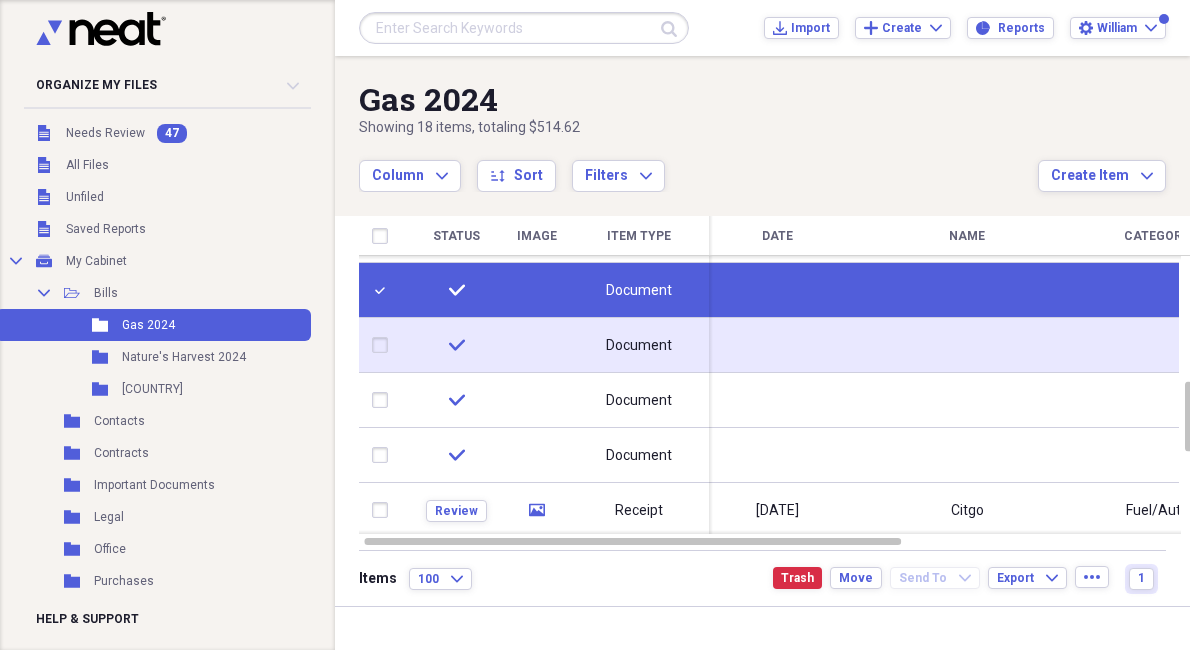 click at bounding box center (384, 345) 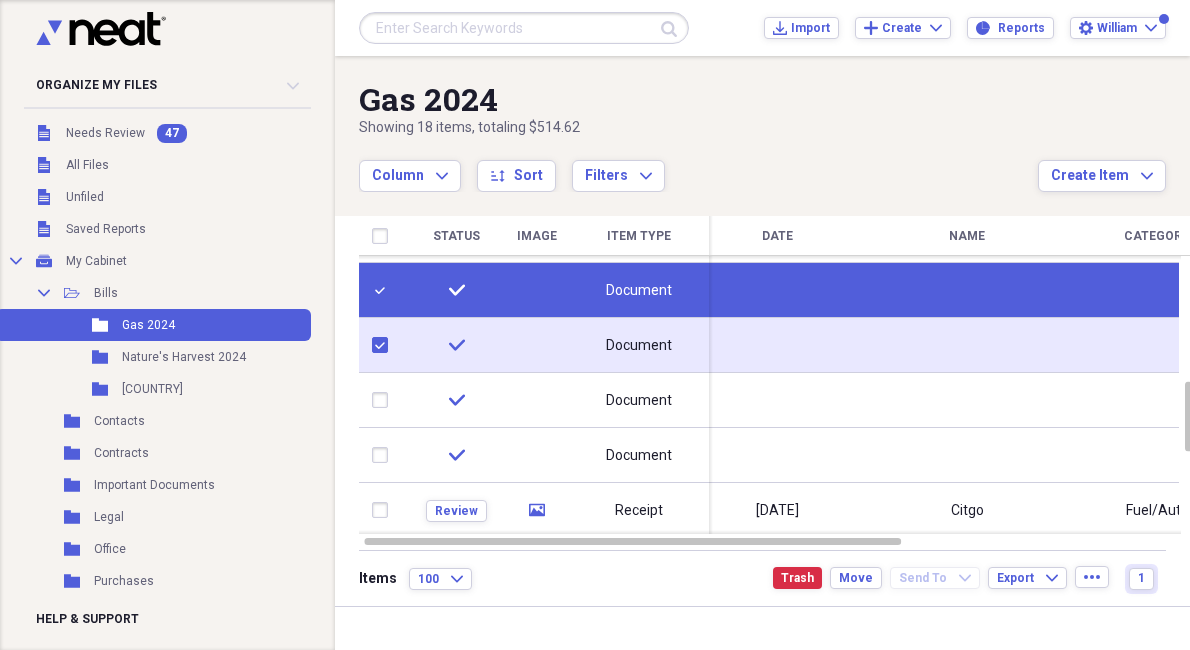 checkbox on "true" 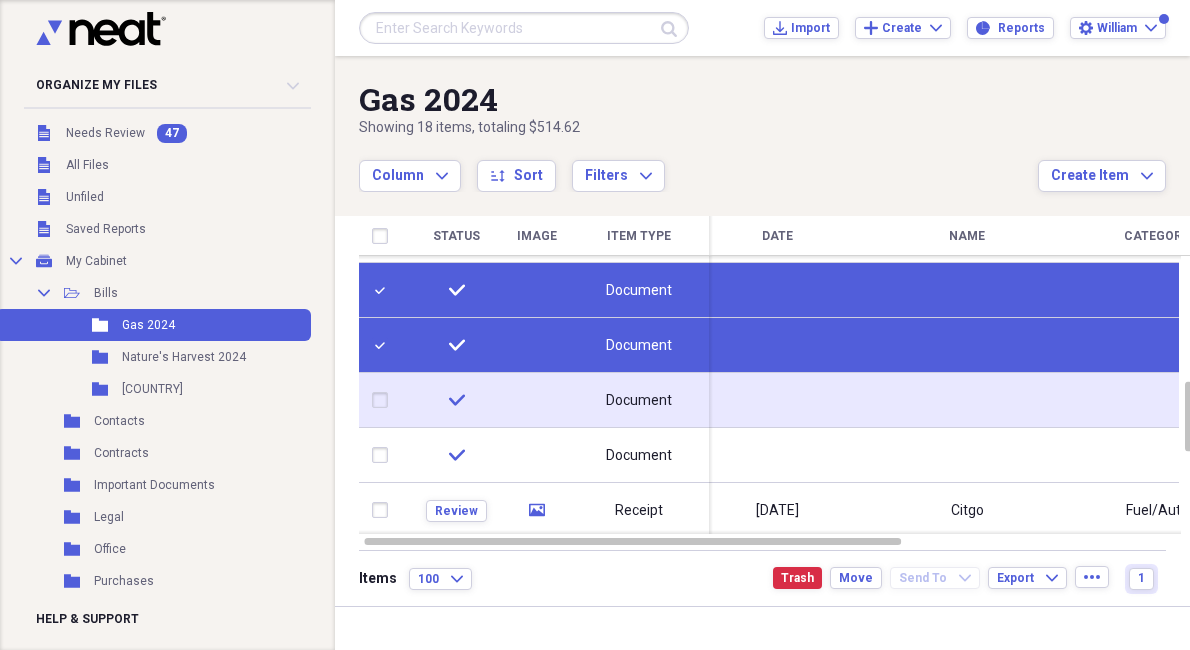 click at bounding box center [384, 400] 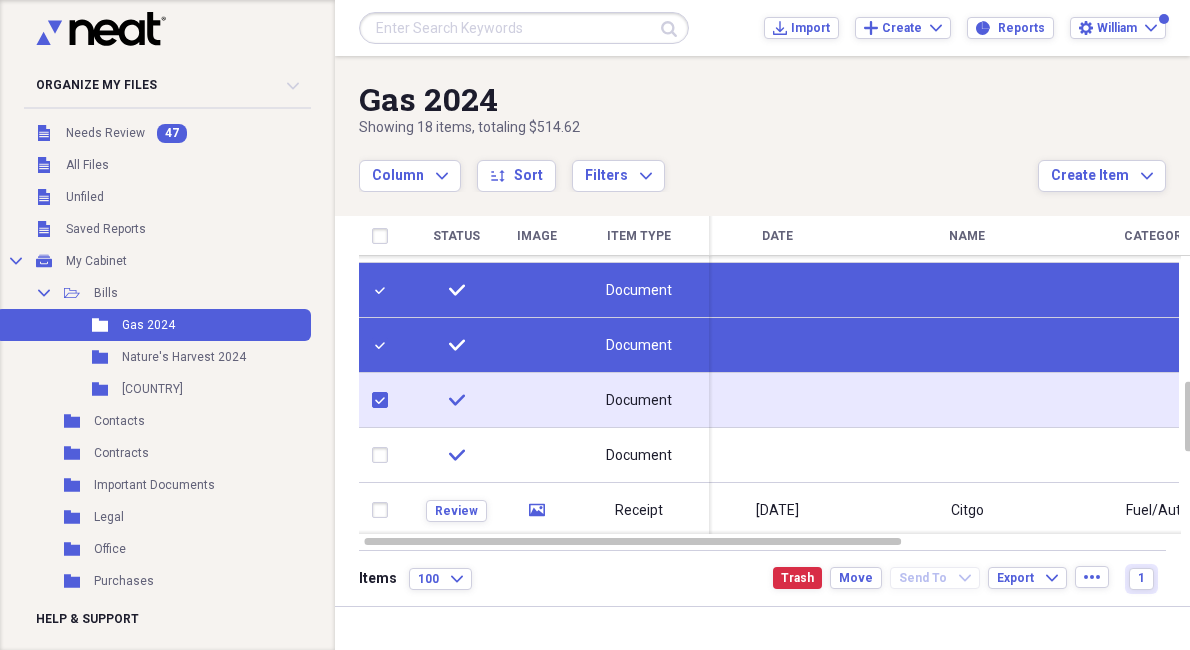 checkbox on "true" 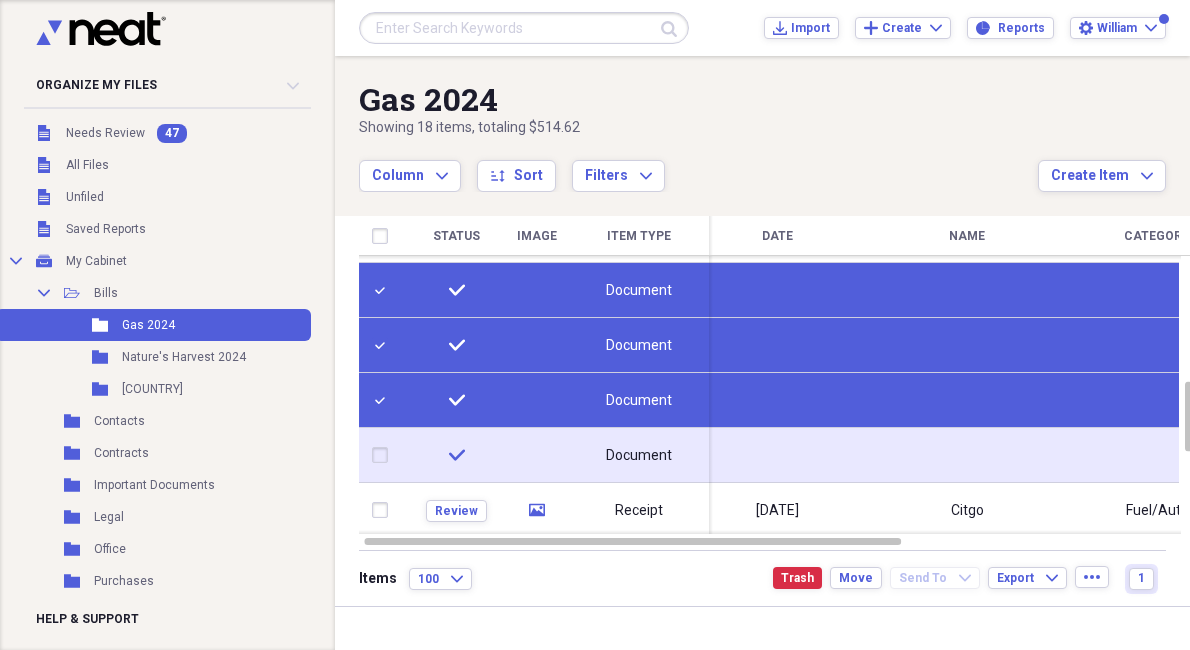click at bounding box center (384, 455) 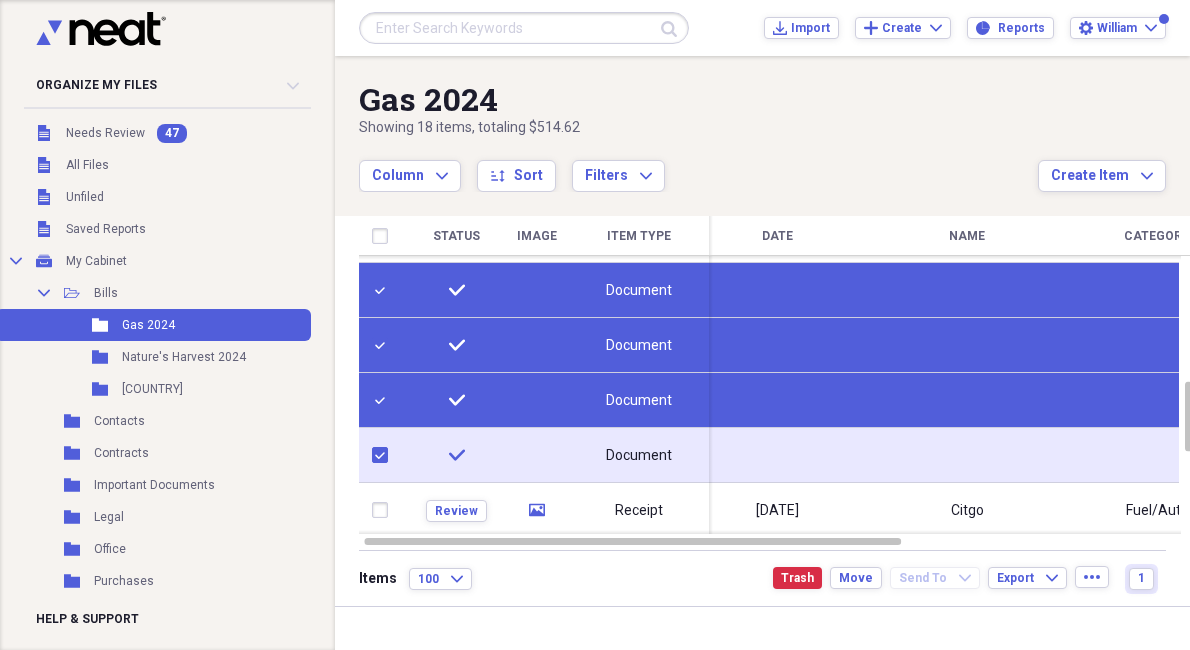 checkbox on "true" 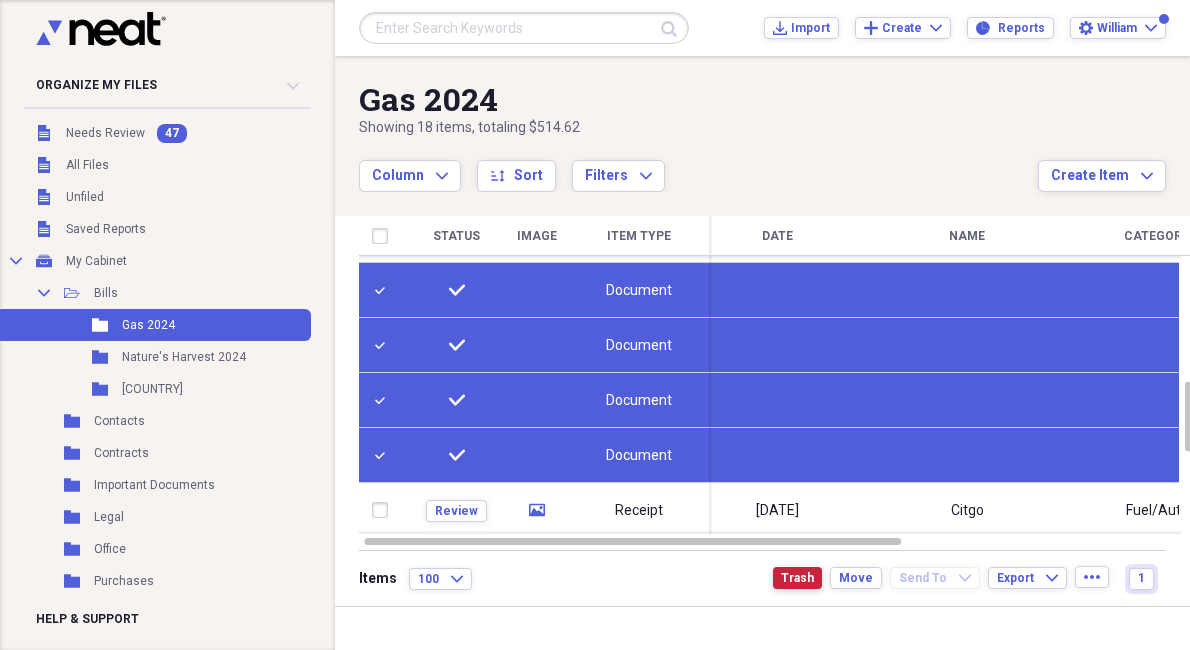 click on "Trash" at bounding box center (797, 578) 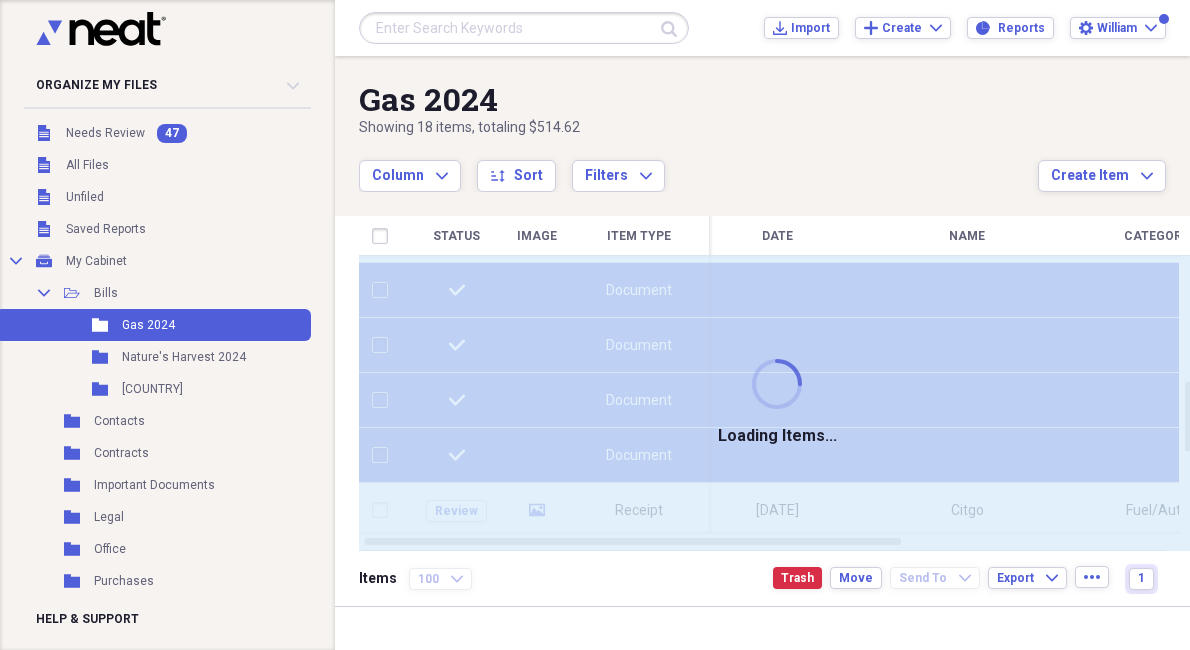 checkbox on "false" 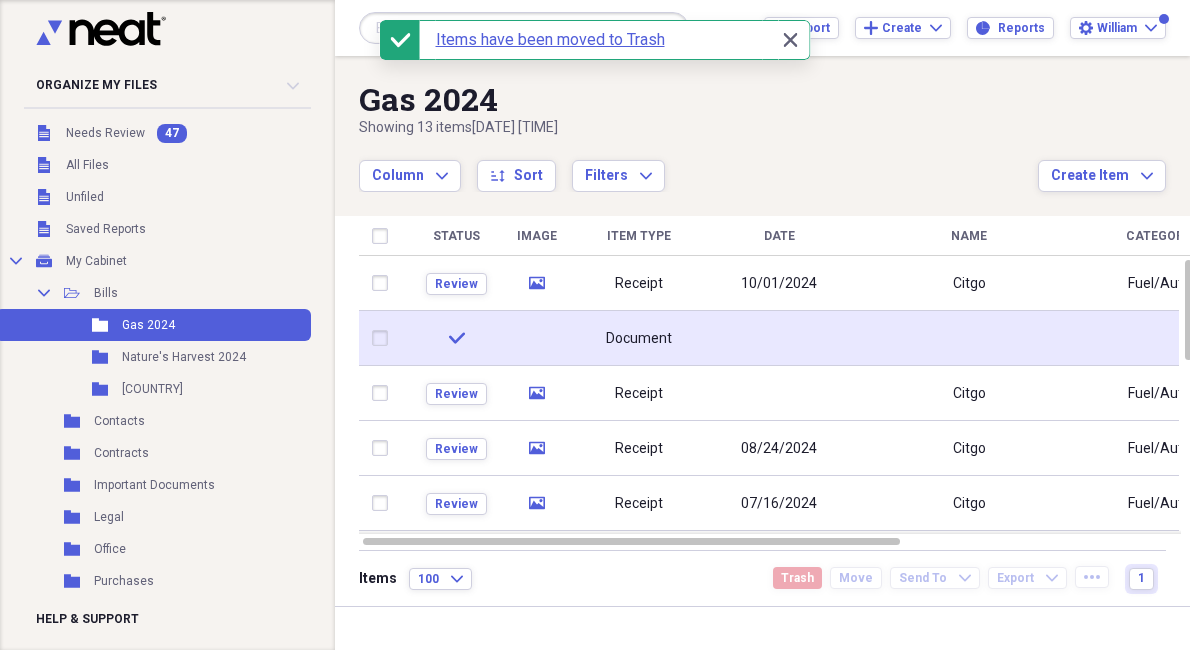 click at bounding box center (384, 338) 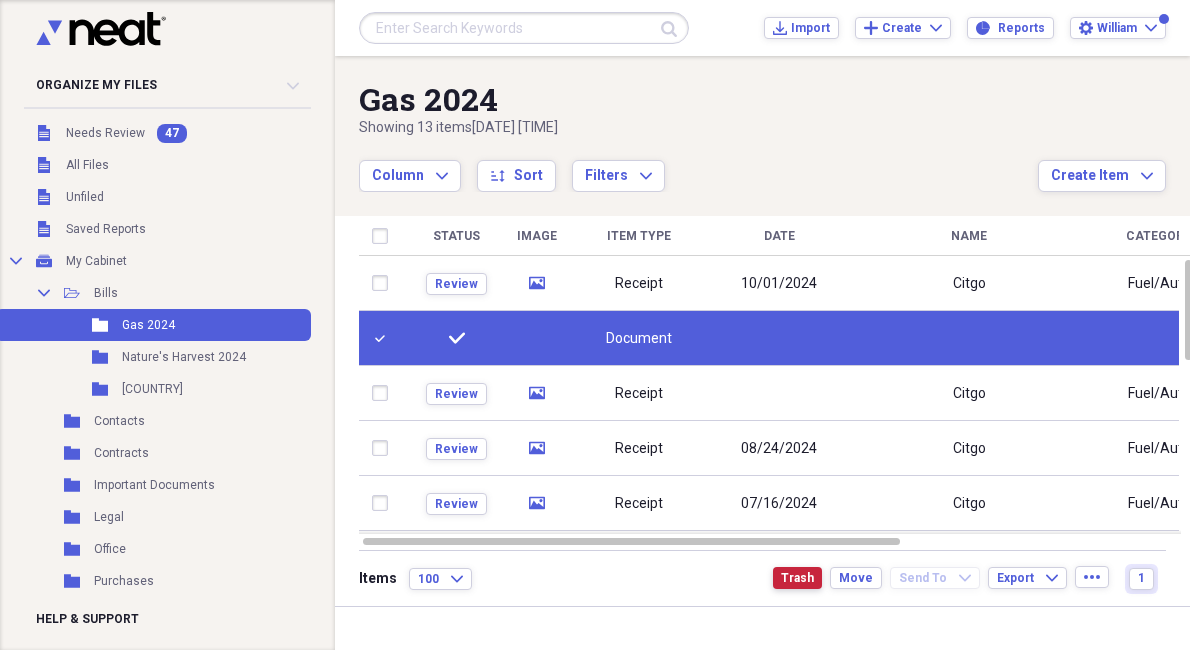 click on "Trash" at bounding box center (797, 578) 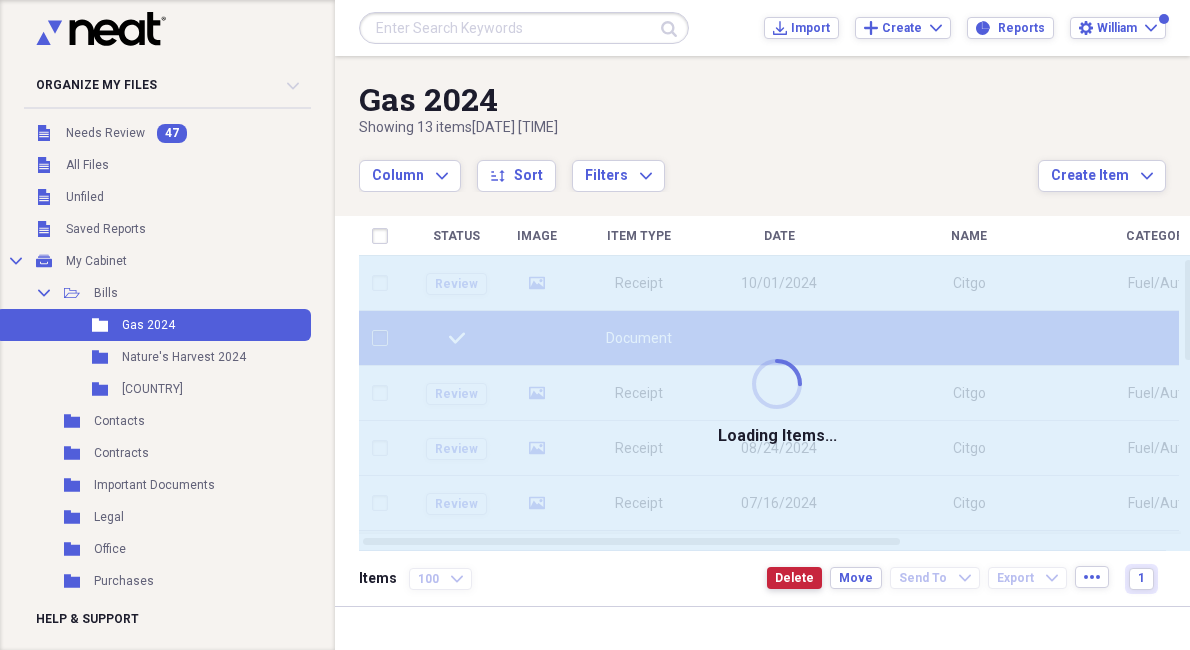 checkbox on "false" 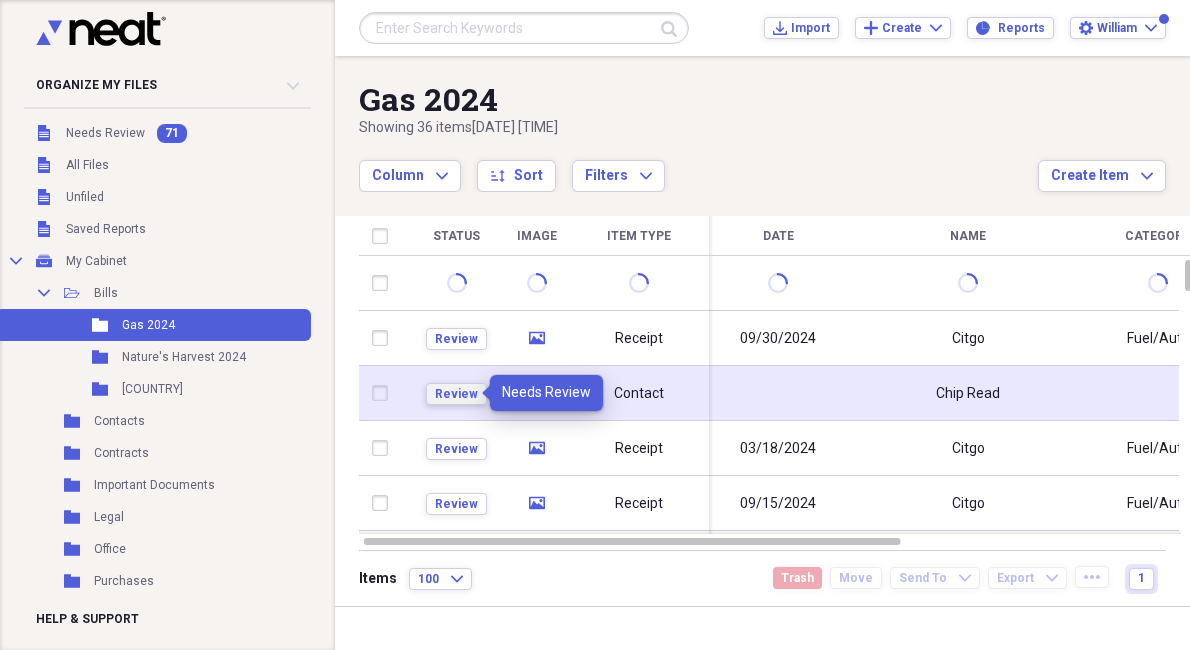 click on "Review" at bounding box center (456, 394) 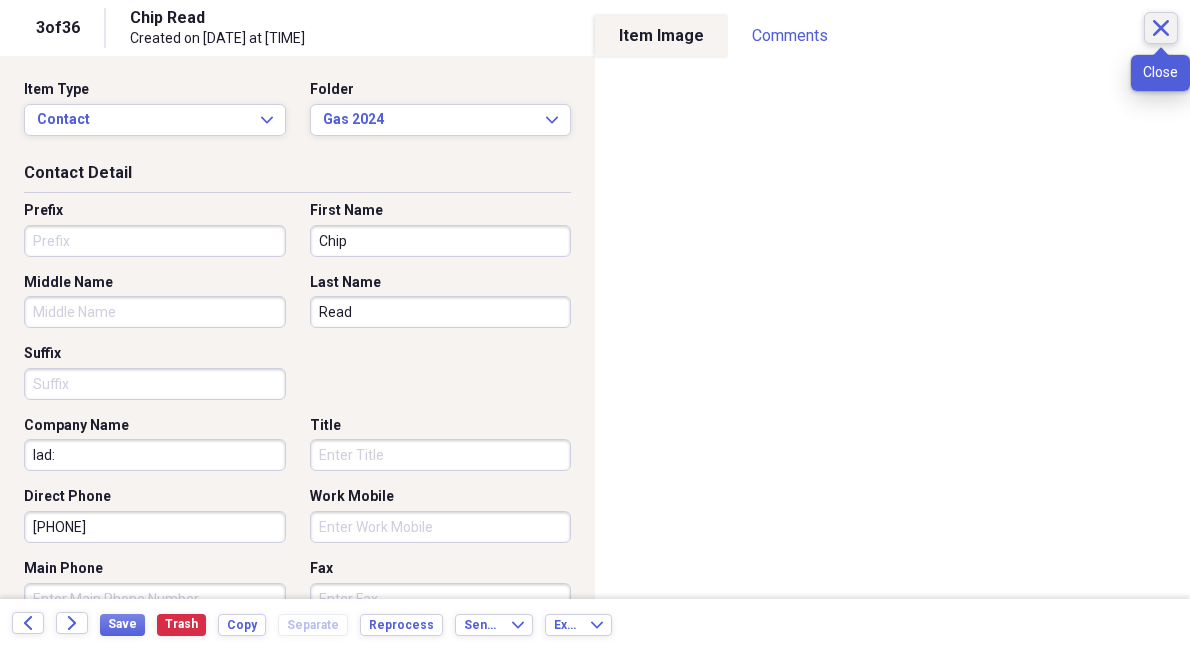click on "Close" 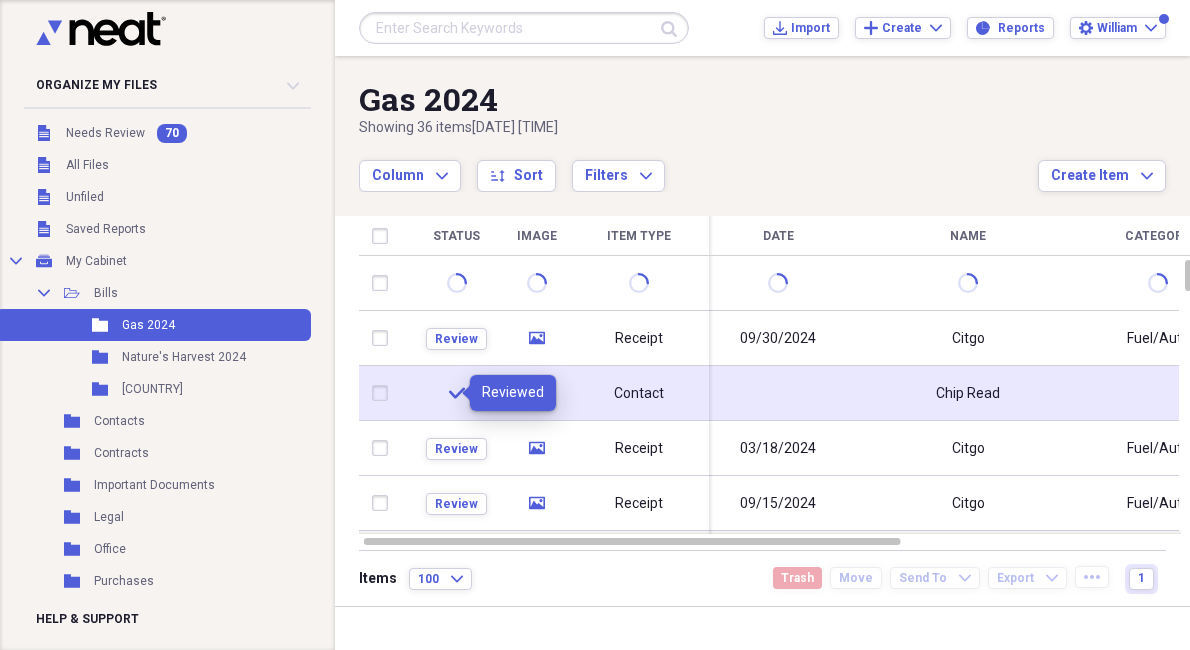 click on "Column Expand sort Sort Filters  Expand" at bounding box center [698, 165] 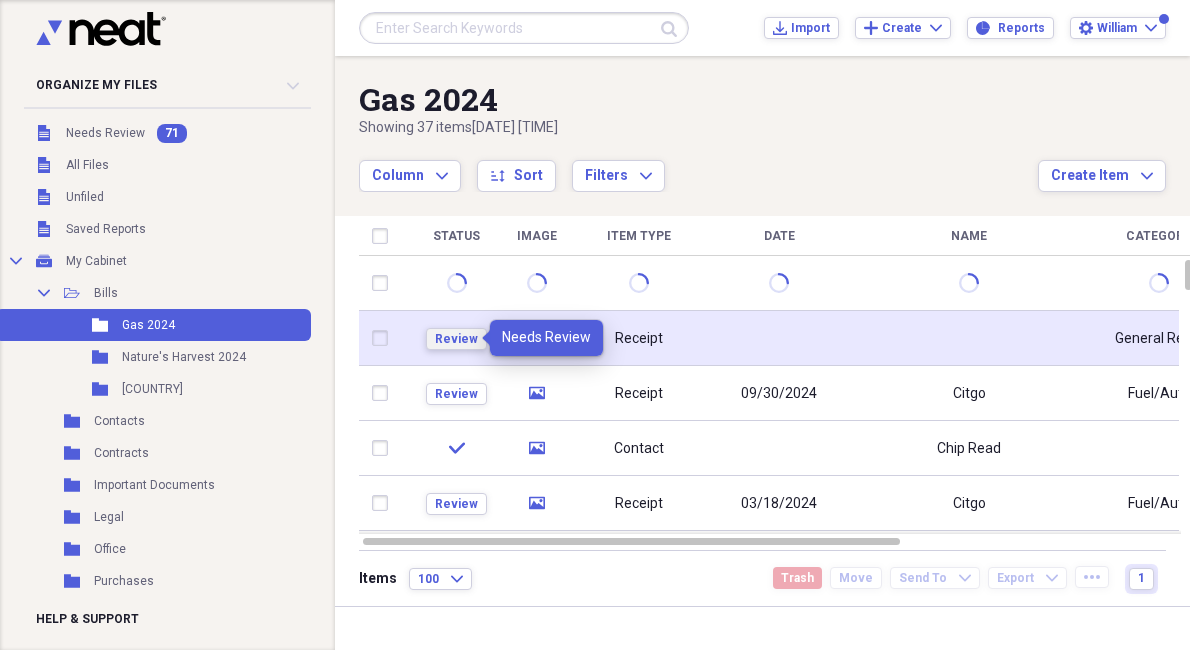 click on "Review" at bounding box center (456, 339) 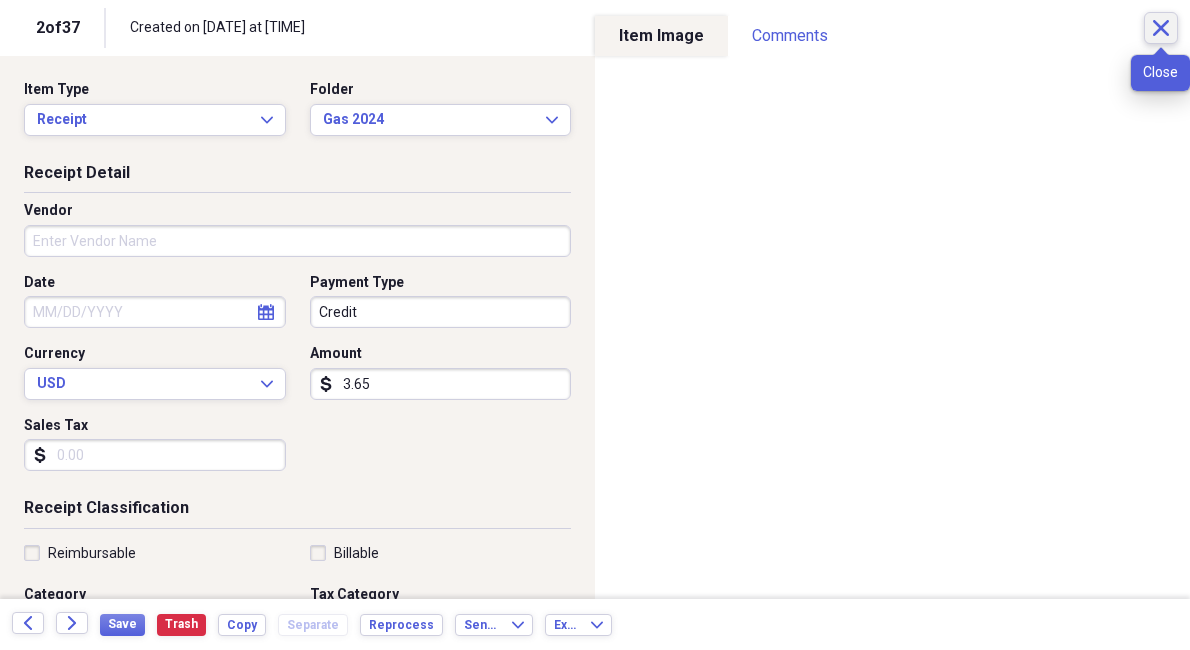 click on "Close" 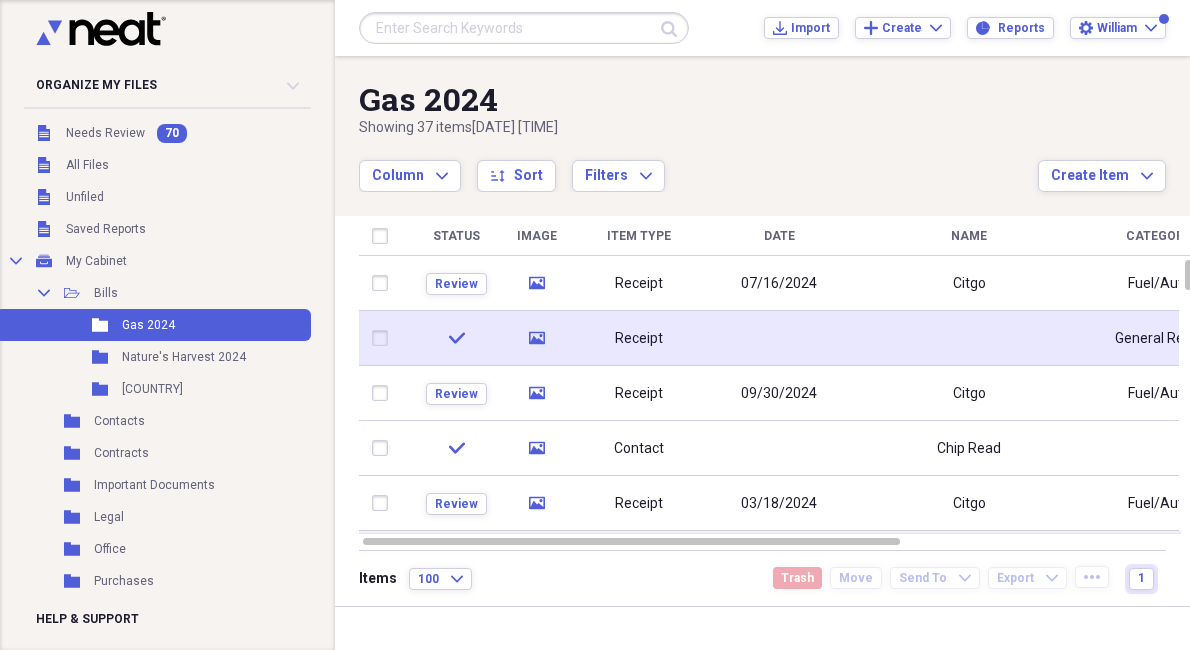 click at bounding box center [384, 338] 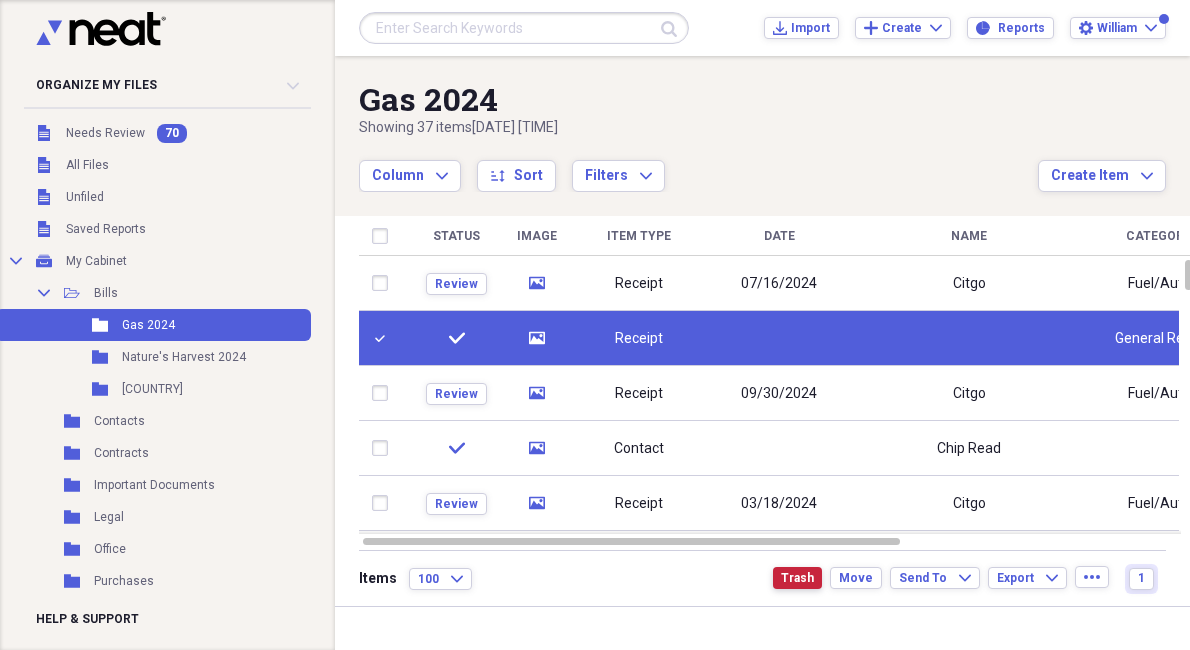 click on "Trash" at bounding box center [797, 578] 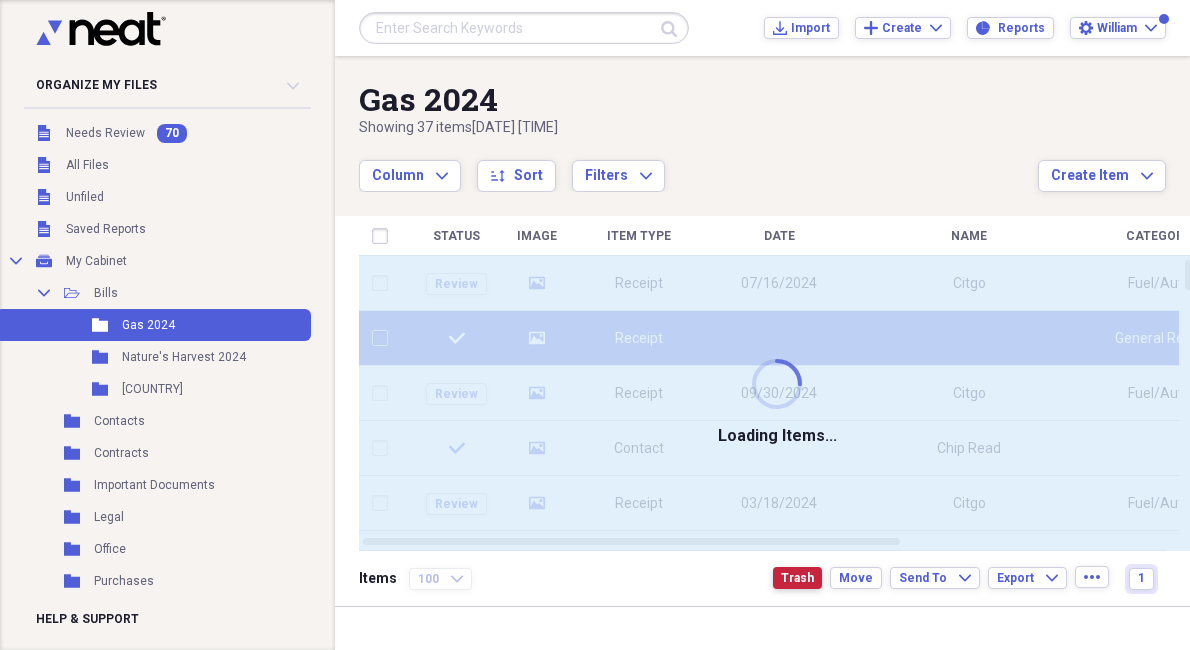 checkbox on "false" 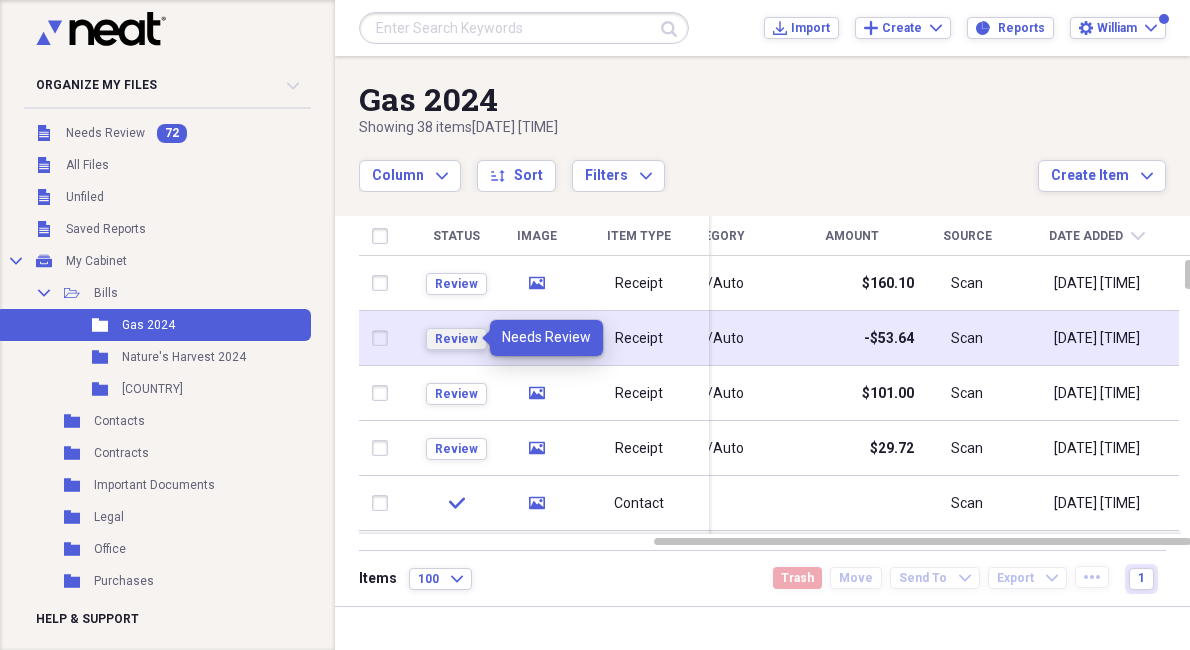click on "Review" at bounding box center [456, 339] 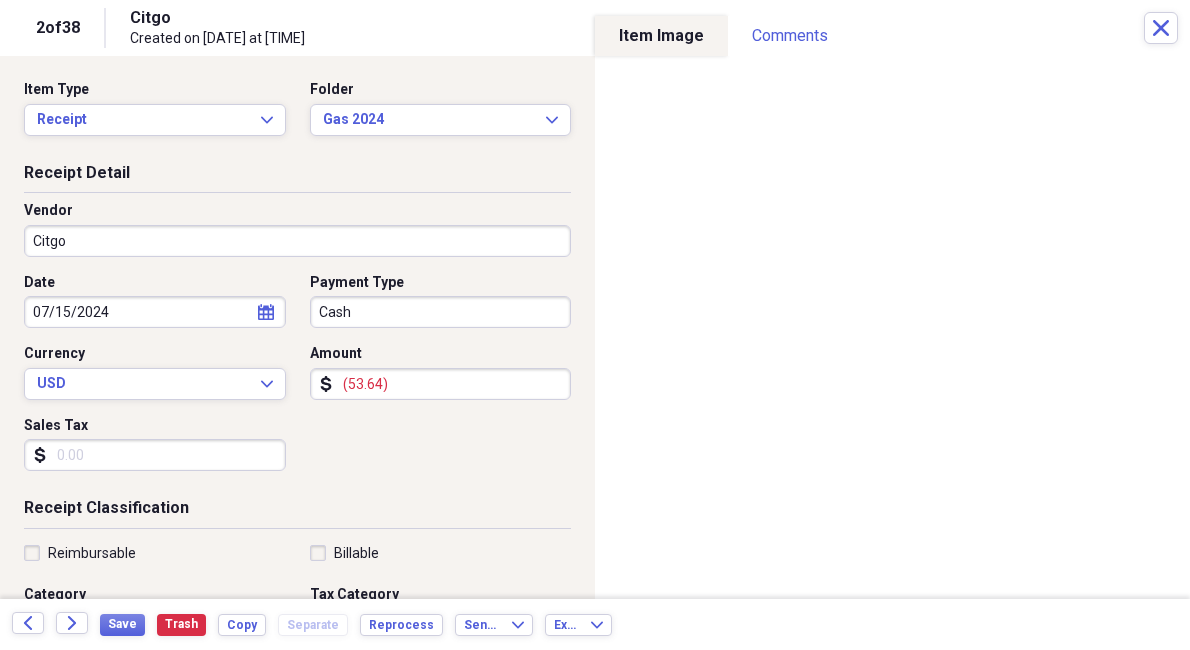 click on "(53.64)" at bounding box center [441, 384] 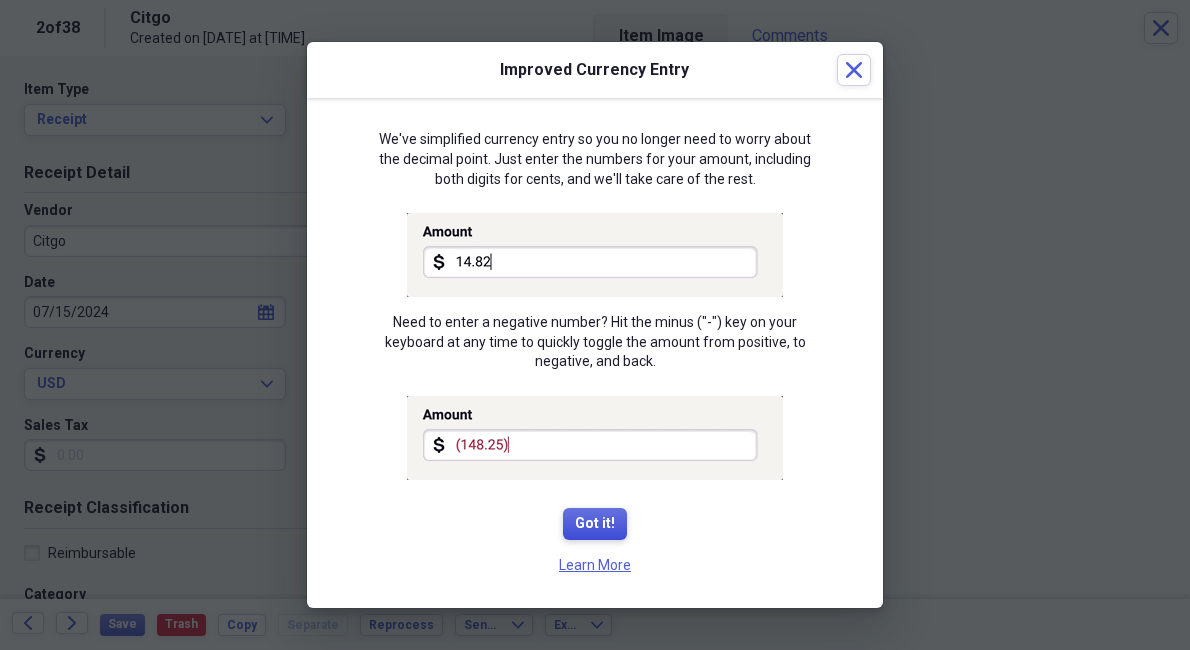 click on "Got it!" at bounding box center [595, 524] 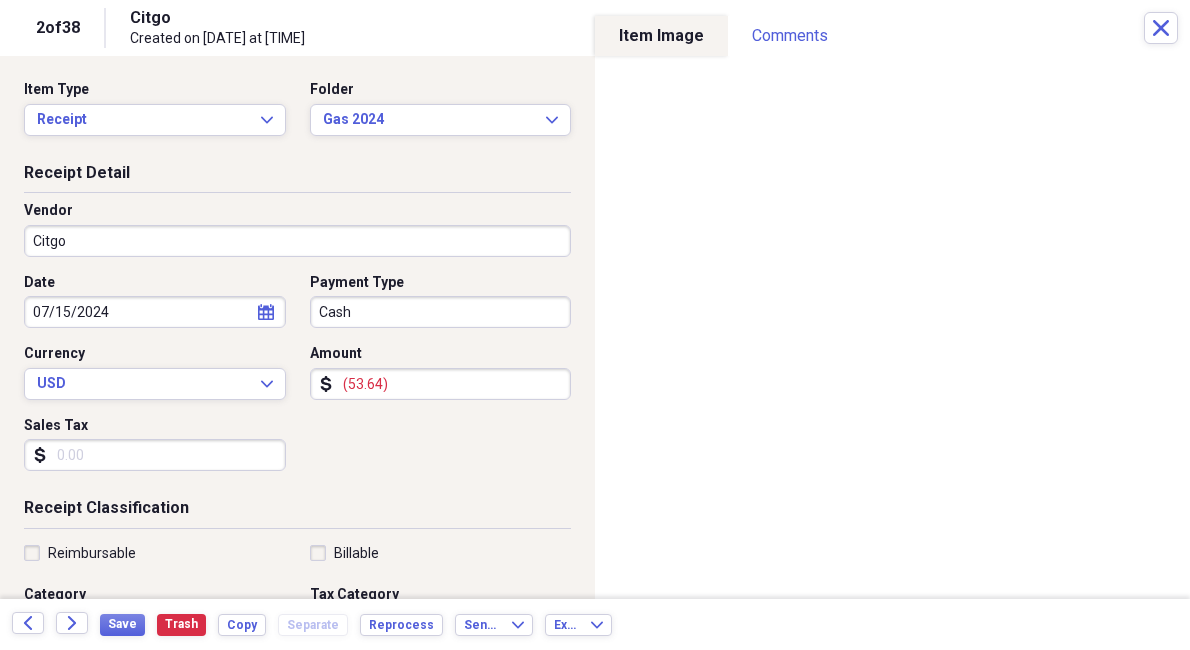 type on "(53.64)" 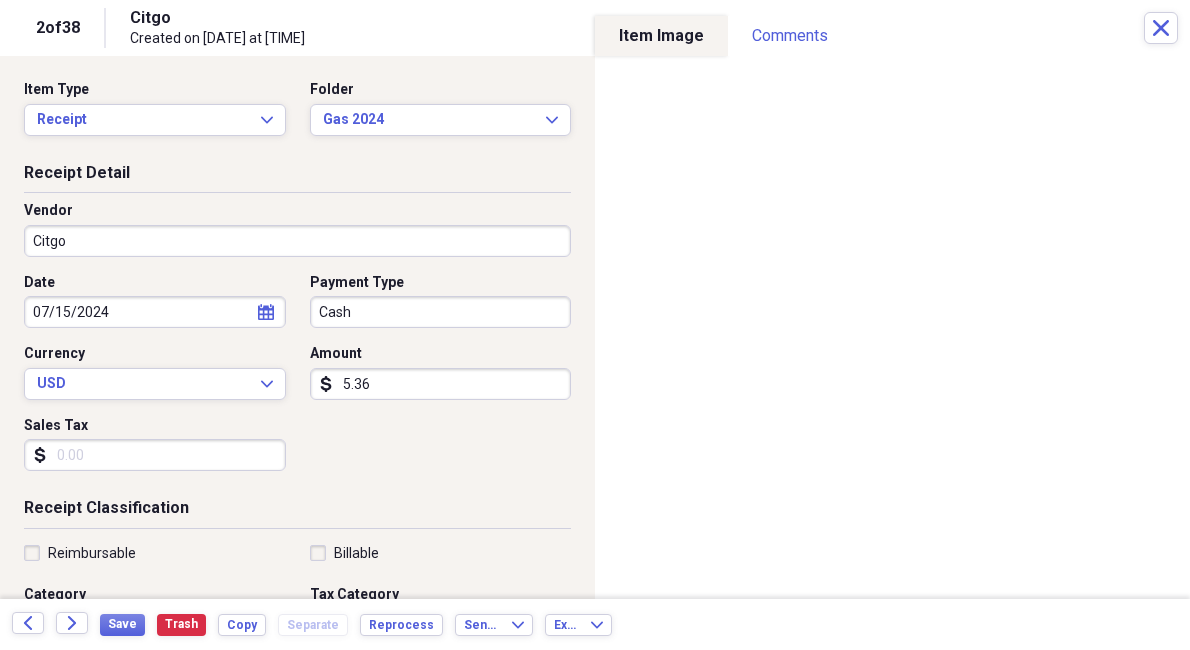 type on "53.64" 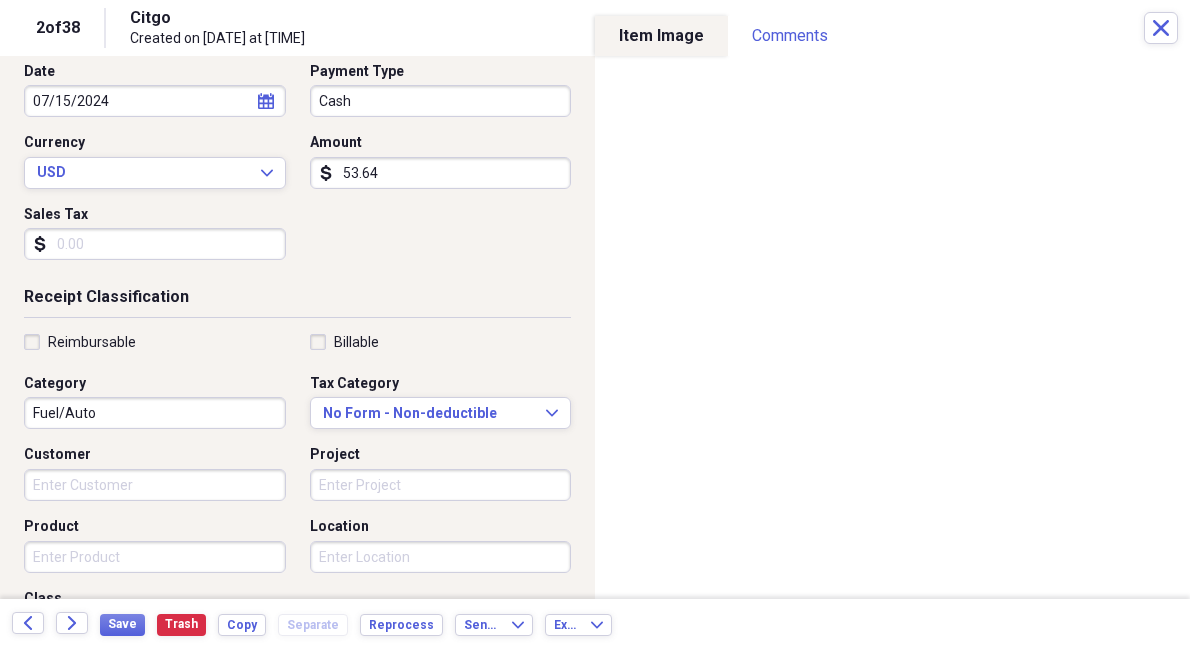 scroll, scrollTop: 471, scrollLeft: 0, axis: vertical 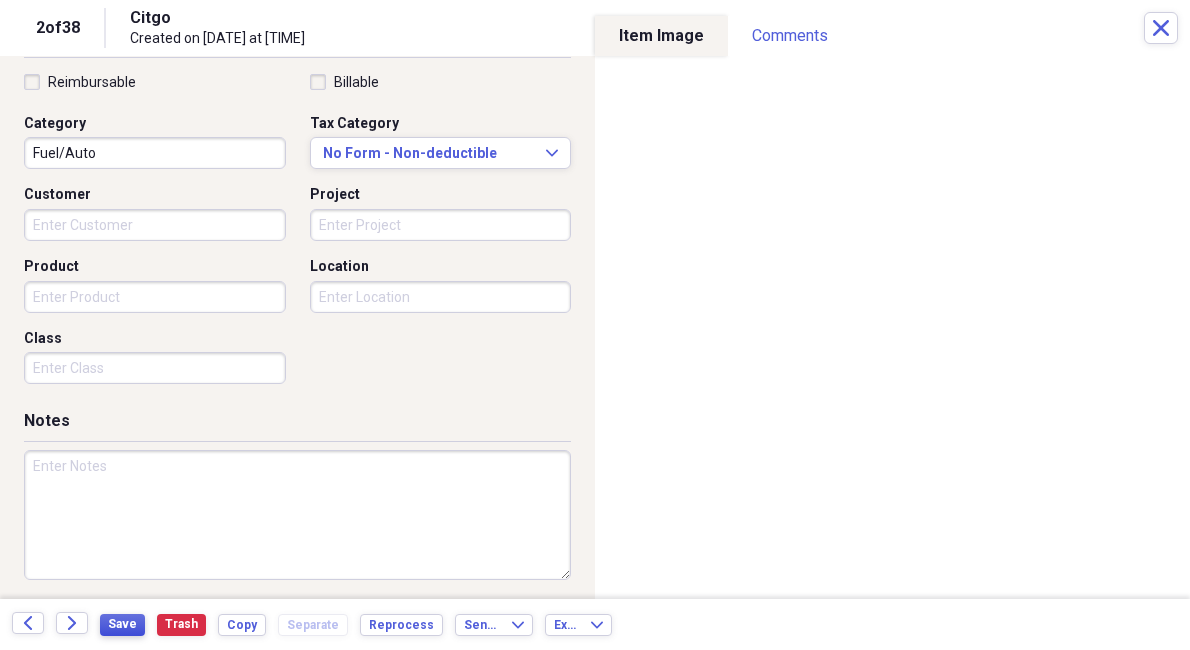 click on "Save" at bounding box center (122, 624) 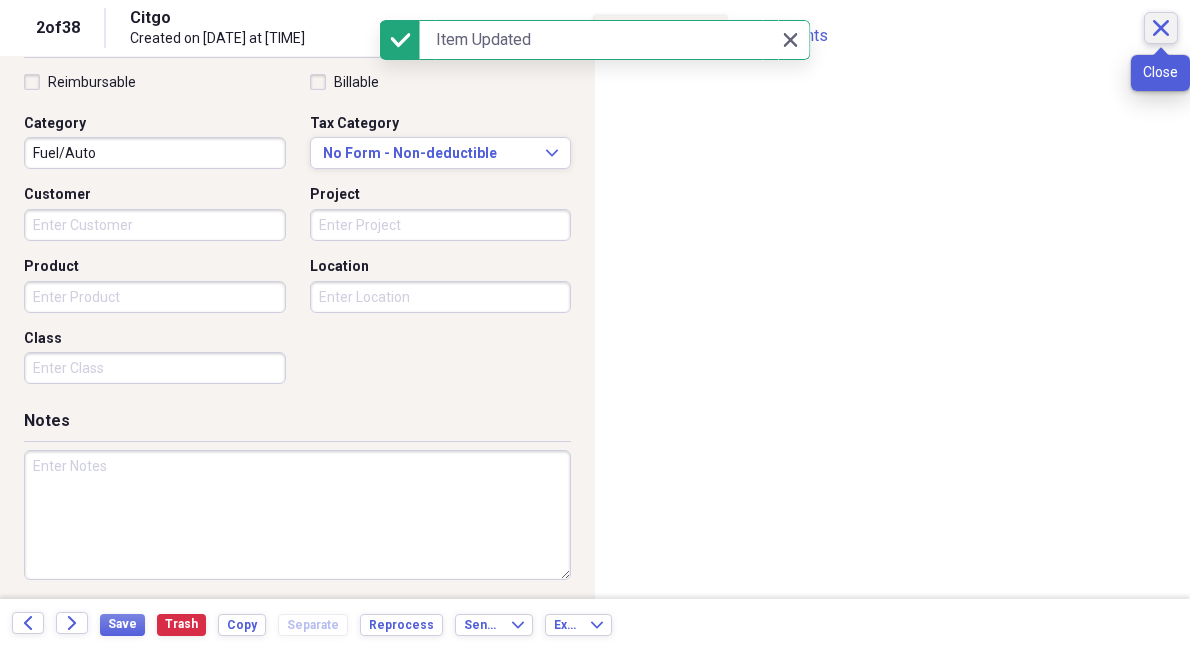 click on "Close" 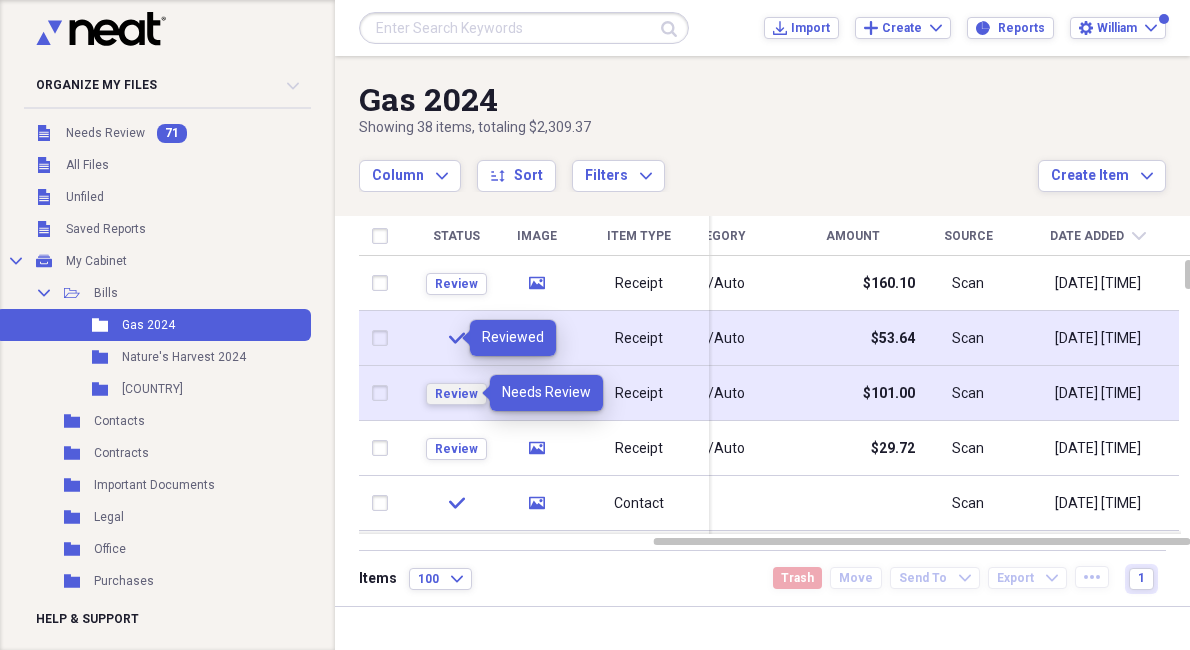 click on "Review" at bounding box center [456, 394] 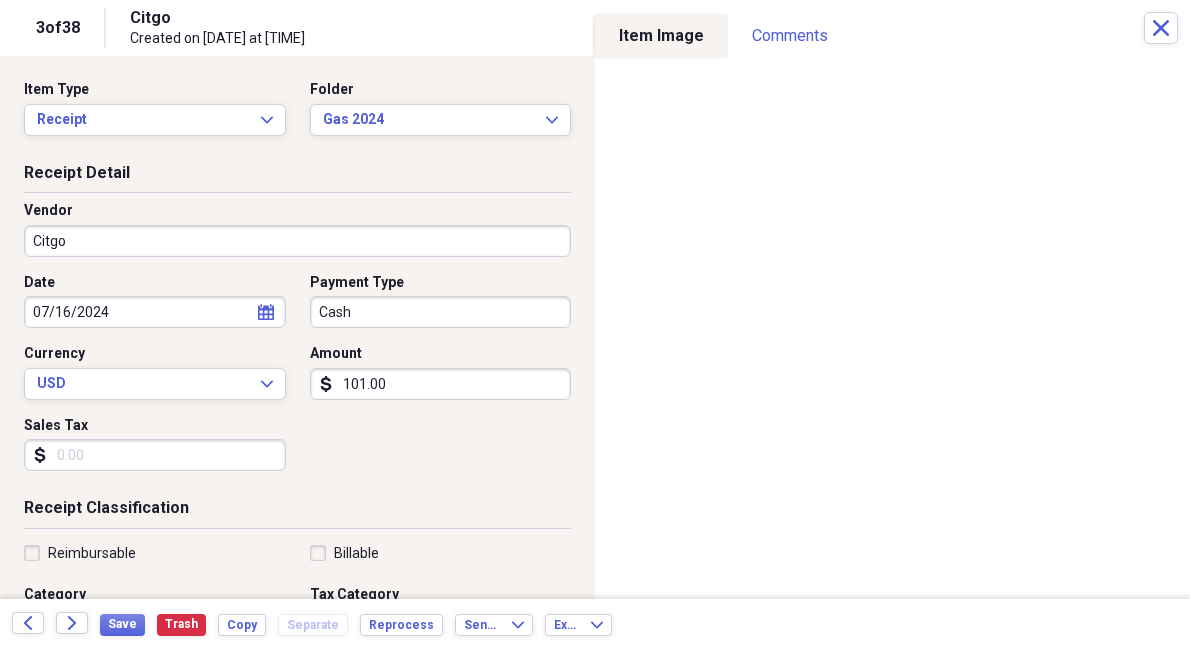 click on "101.00" at bounding box center (441, 384) 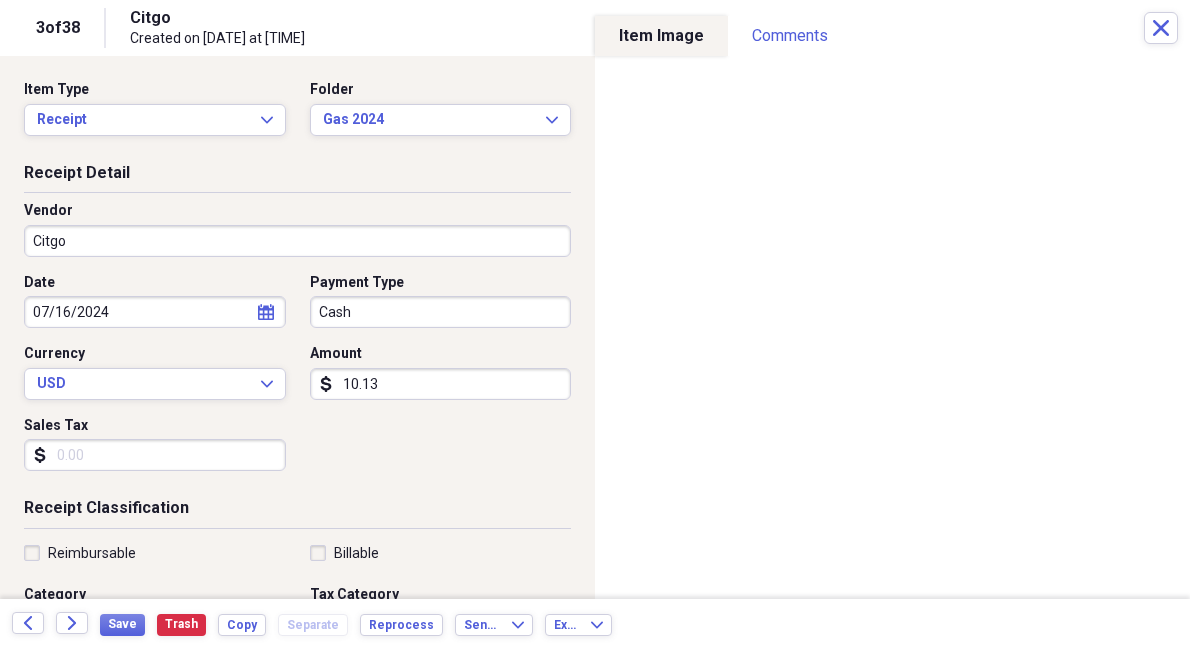 type on "101.30" 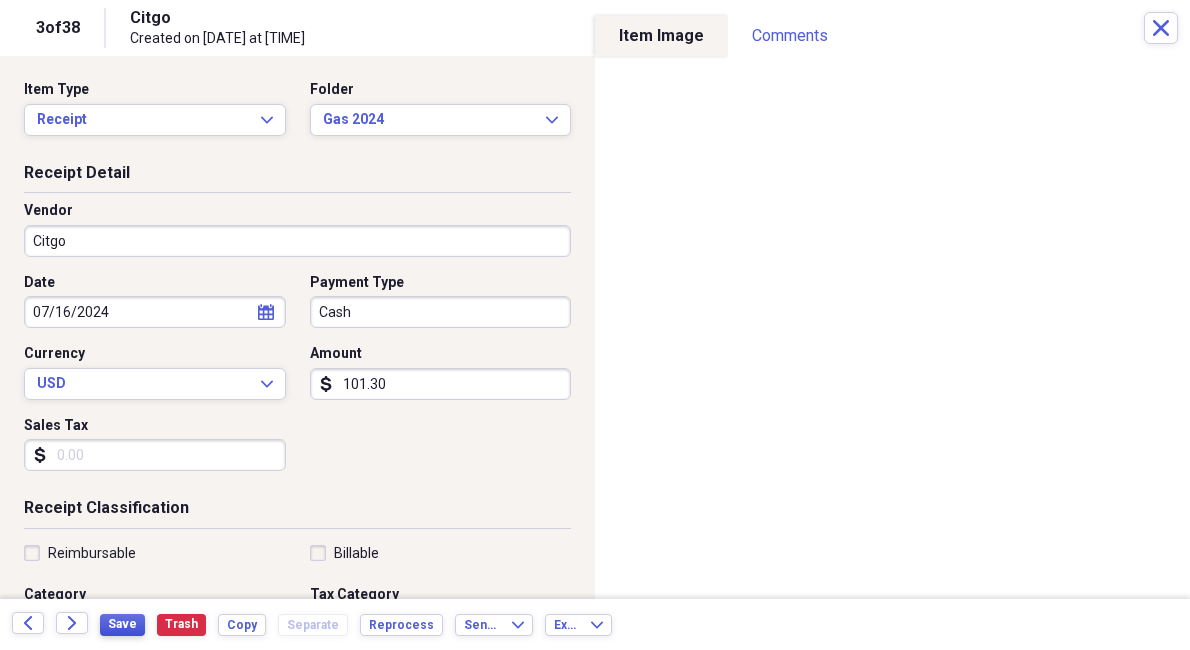 click on "Save" at bounding box center [122, 624] 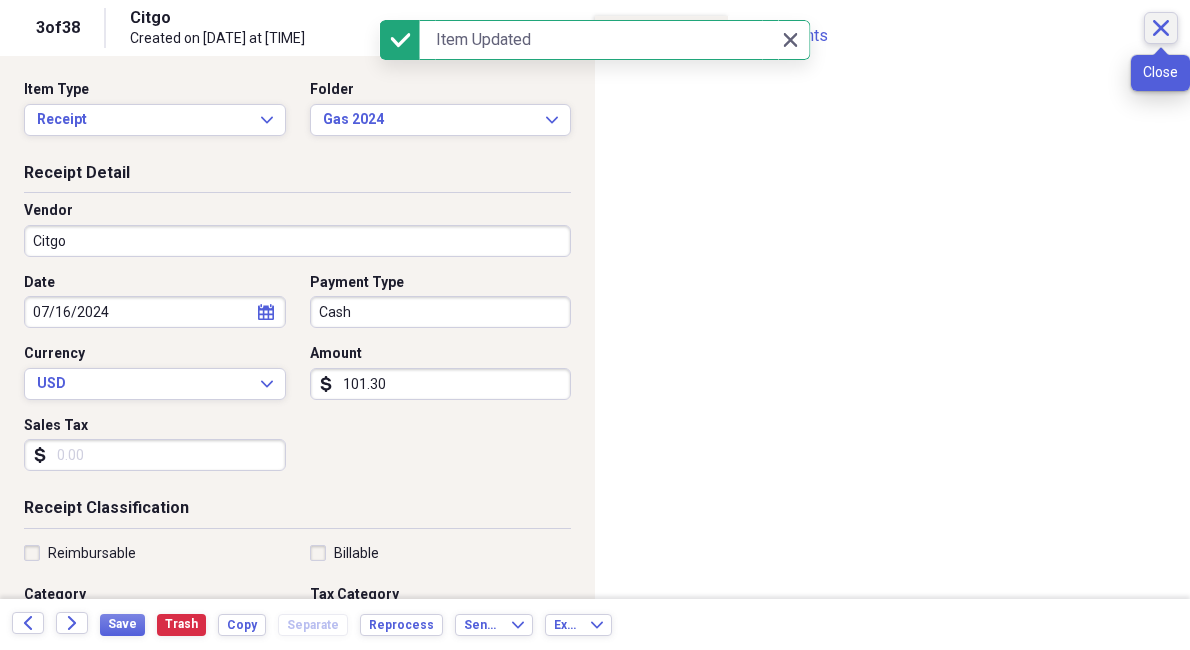 click 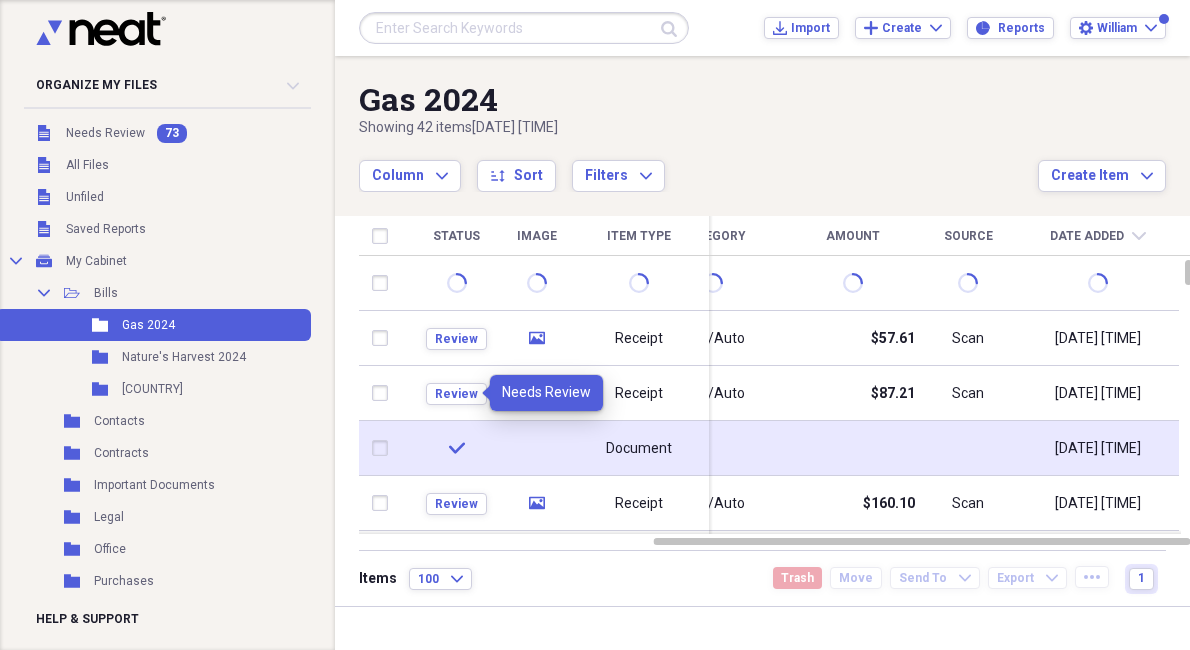 click at bounding box center (384, 448) 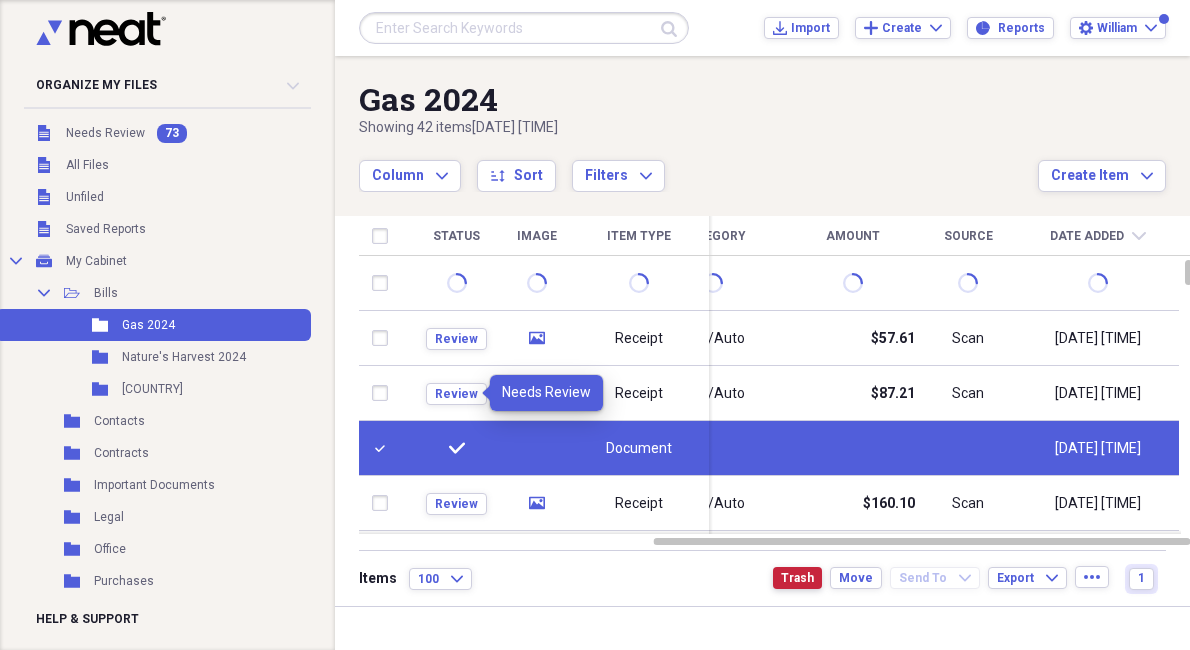 click on "Trash" at bounding box center (797, 578) 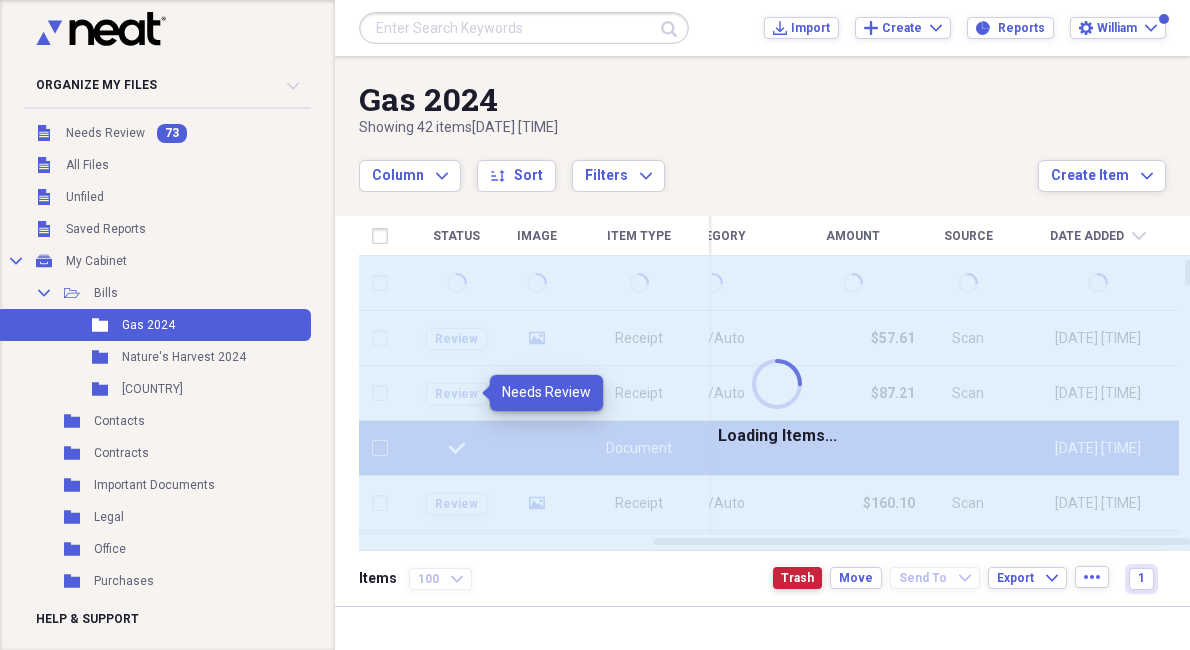 checkbox on "false" 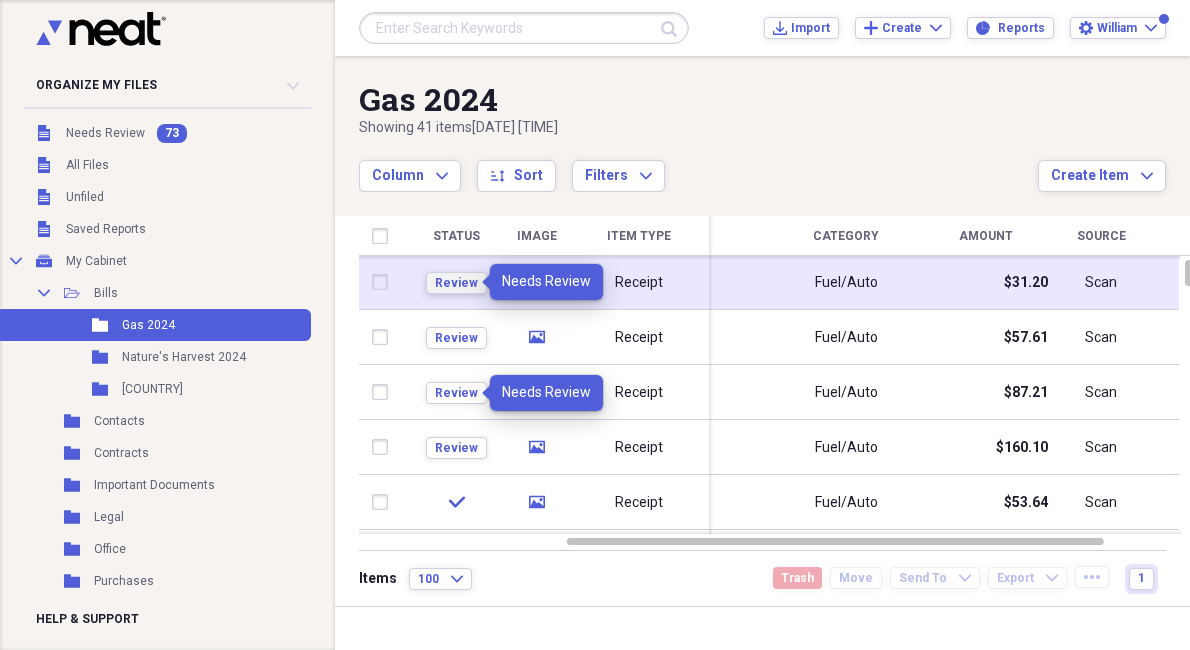 click on "Review" at bounding box center [456, 283] 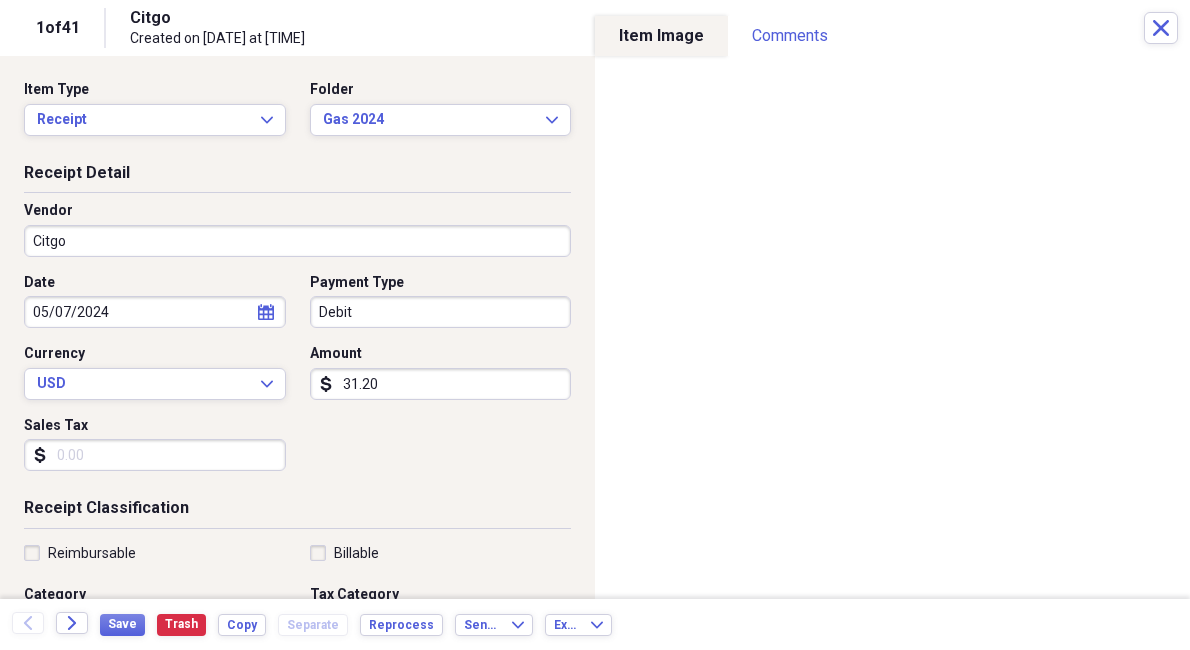 click on "31.20" at bounding box center (441, 384) 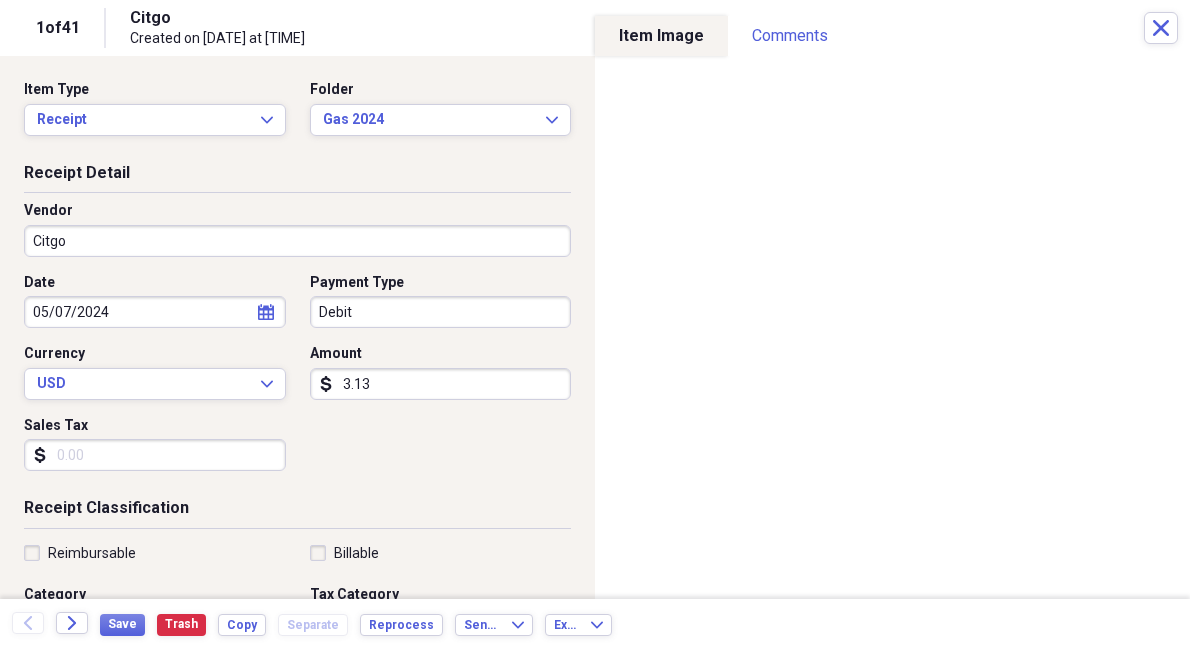 type on "31.39" 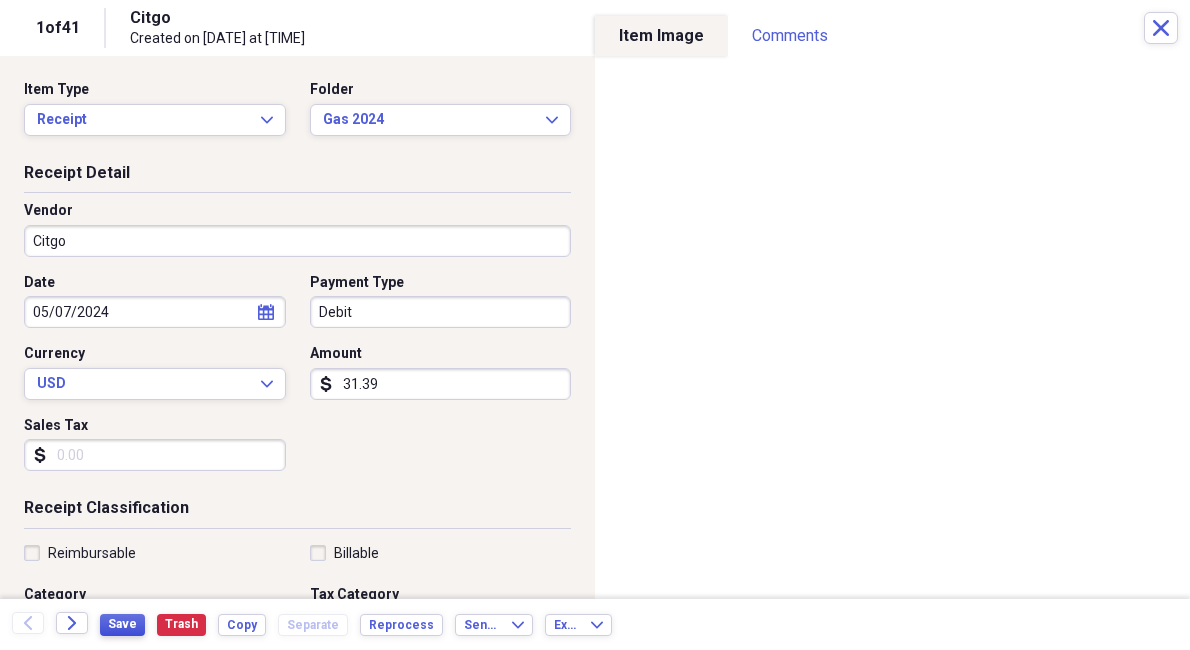 click on "Save" at bounding box center (122, 624) 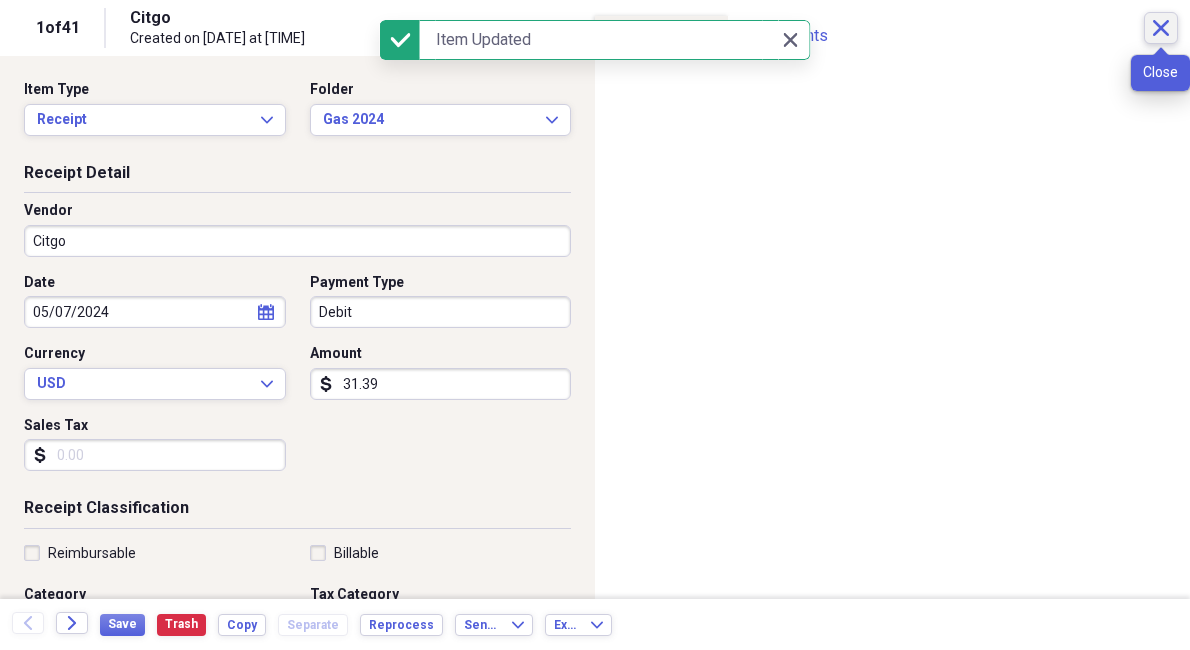 click on "Close" 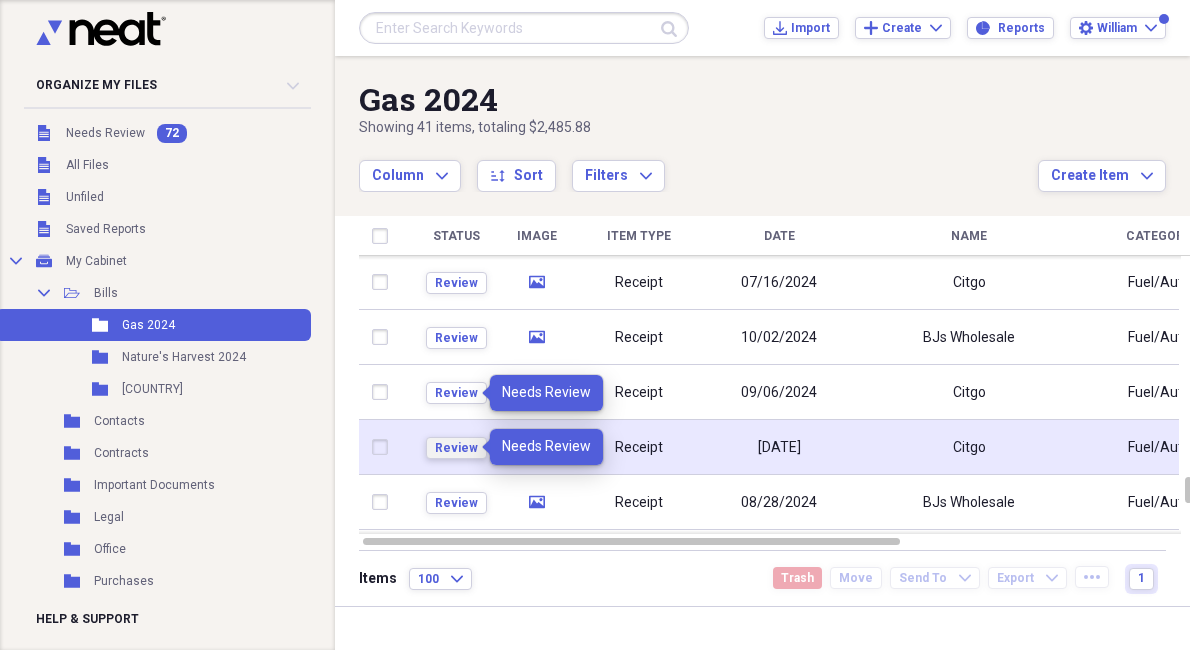click on "Review" at bounding box center (456, 448) 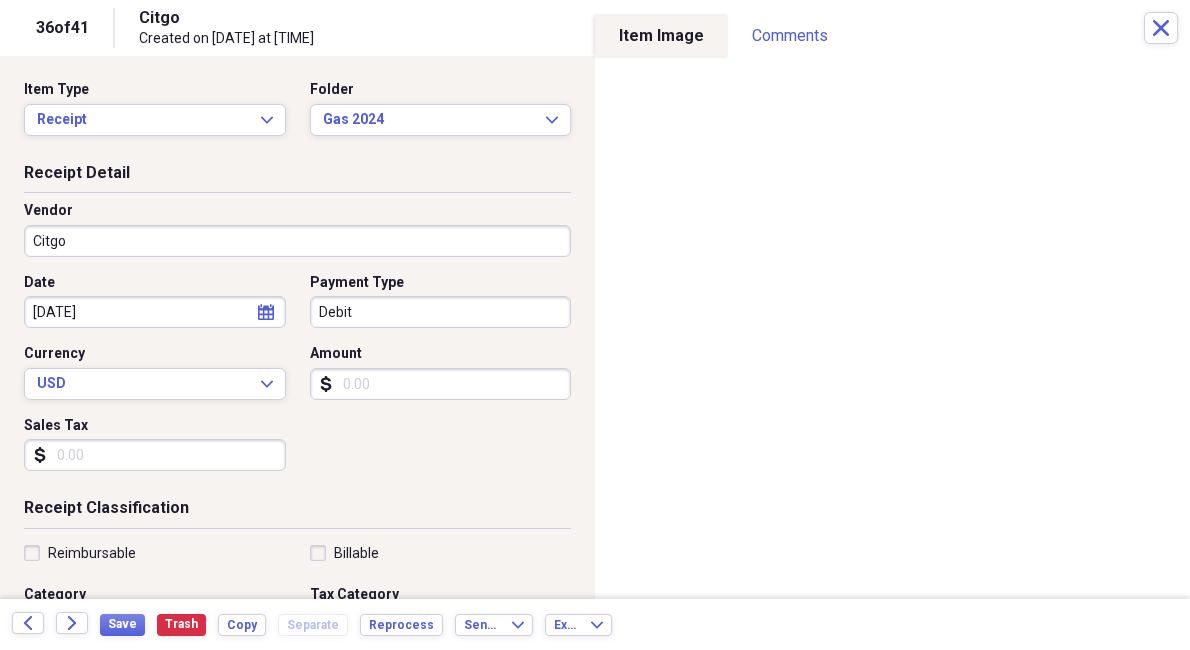 click on "Amount" at bounding box center [441, 384] 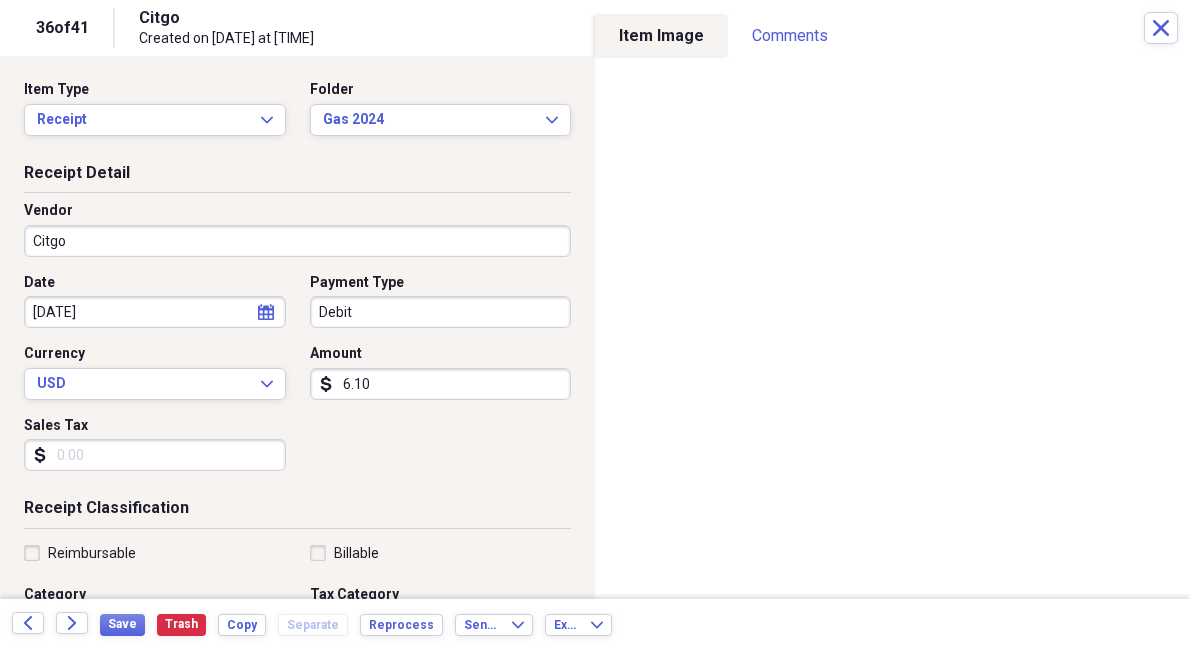 type on "61.00" 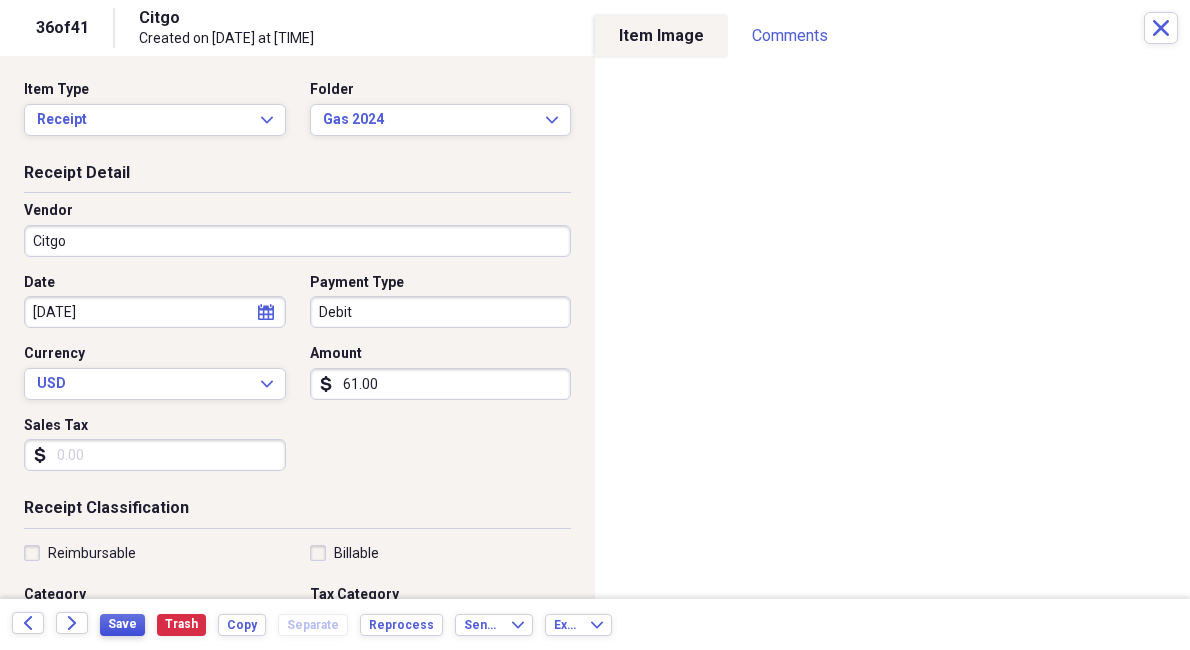 click on "Save" at bounding box center (122, 624) 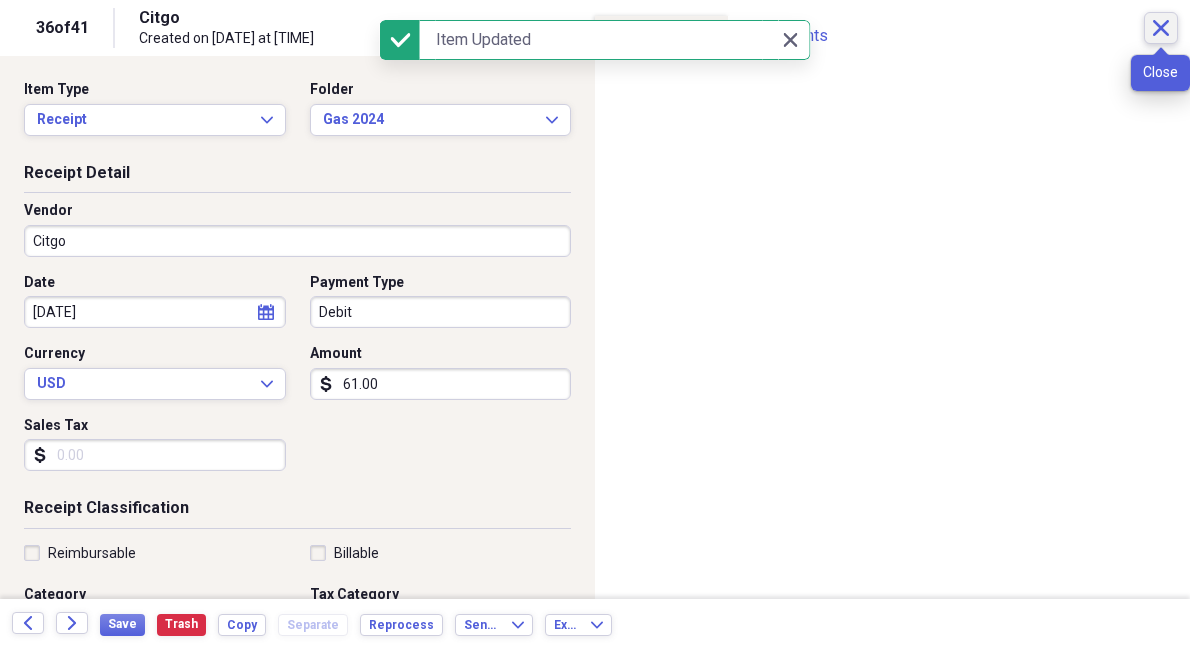 click on "Close" at bounding box center [1161, 28] 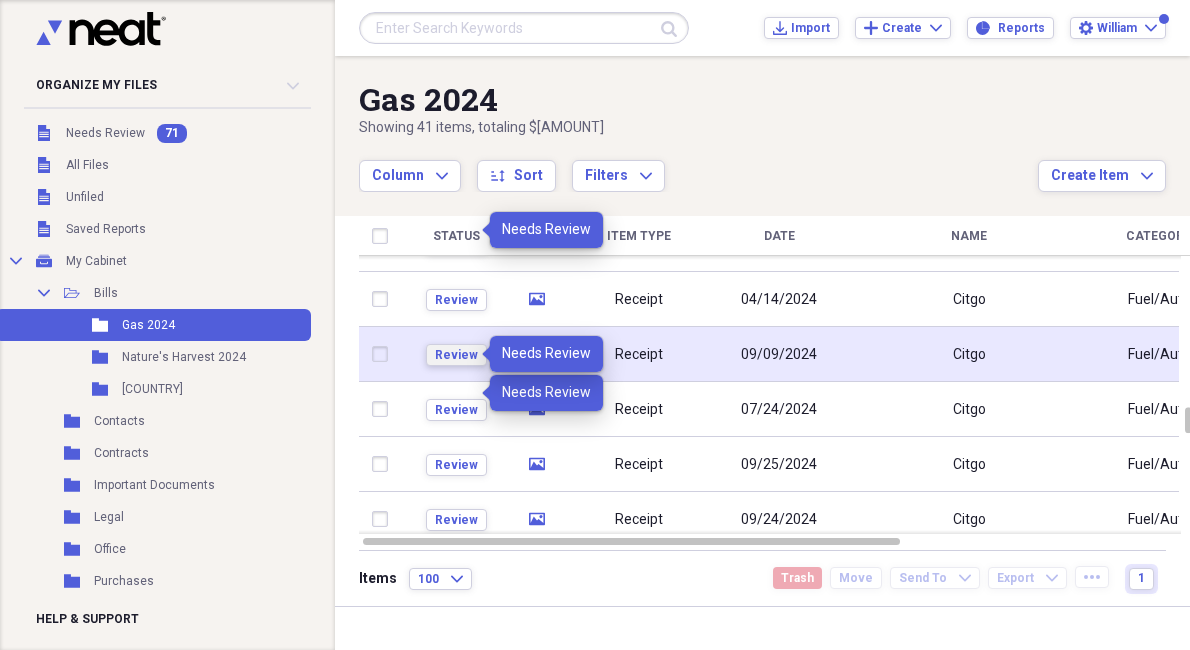 click on "Review" at bounding box center (456, 355) 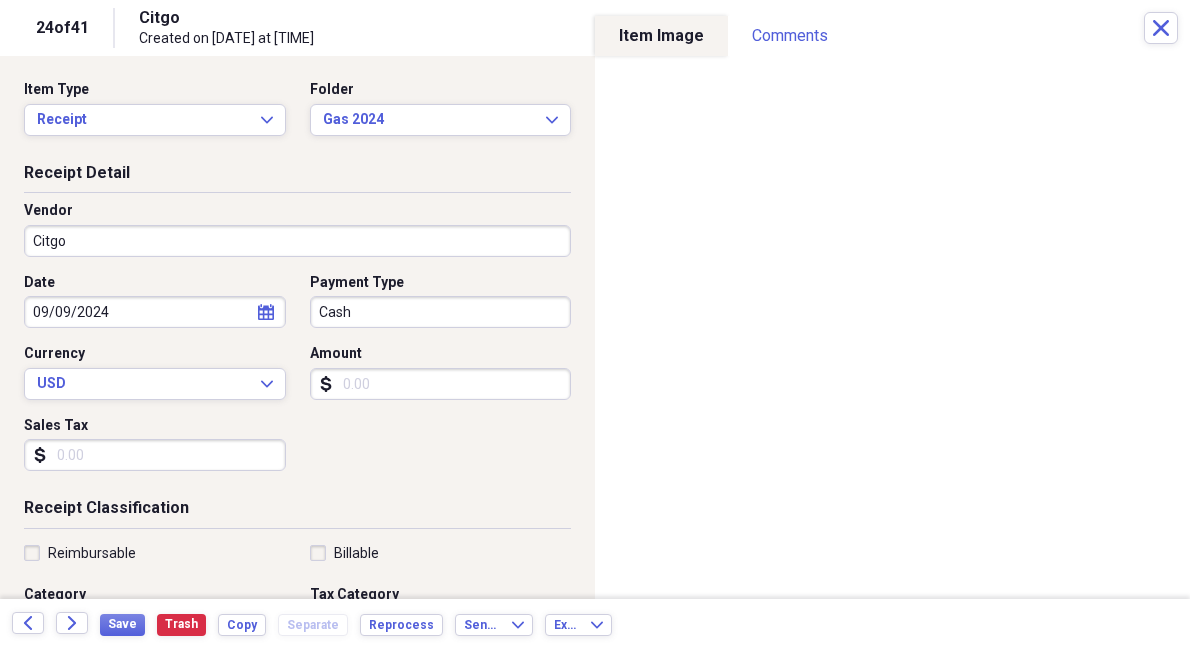 click on "Amount" at bounding box center (441, 384) 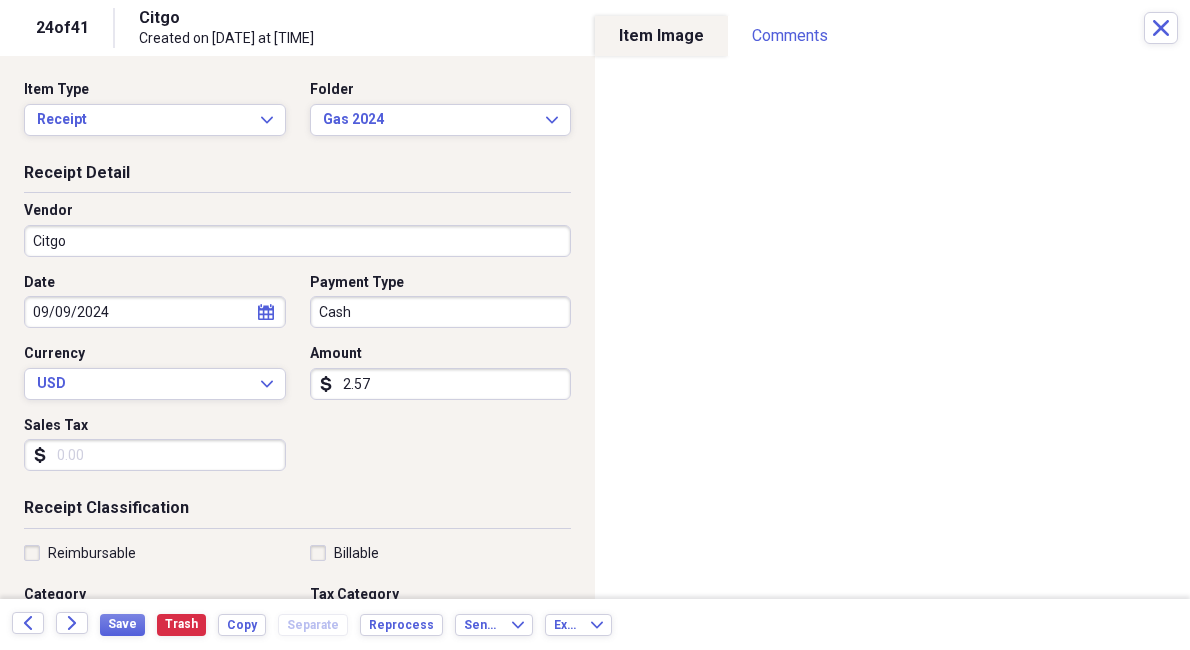 type on "25.78" 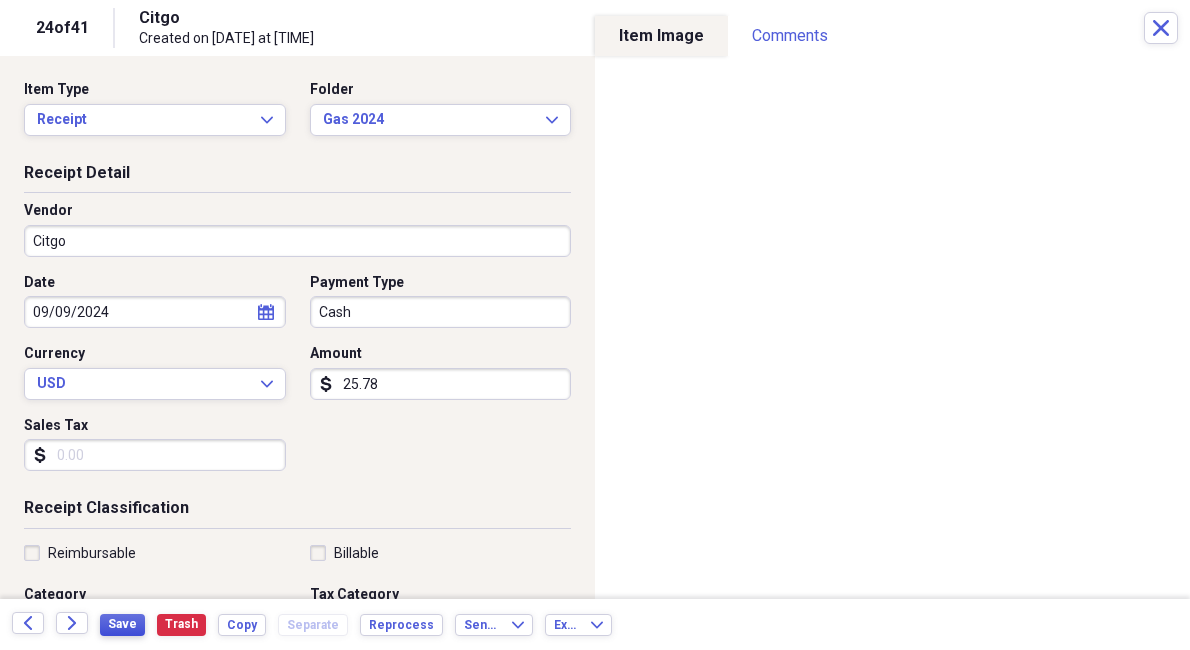 click on "Save" at bounding box center [122, 624] 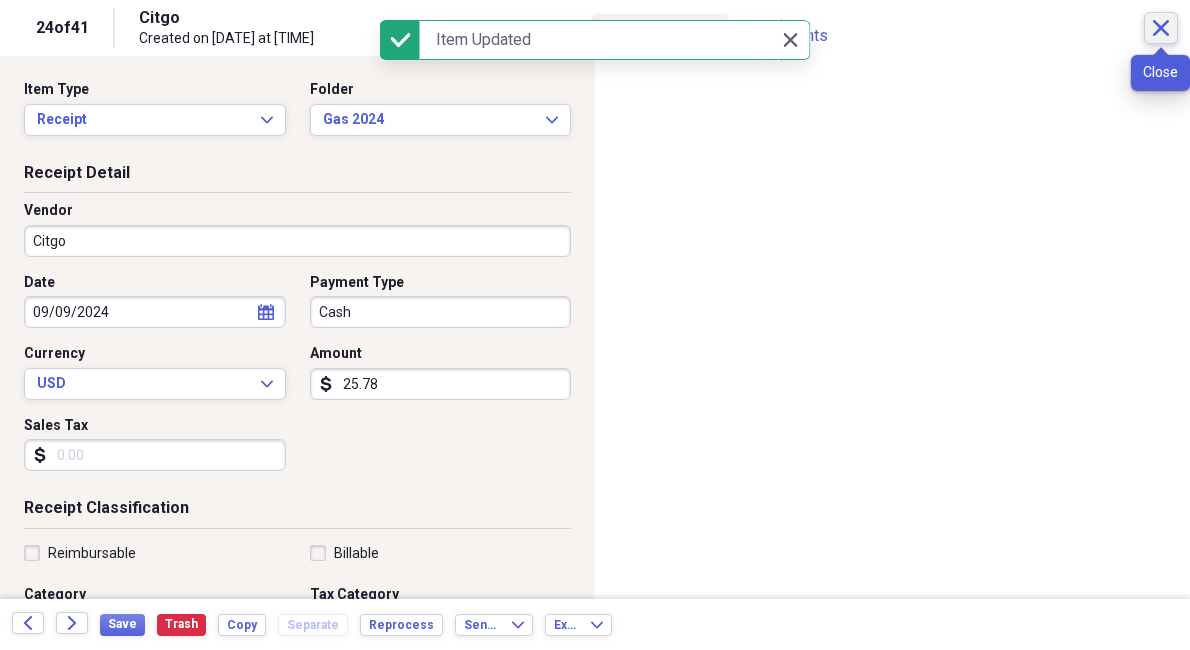 click 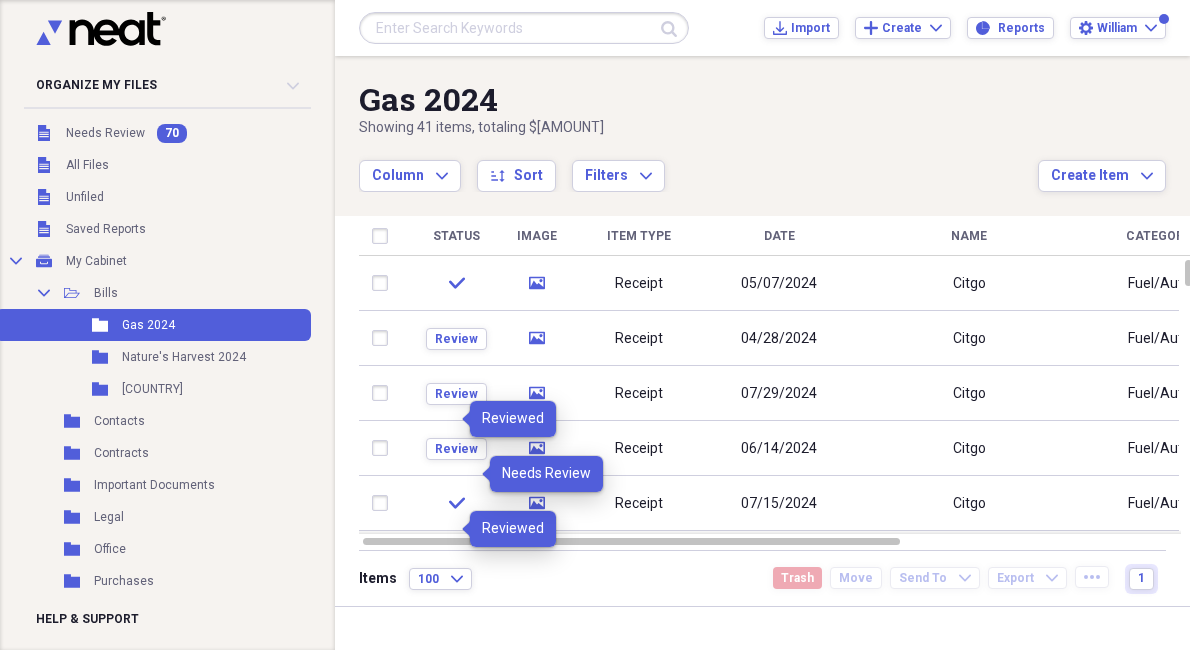 click on "Gas 2024" at bounding box center (698, 99) 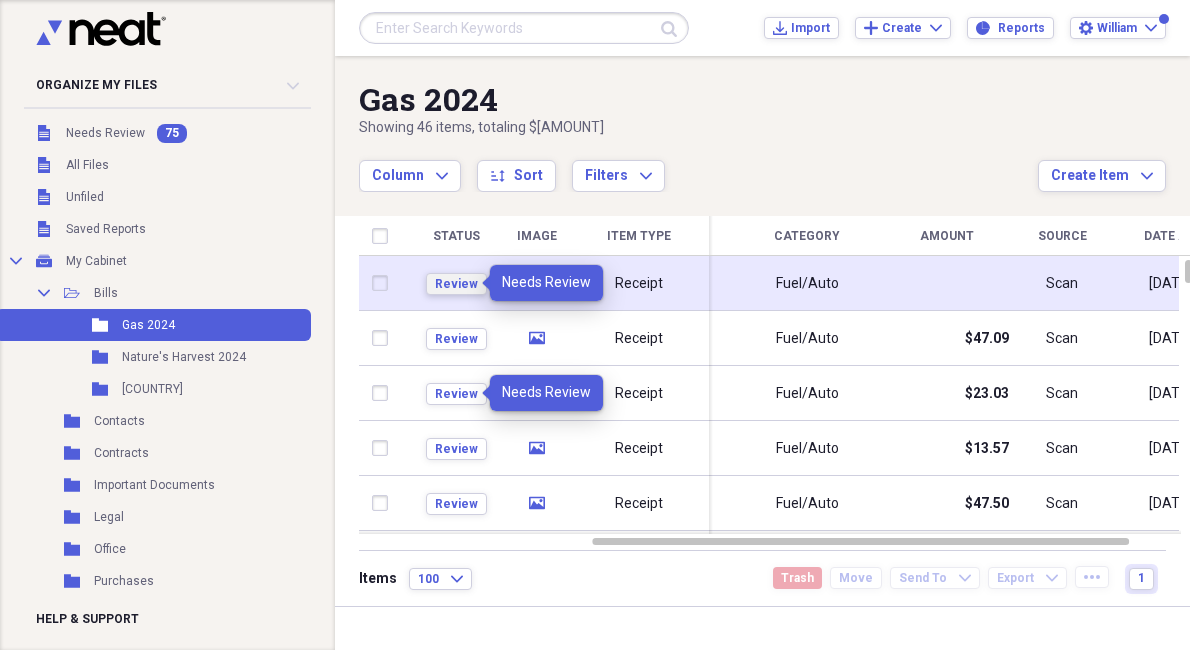 click on "Review" at bounding box center [456, 284] 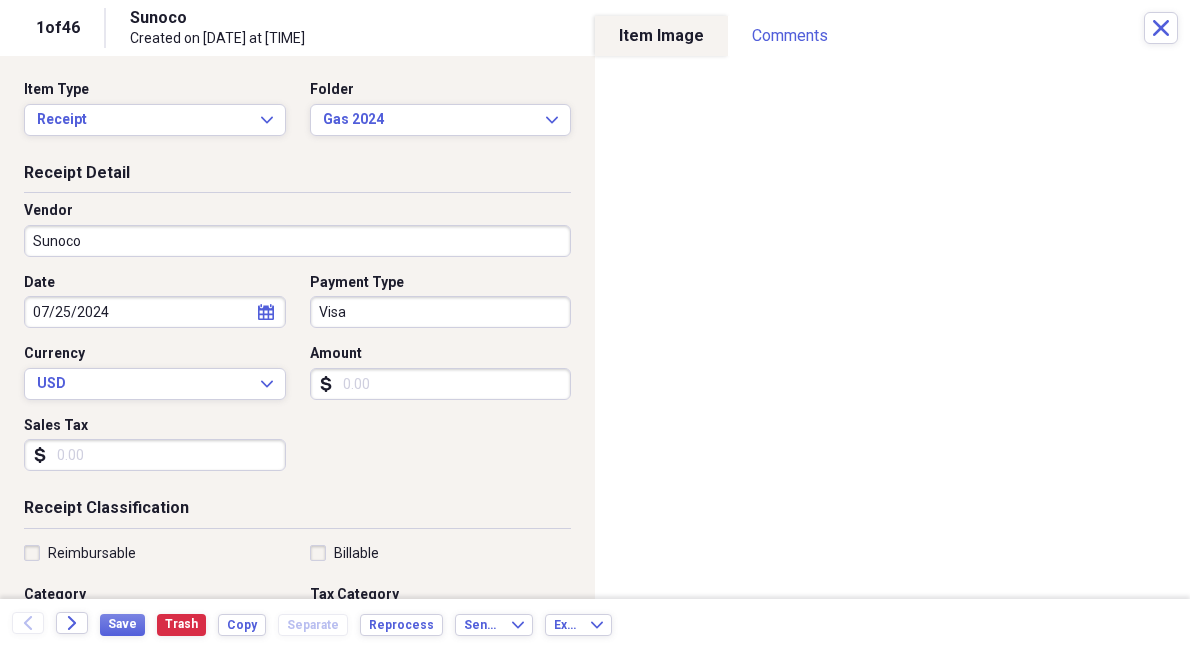 click on "Amount" at bounding box center [441, 384] 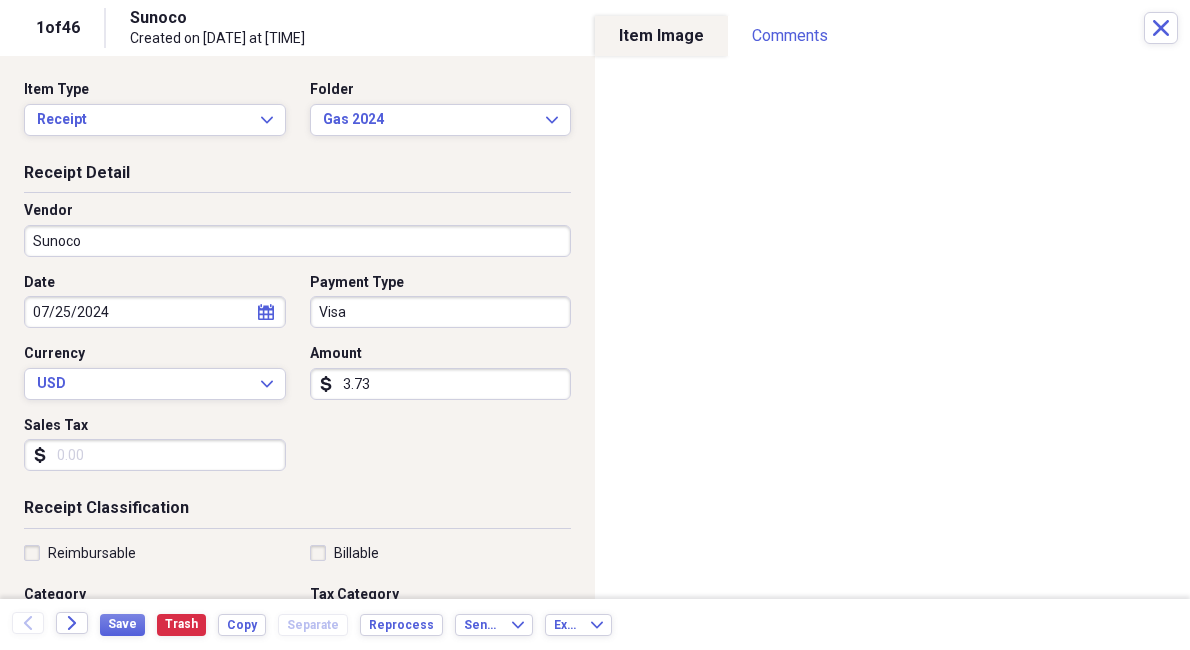 type on "37.37" 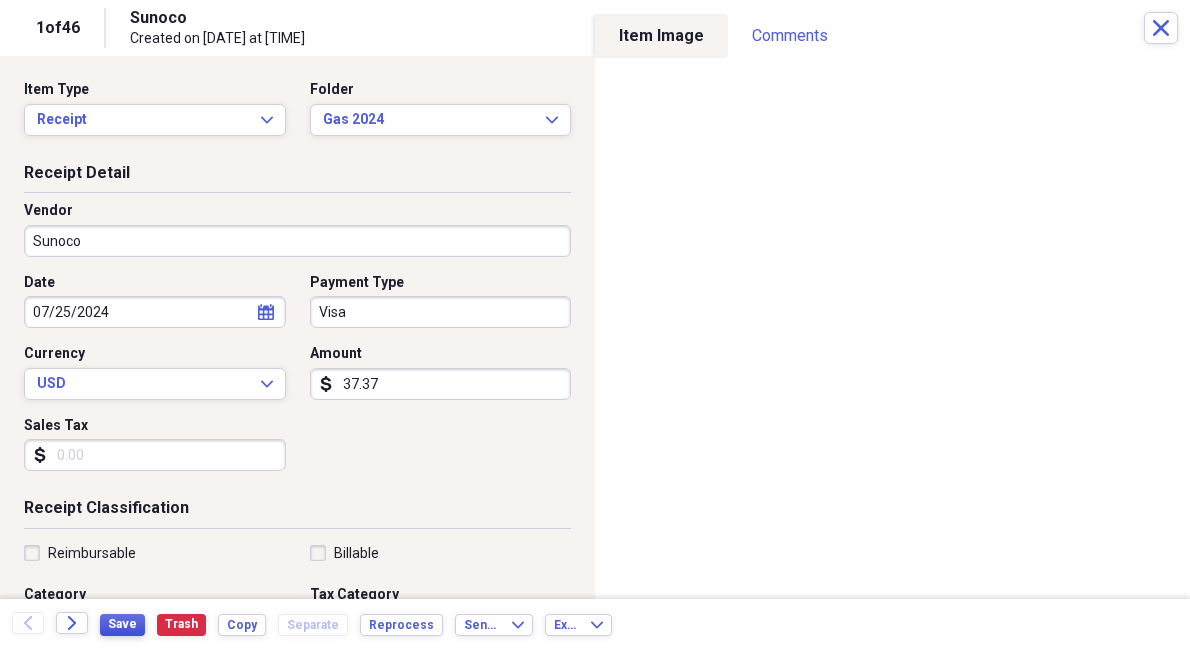 click on "Save" at bounding box center (122, 624) 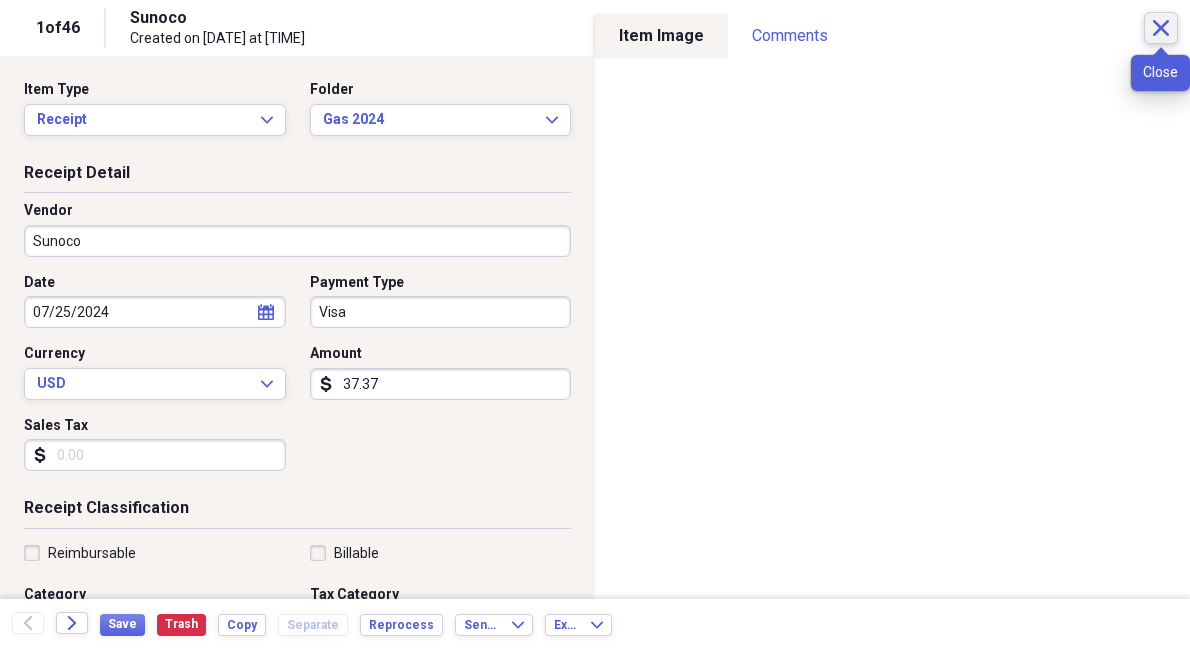 click on "Close" at bounding box center (1161, 28) 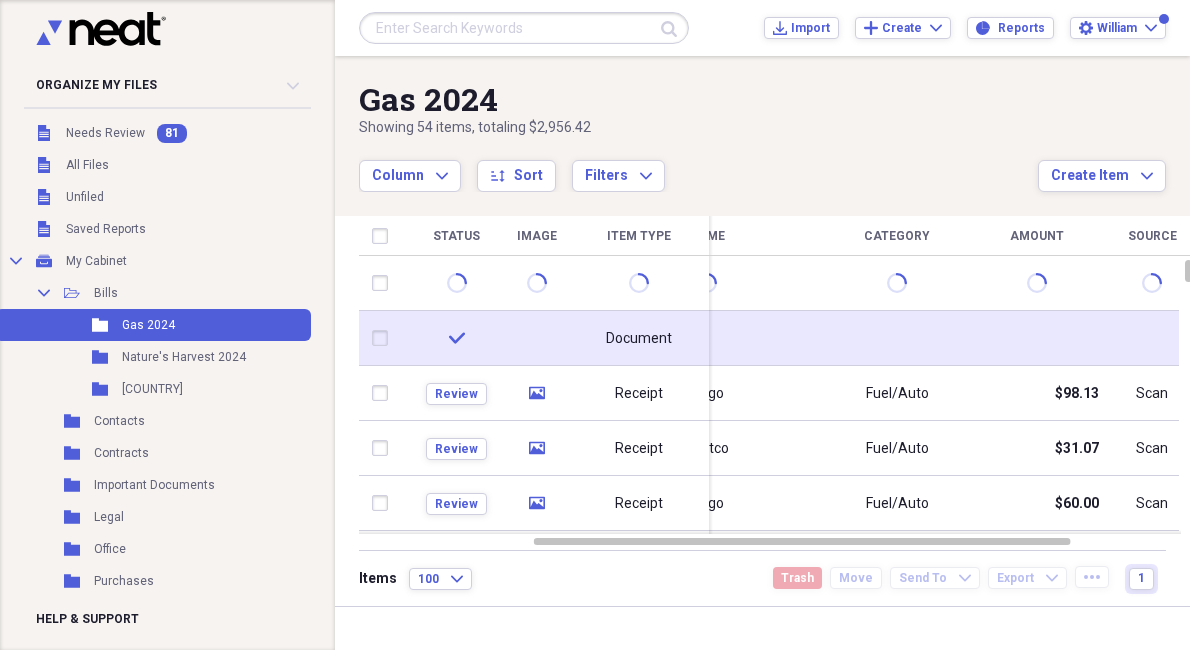 click at bounding box center [384, 338] 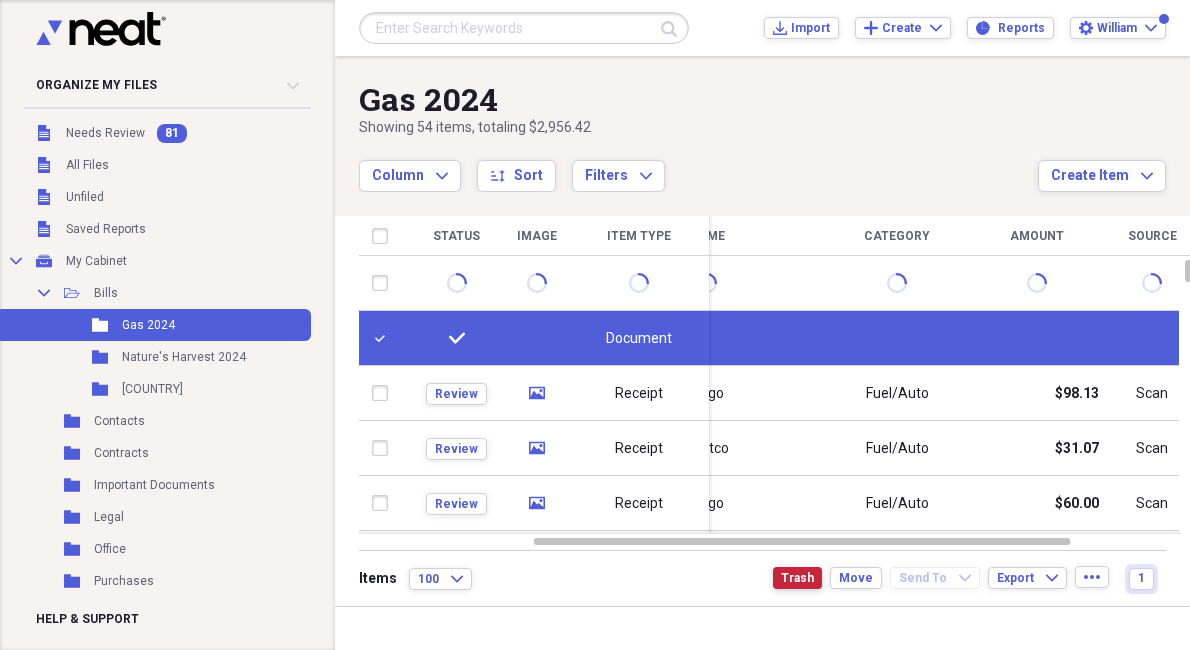 click on "Trash" at bounding box center [797, 578] 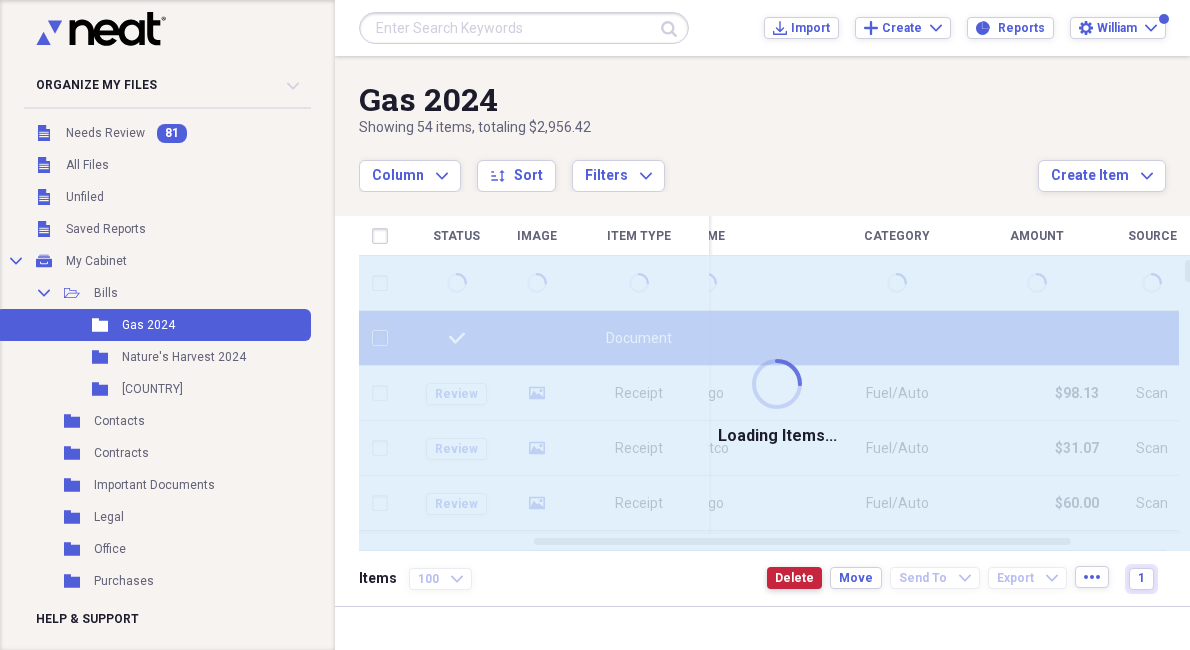 checkbox on "false" 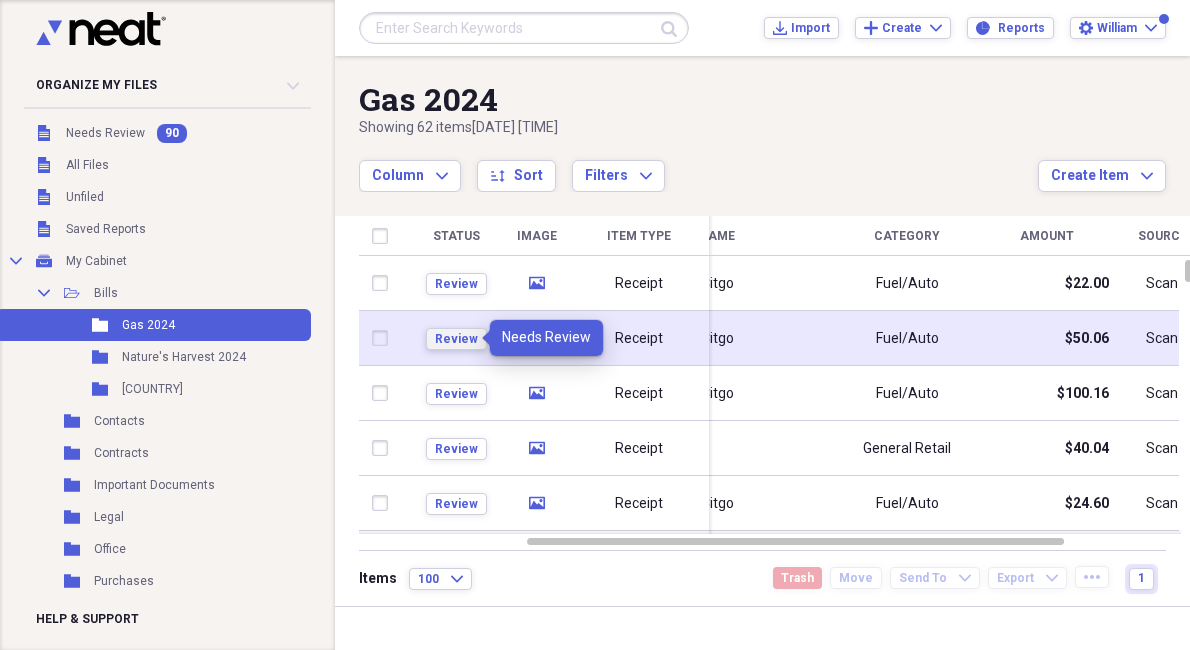 click on "Review" at bounding box center (456, 339) 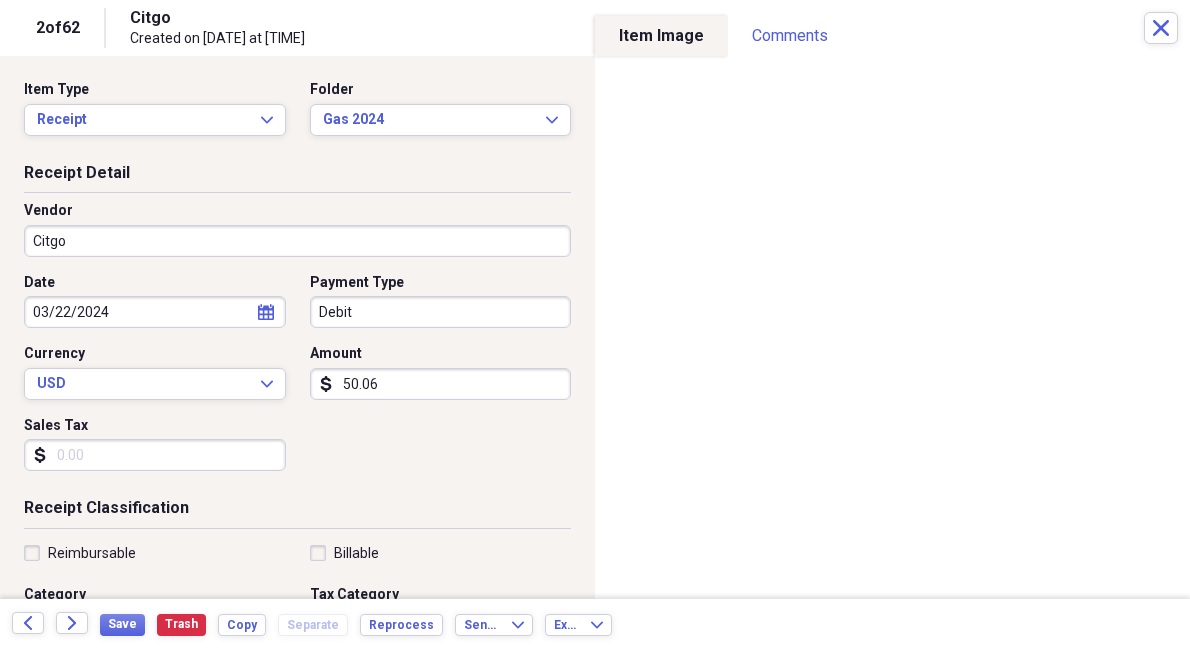 click on "50.06" at bounding box center [441, 384] 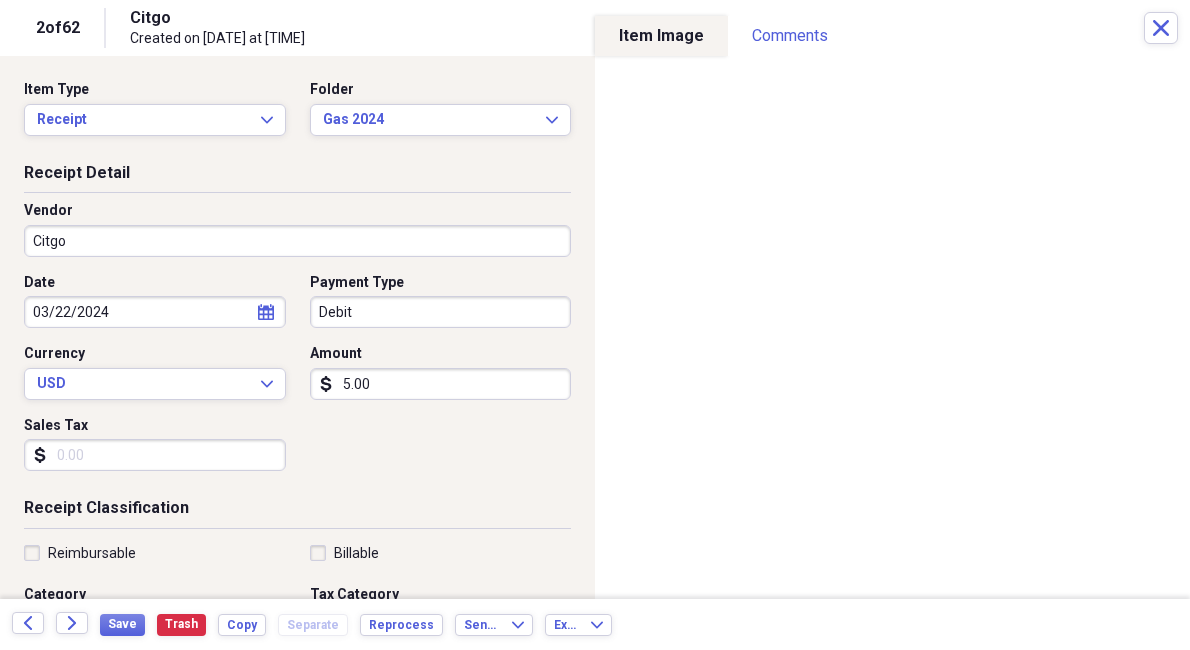 type on "50.00" 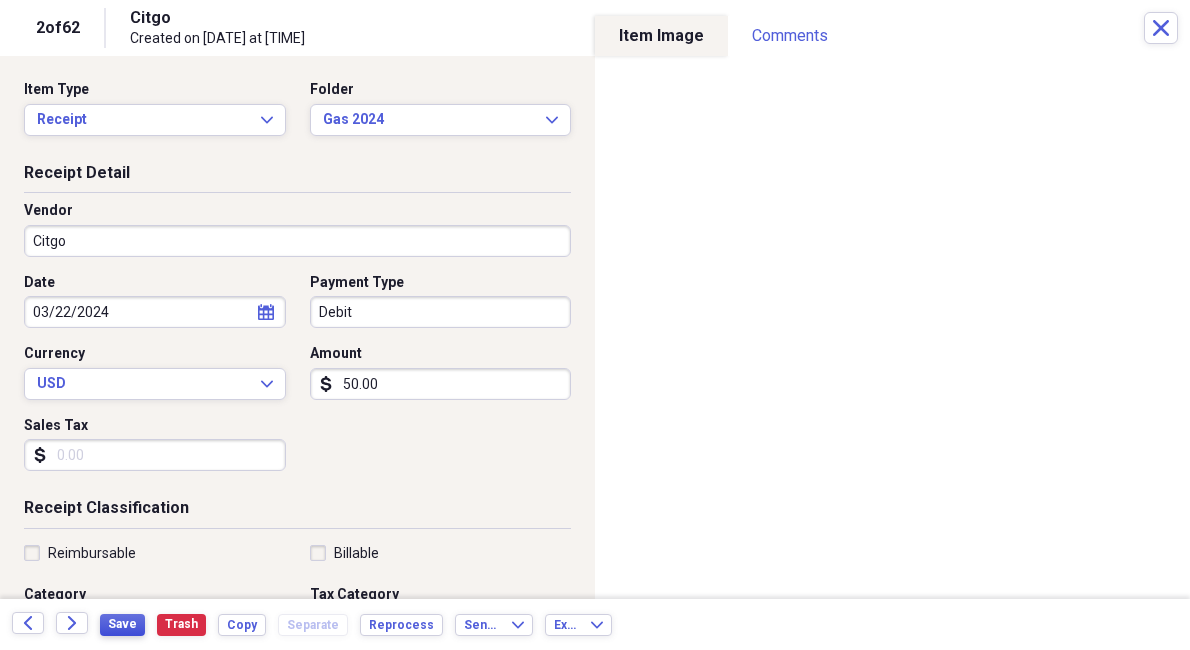 click on "Save" at bounding box center (122, 624) 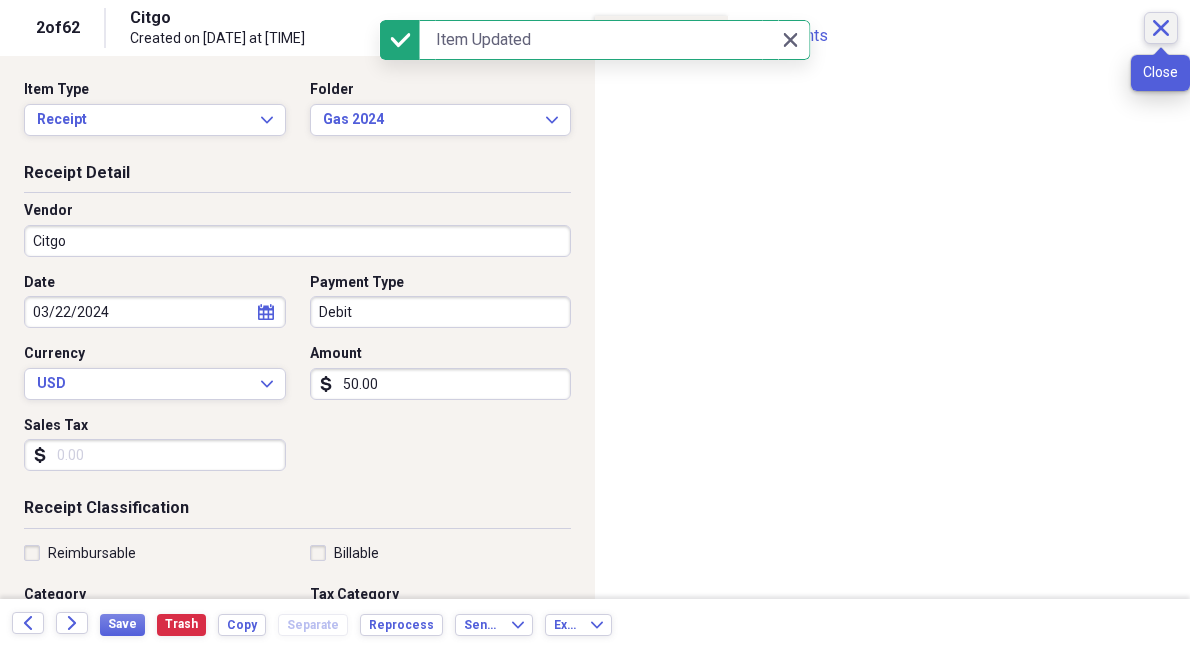 click on "Close" at bounding box center [1161, 28] 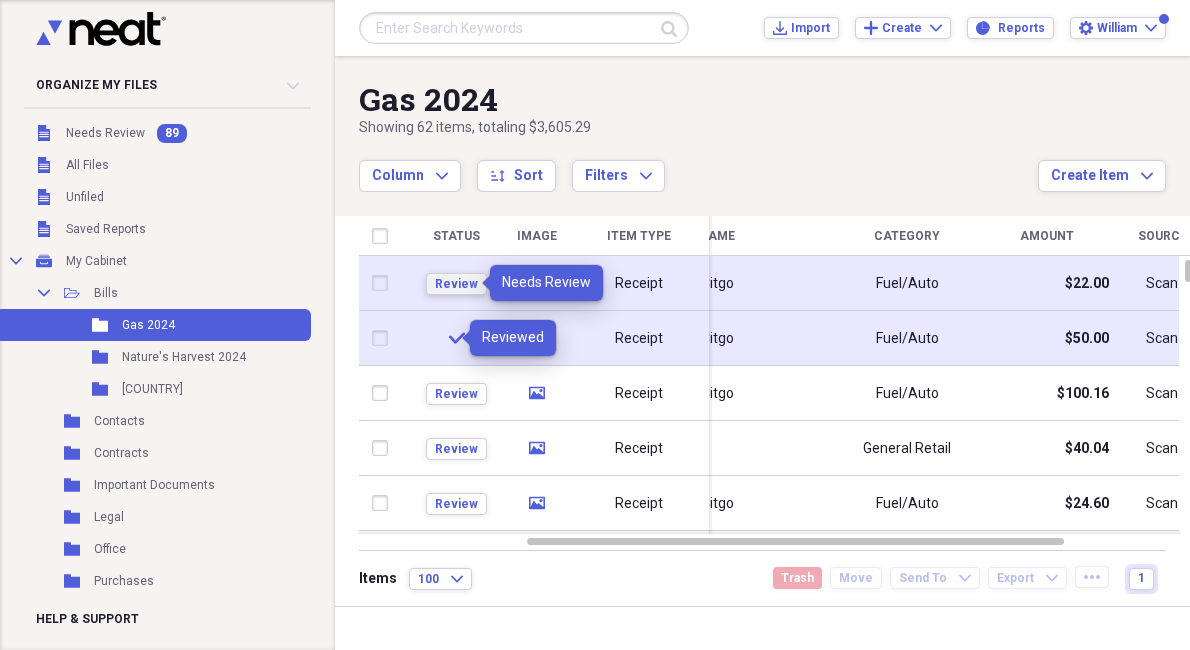 click on "Review" at bounding box center (456, 284) 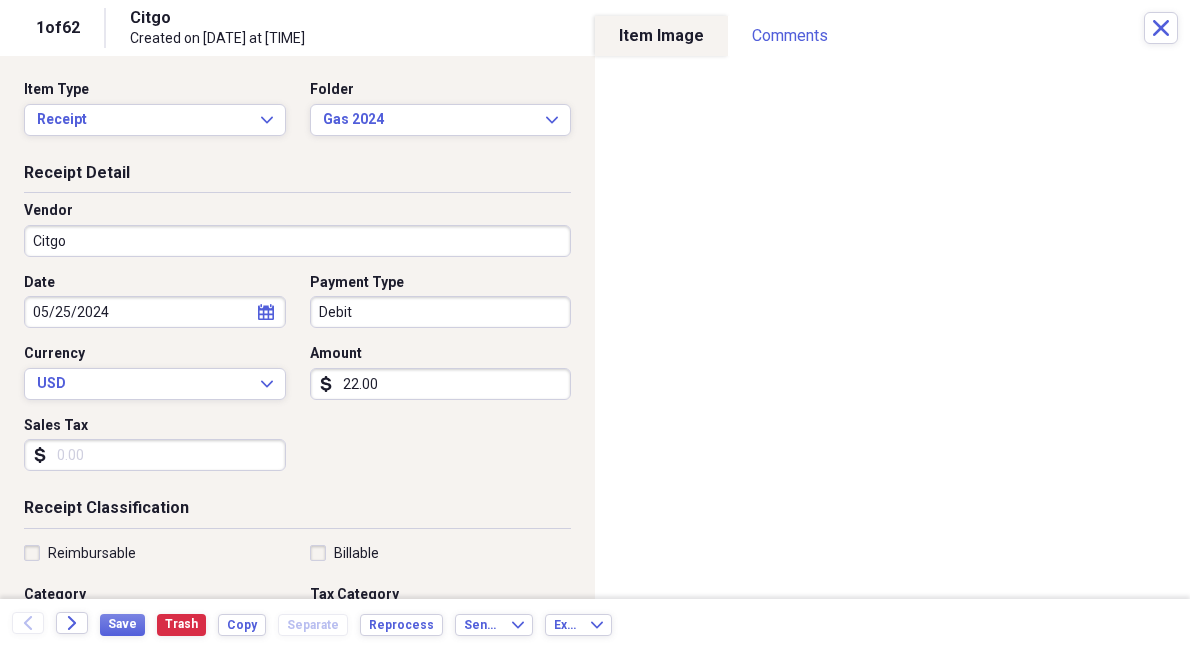 click on "22.00" at bounding box center [441, 384] 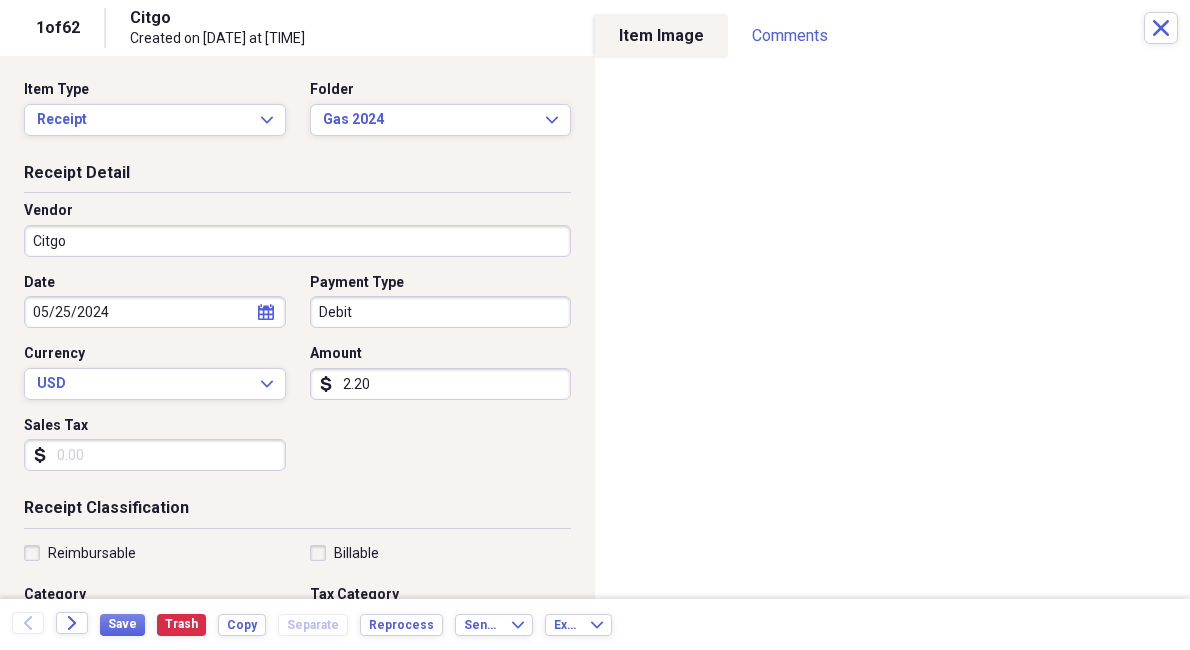 type on "22.02" 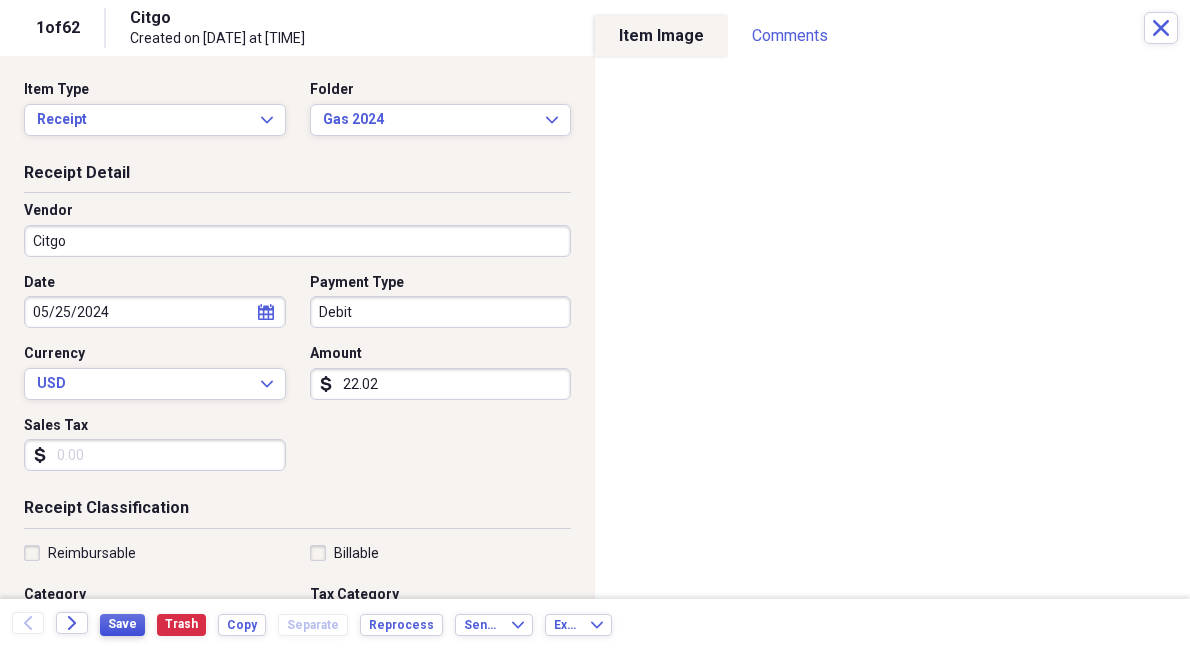 click on "Save" at bounding box center [122, 624] 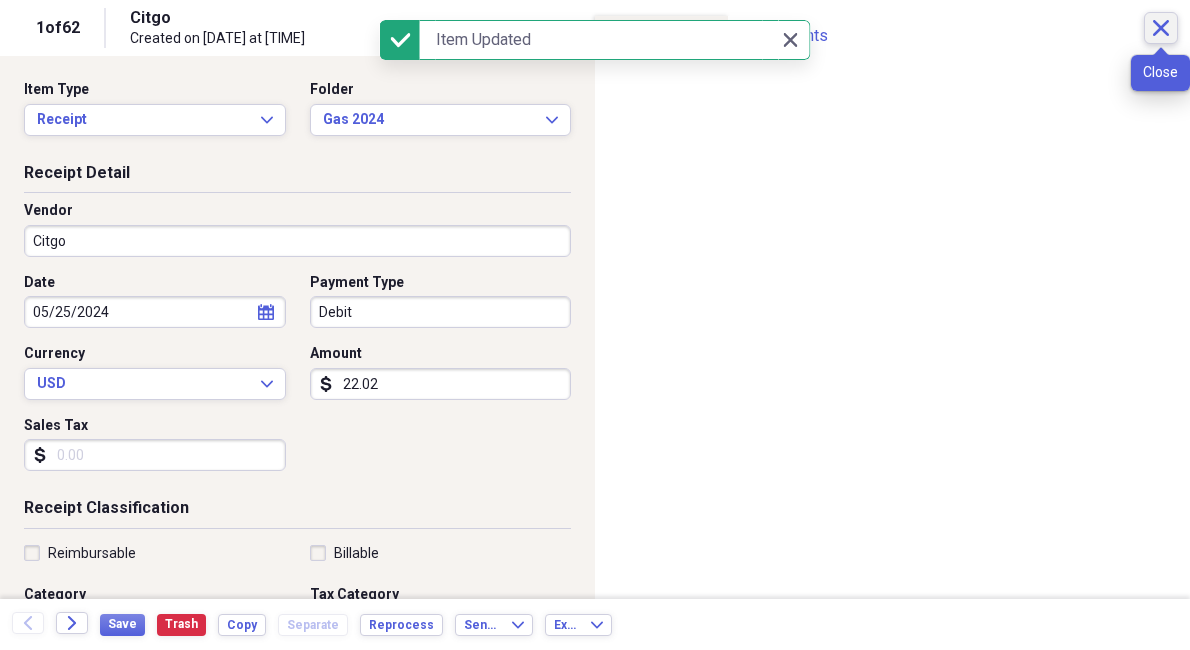 click on "Close" 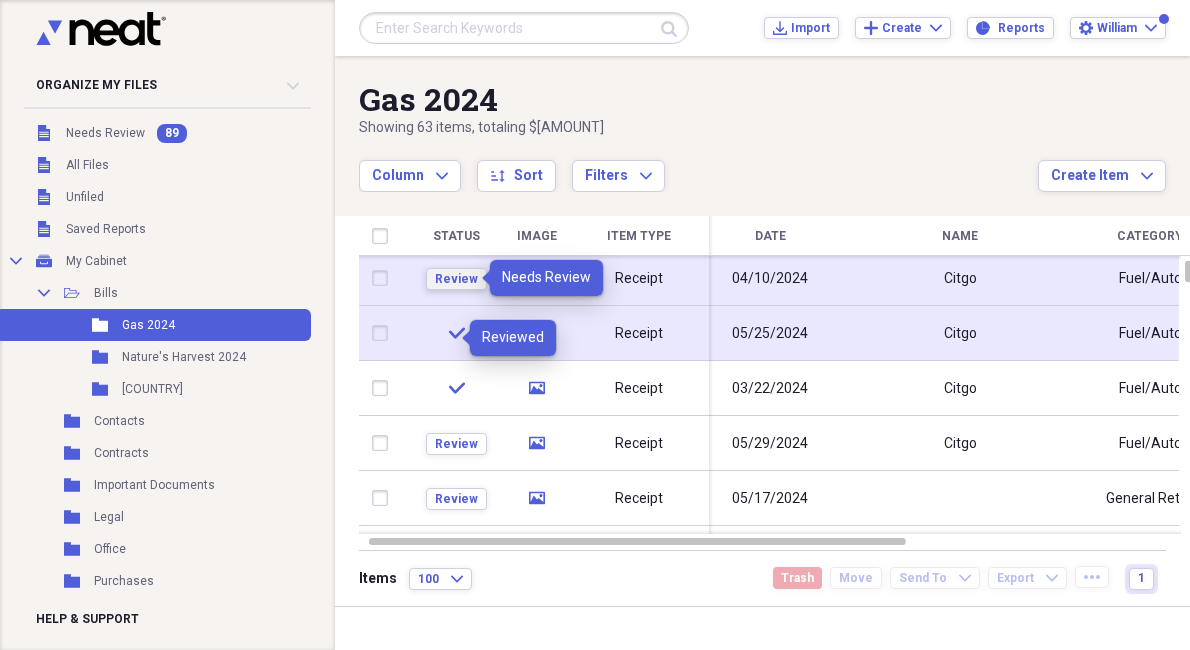 click on "Review" at bounding box center (456, 279) 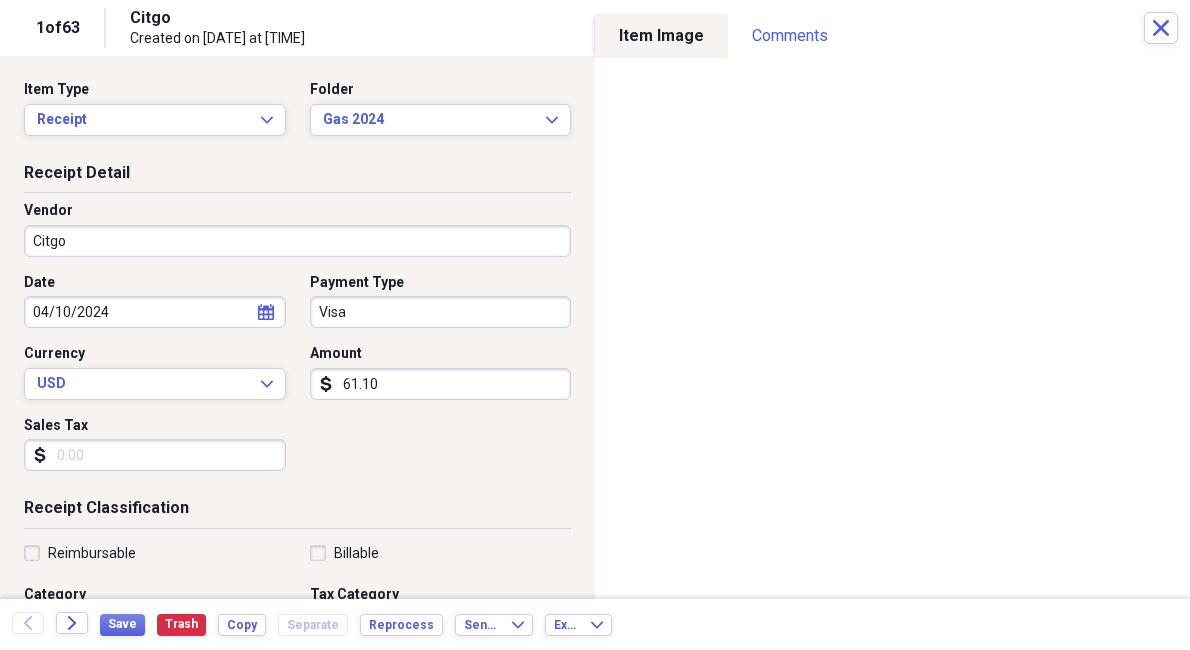 click on "61.10" at bounding box center [441, 384] 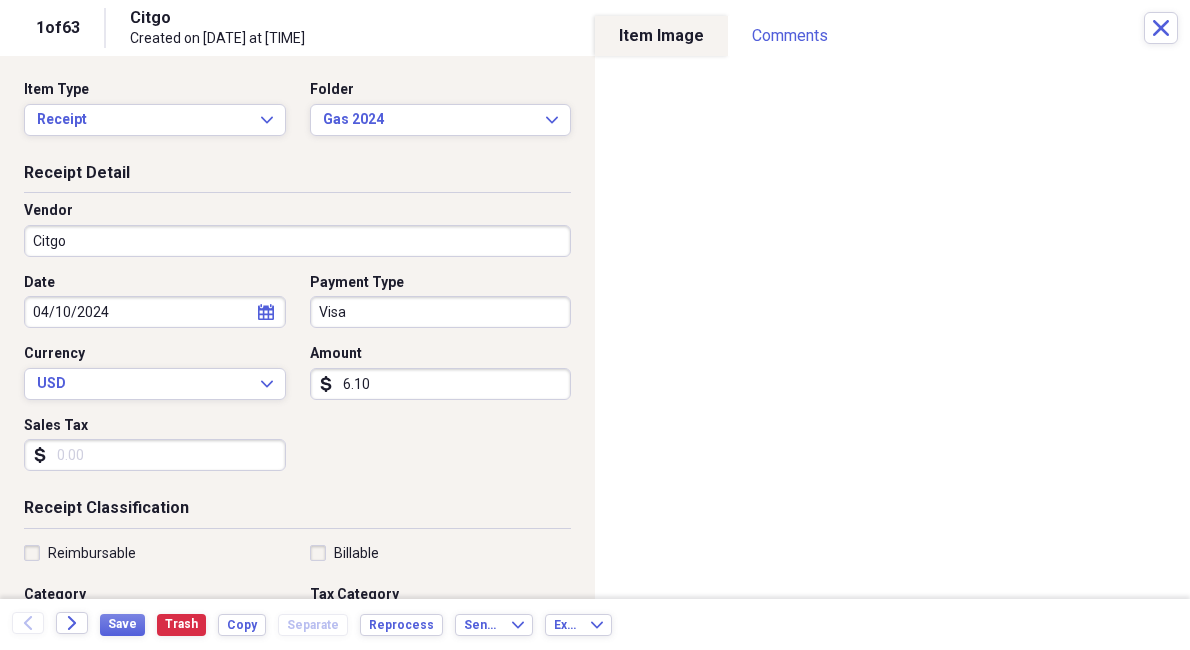 type on "61.00" 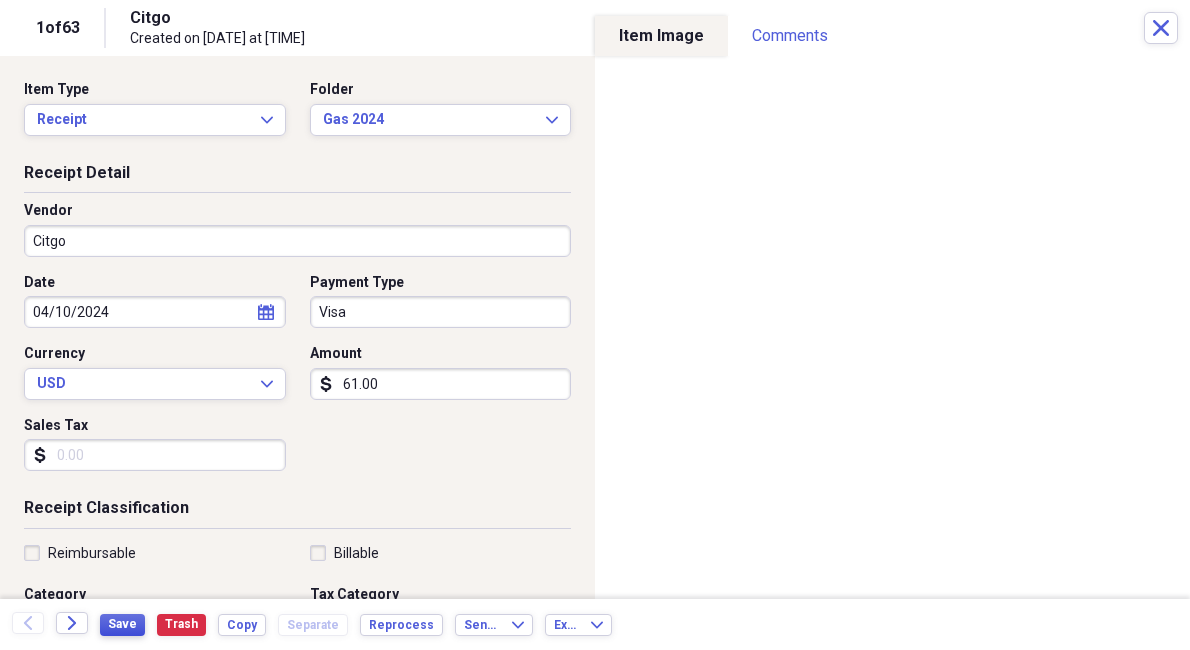 click on "Save" at bounding box center [122, 624] 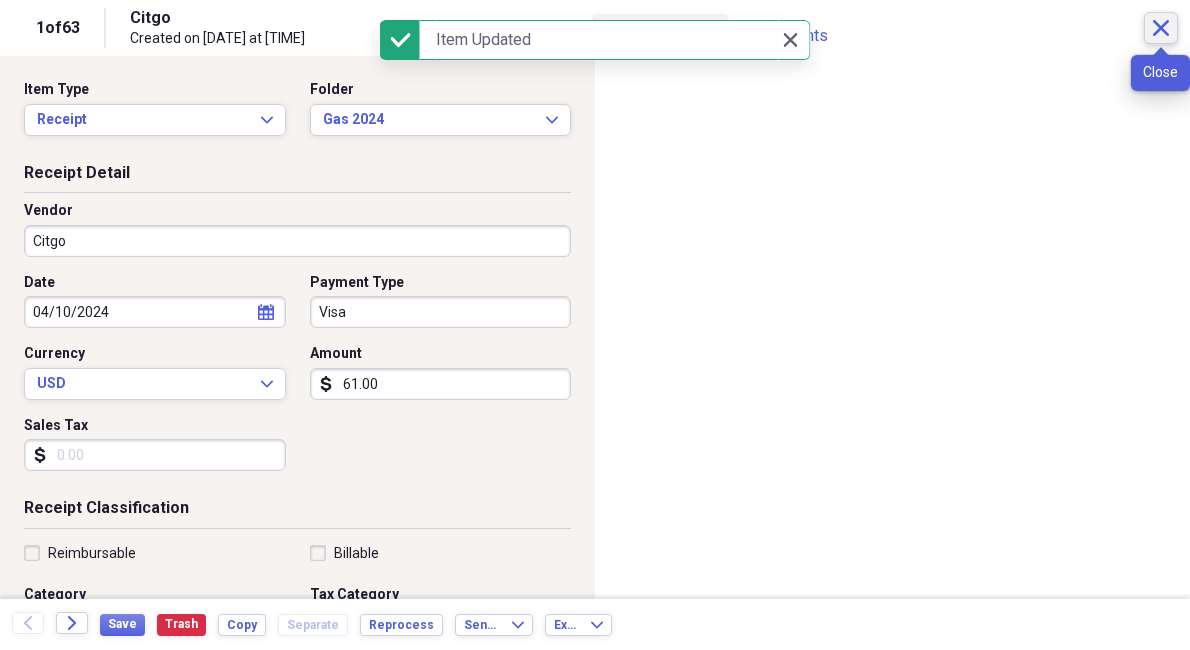 click on "Close" 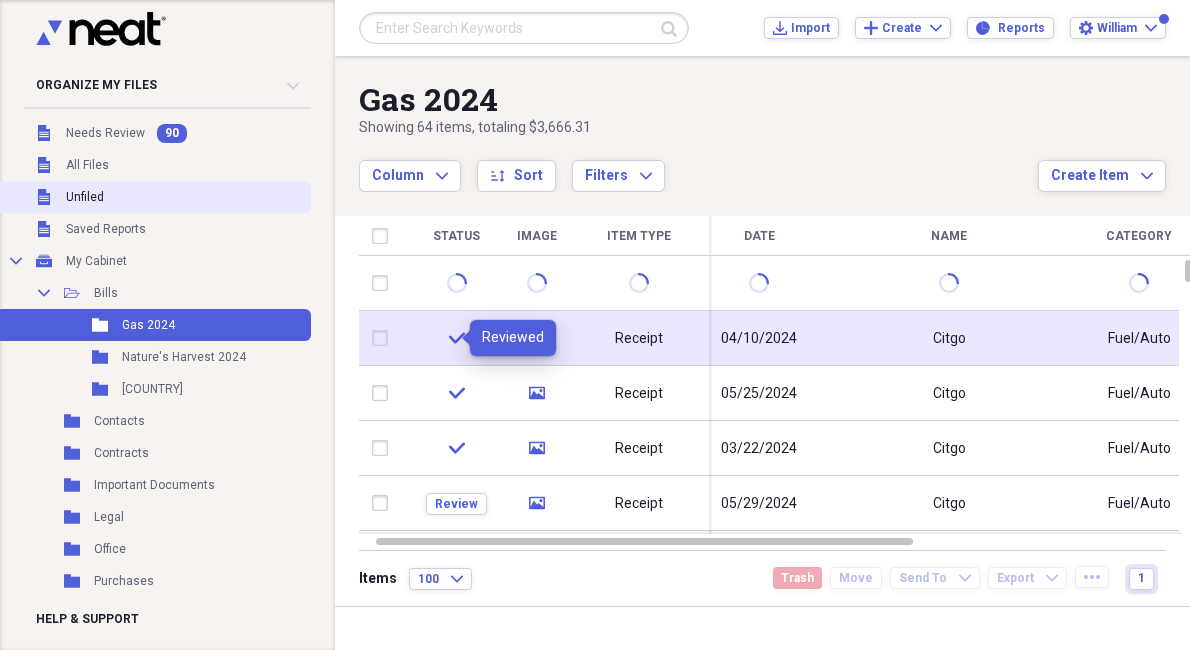 click on "Unfiled Unfiled" at bounding box center [153, 197] 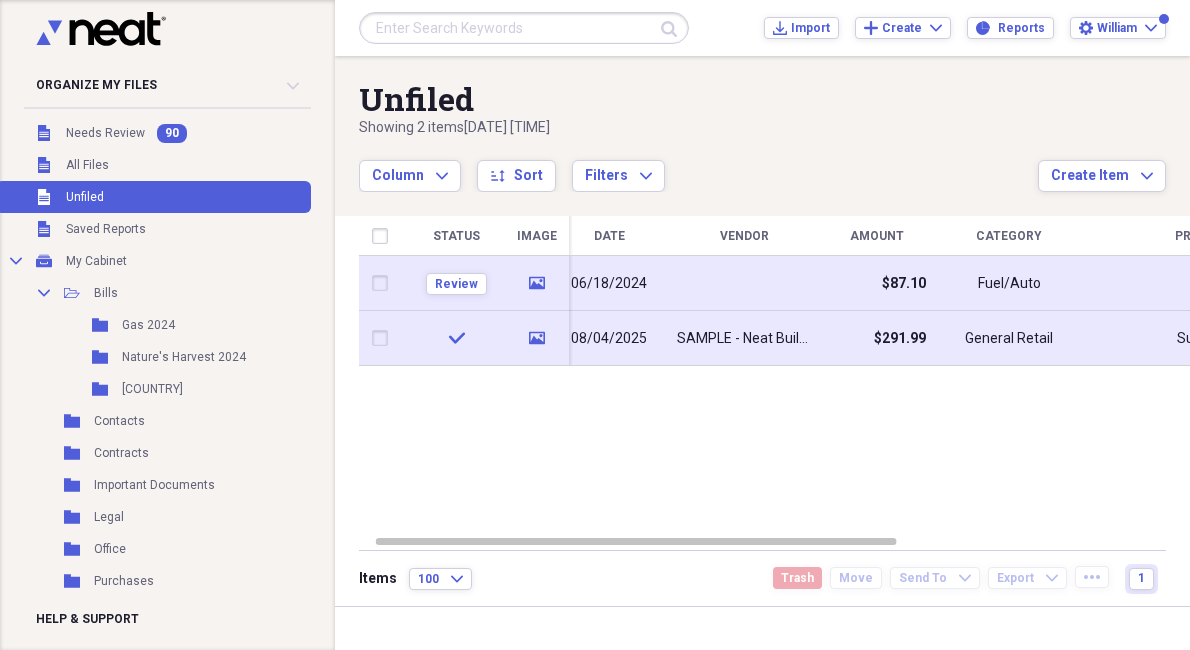 click at bounding box center [384, 283] 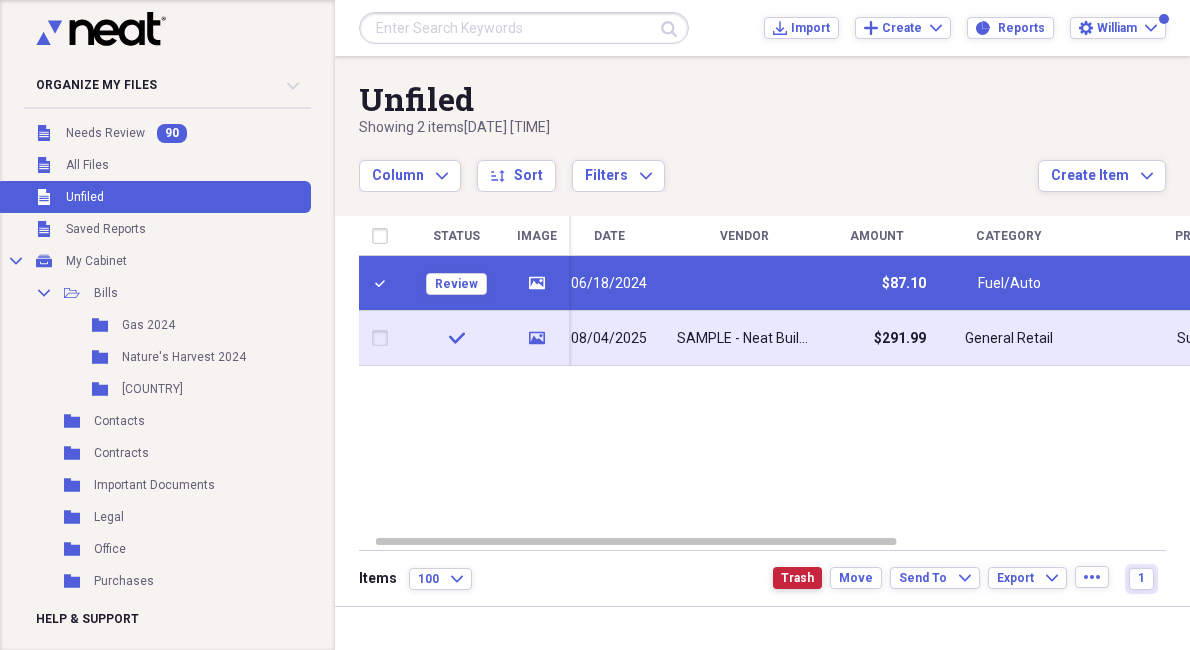 click on "Trash" at bounding box center (797, 578) 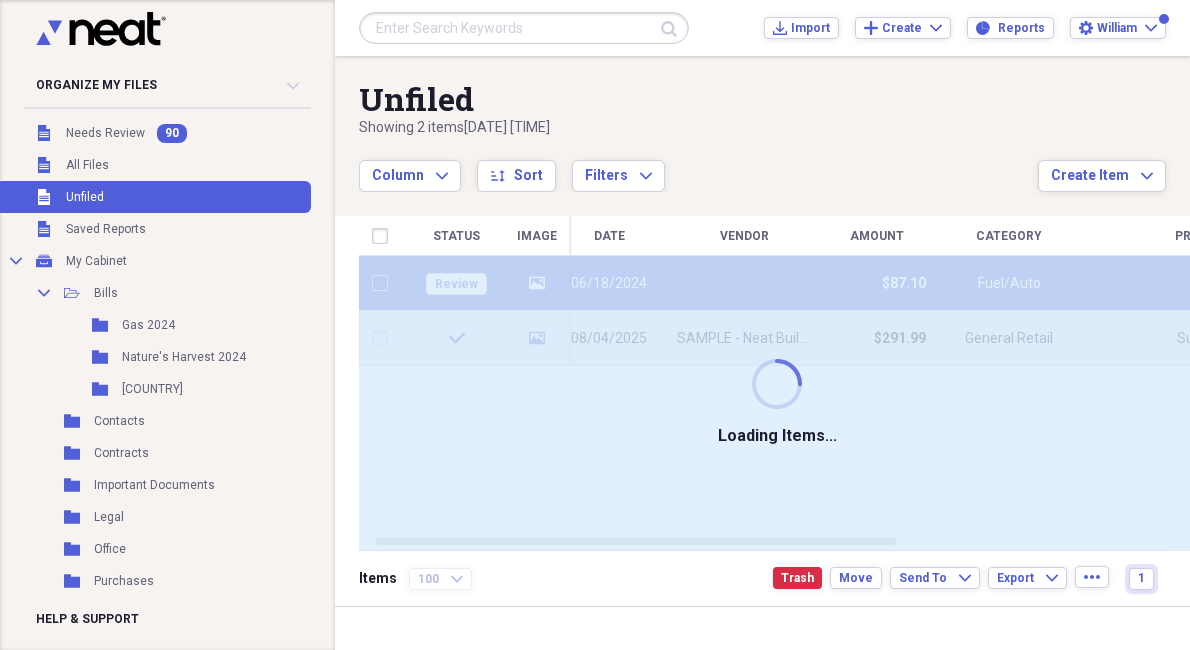 checkbox on "false" 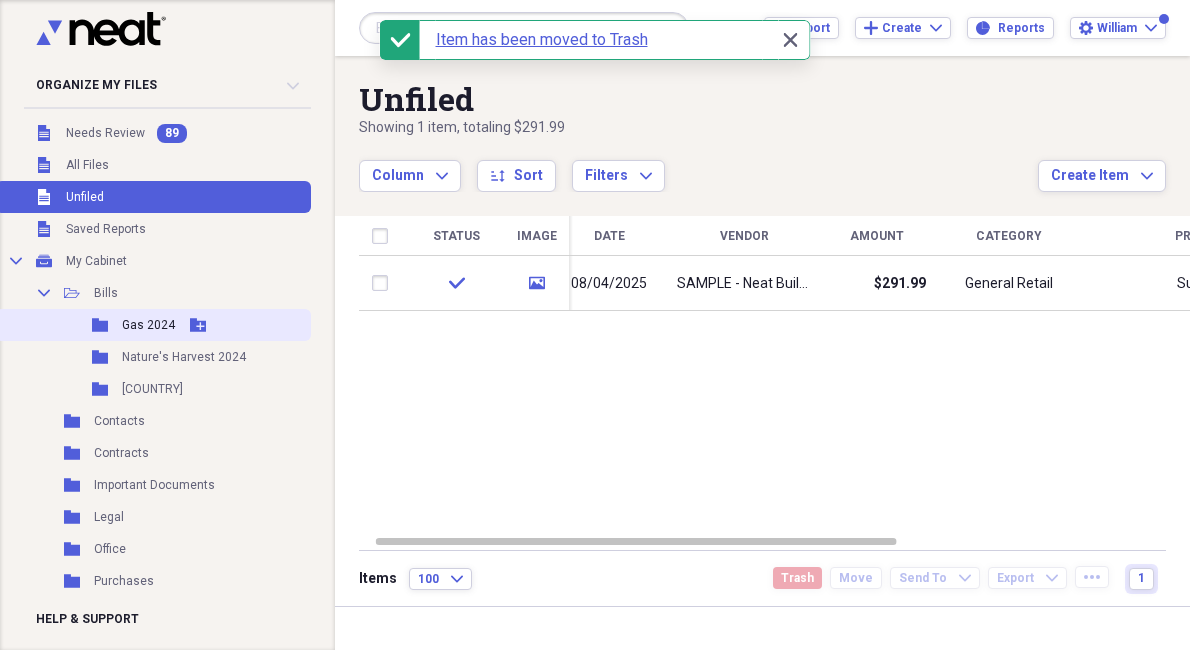 click on "Gas 2024" at bounding box center [148, 325] 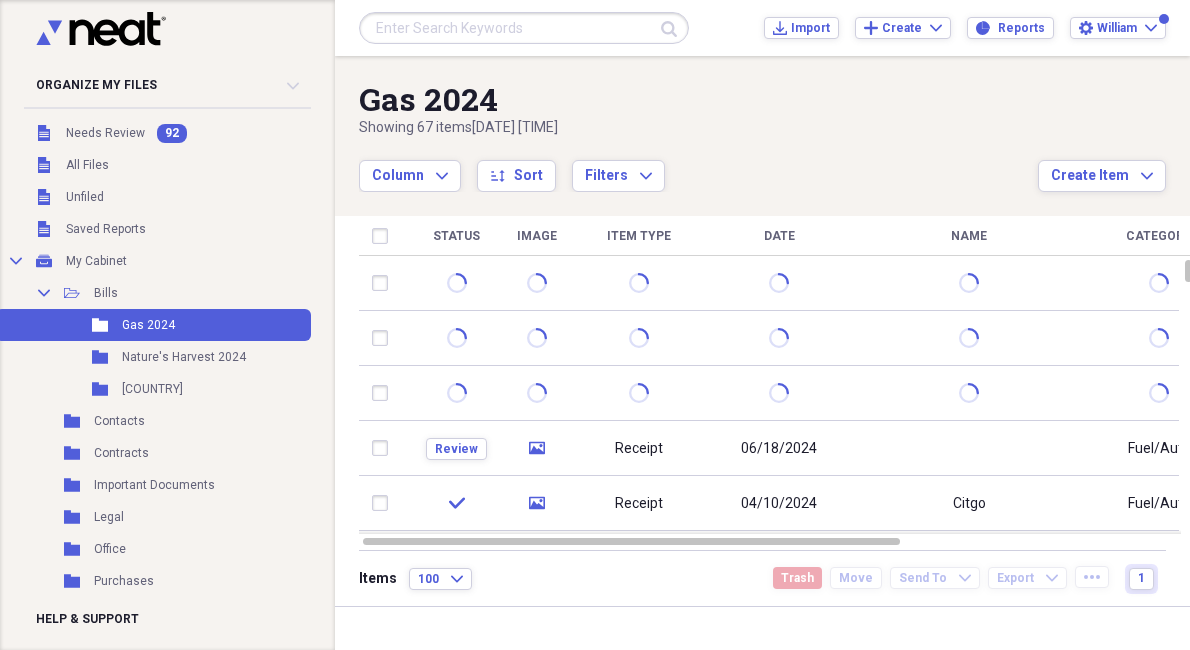 click on "Column Expand sort Sort Filters  Expand" at bounding box center [698, 165] 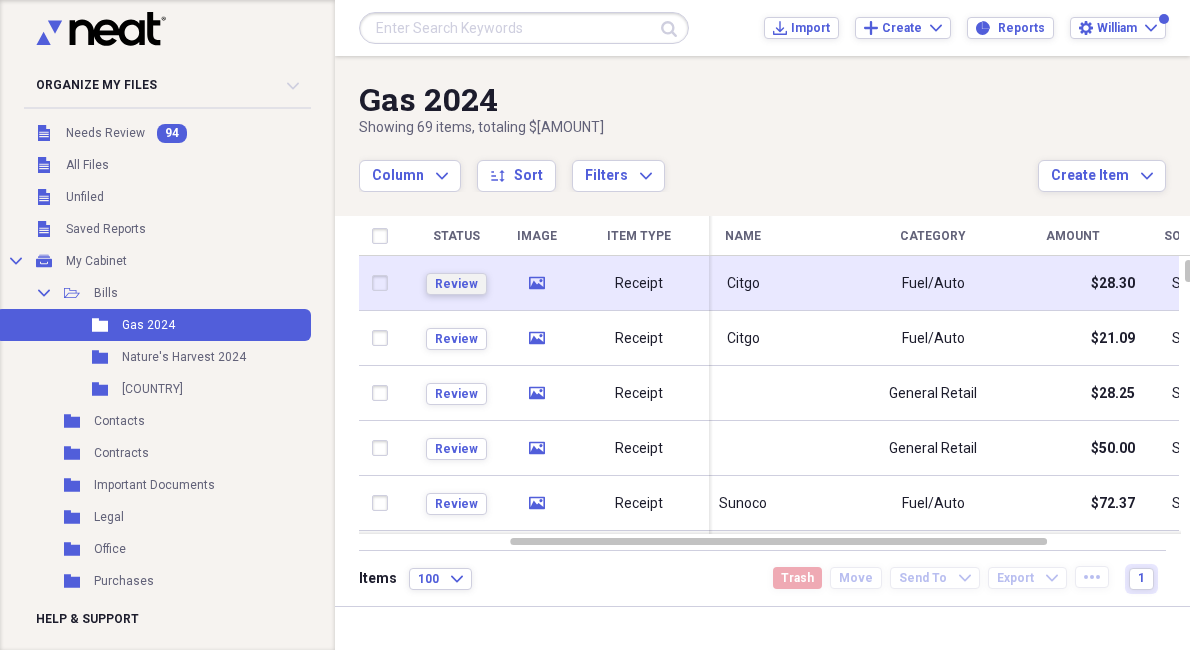 click on "Review" at bounding box center (456, 284) 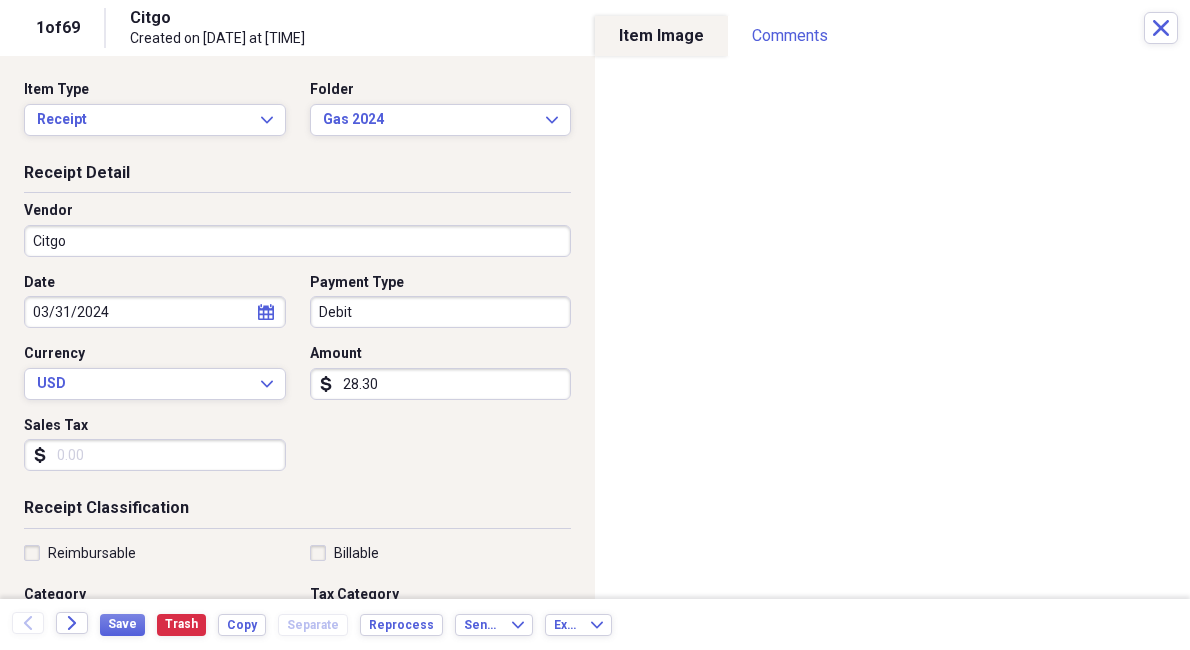 click on "28.30" at bounding box center [441, 384] 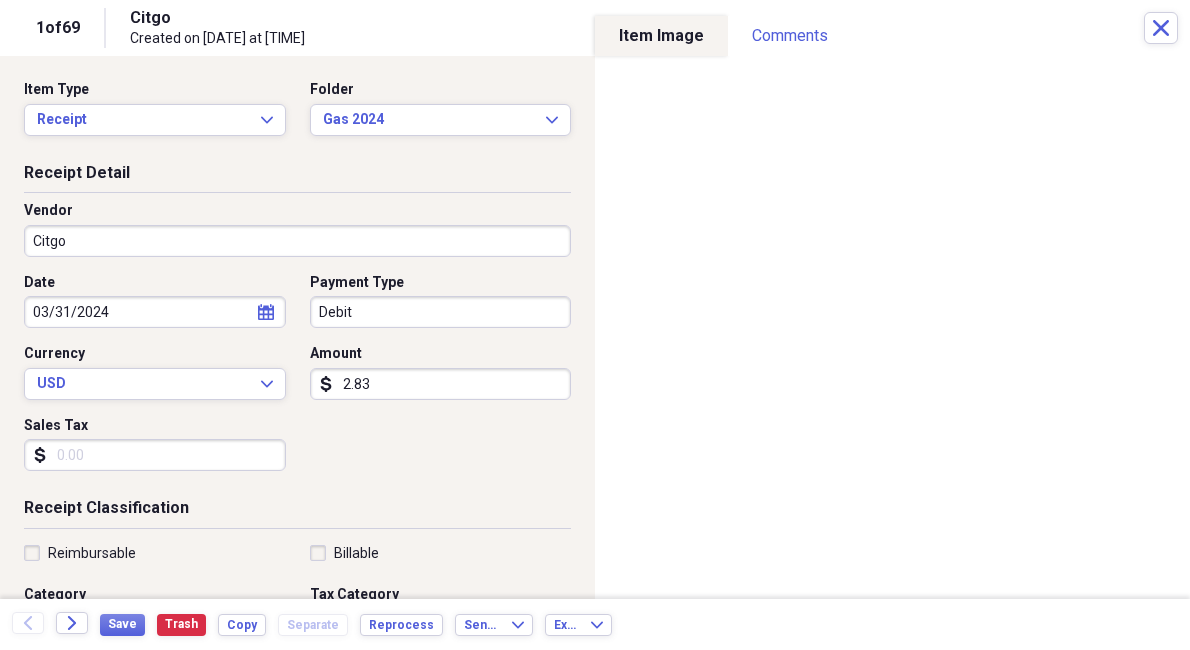 type on "28.32" 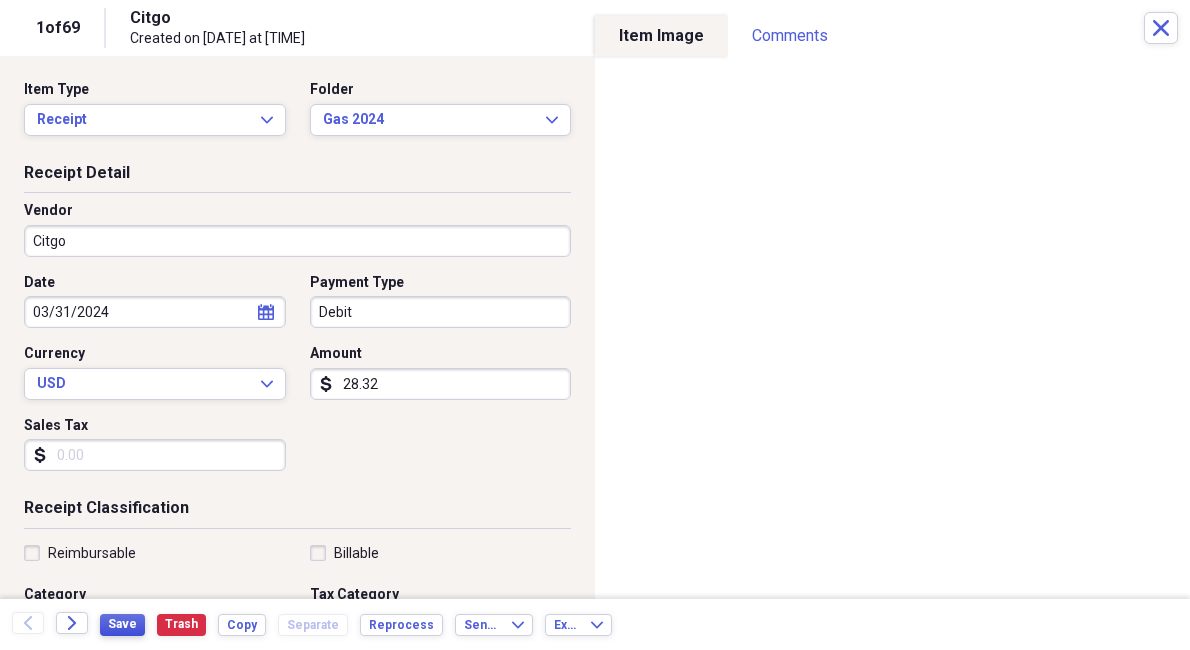 click on "Save" at bounding box center (122, 624) 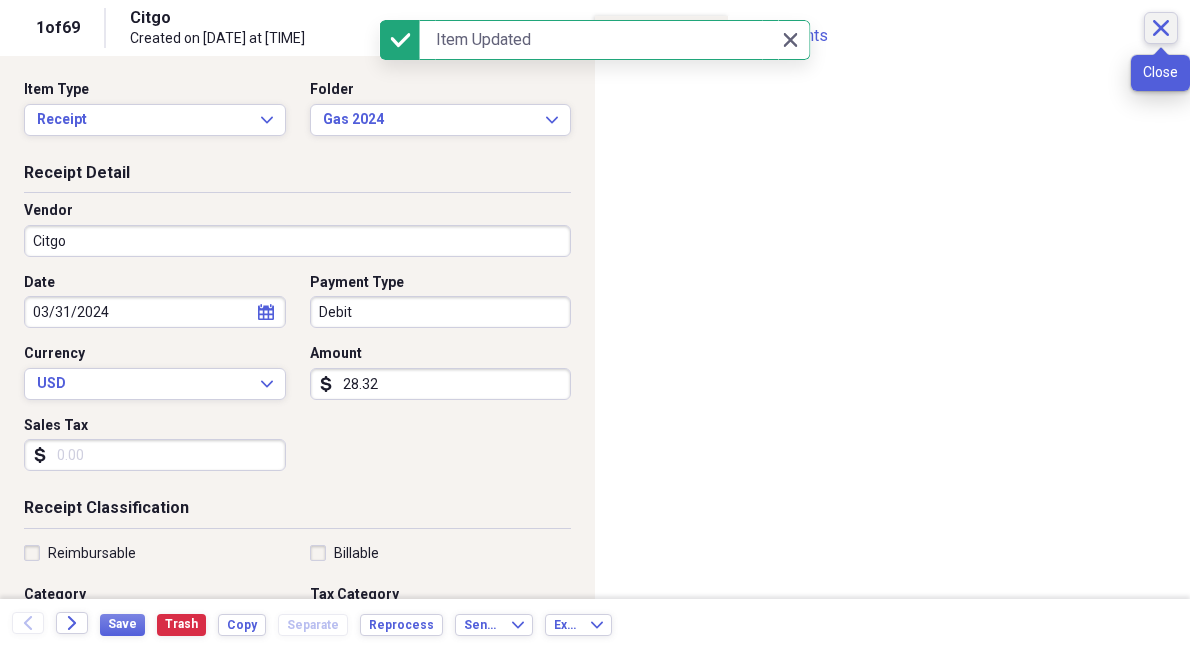click 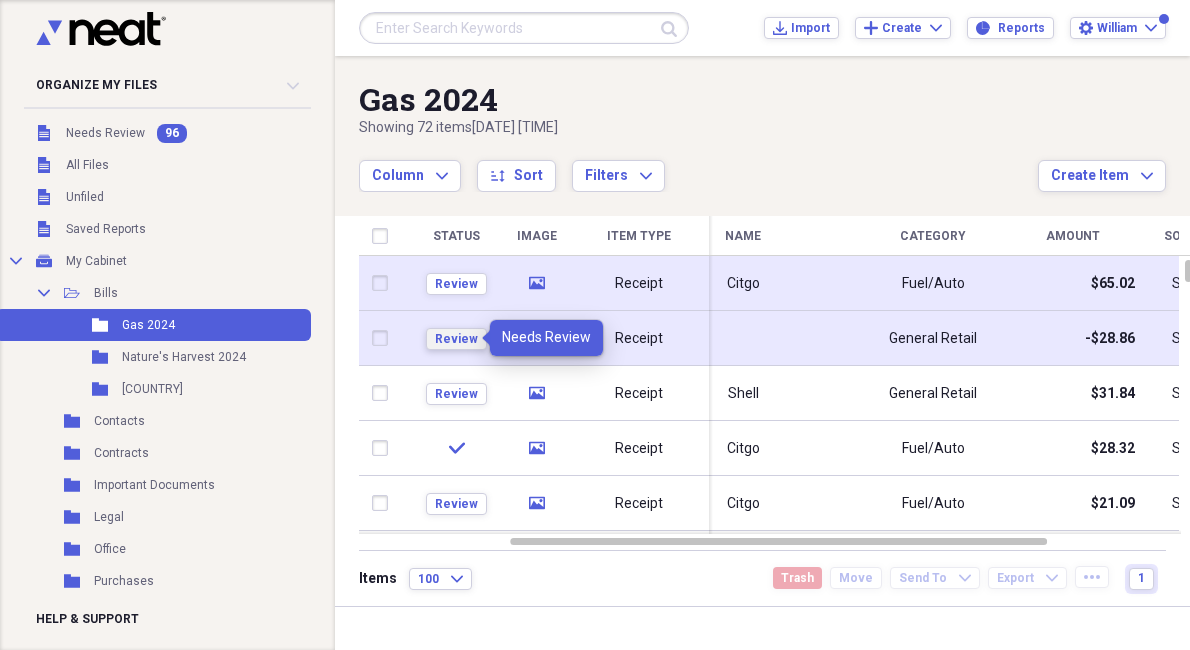 click on "Review" at bounding box center [456, 339] 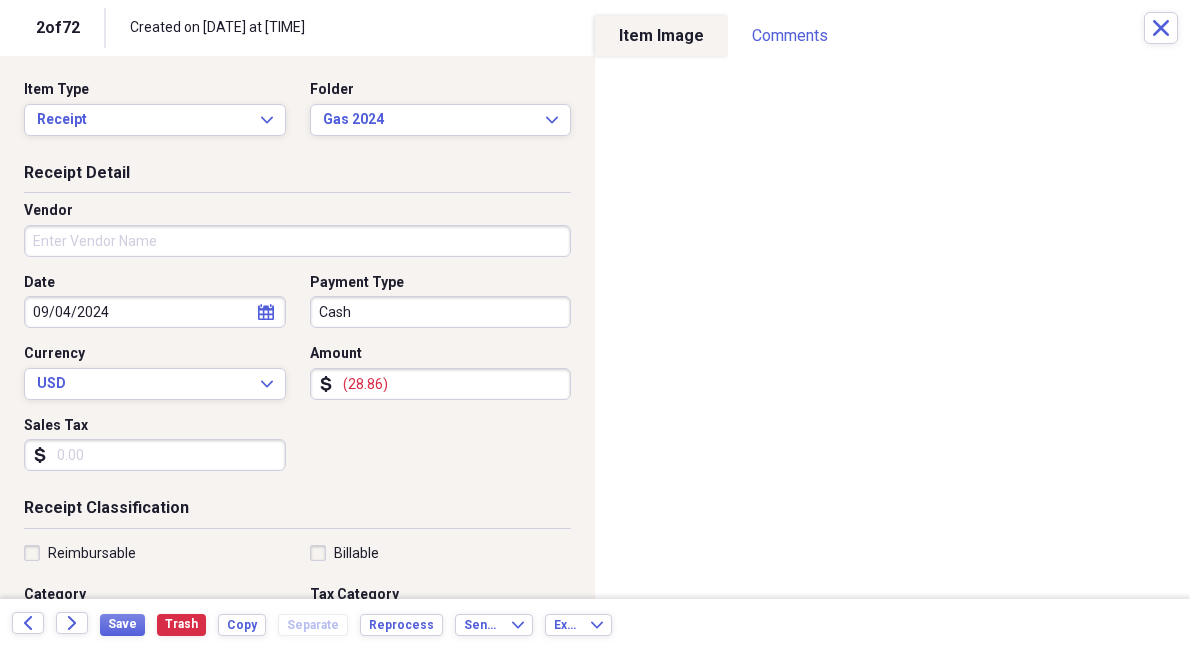 click on "(28.86)" at bounding box center (441, 384) 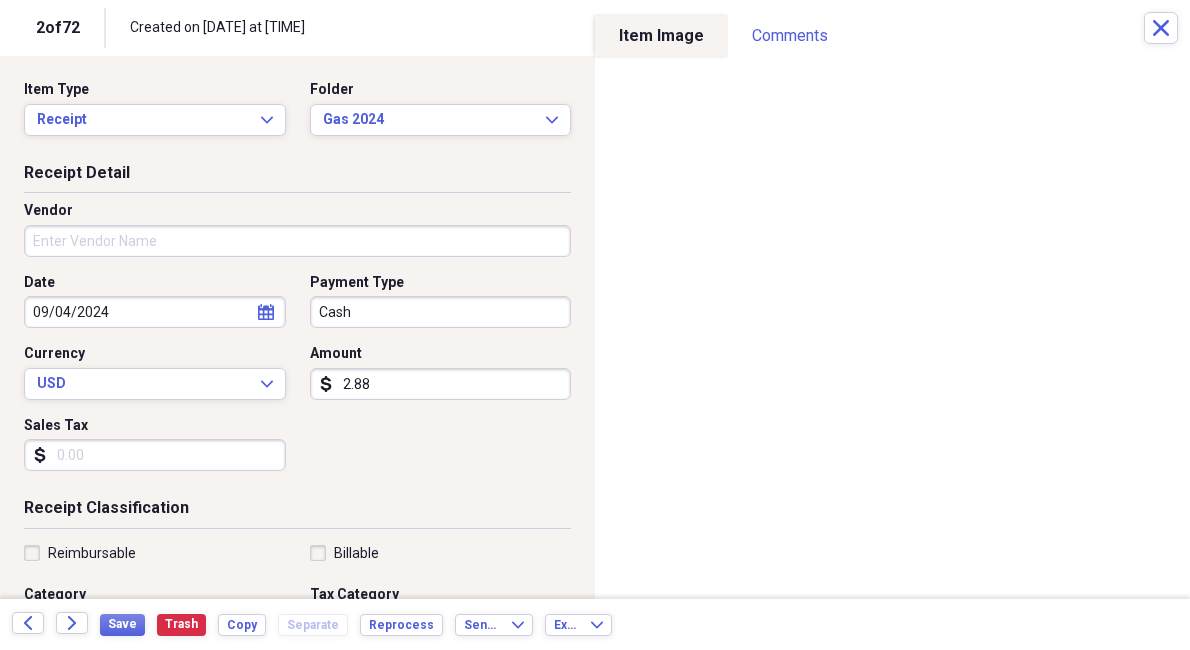 type on "28.86" 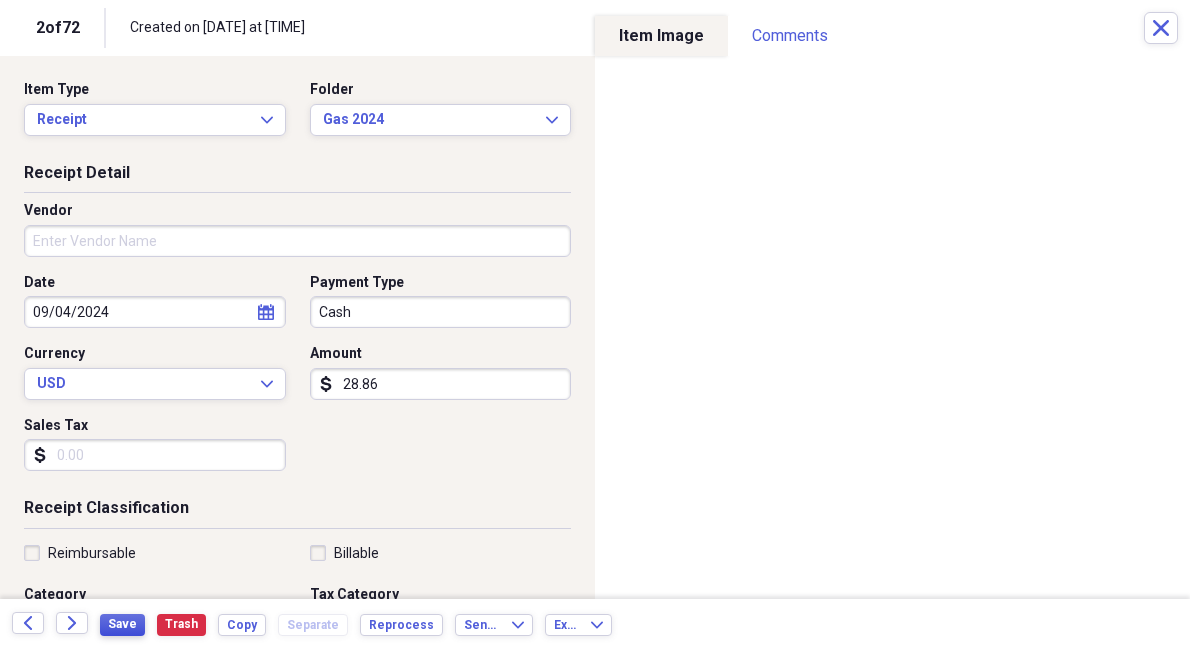 click on "Save" at bounding box center (122, 624) 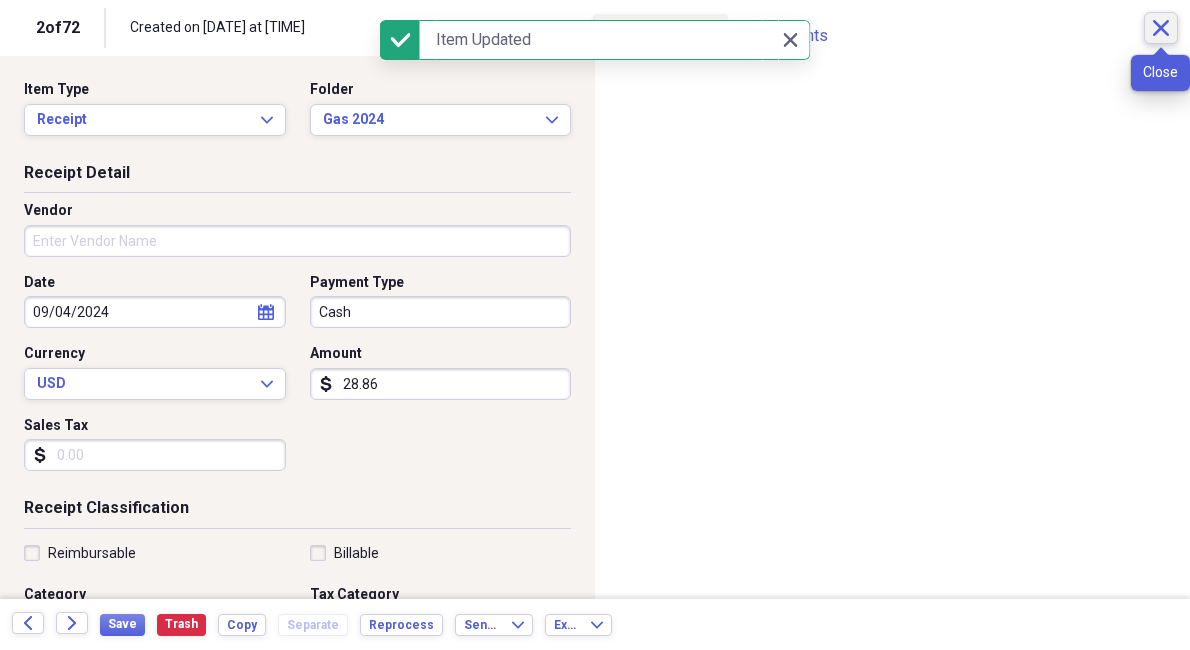 click 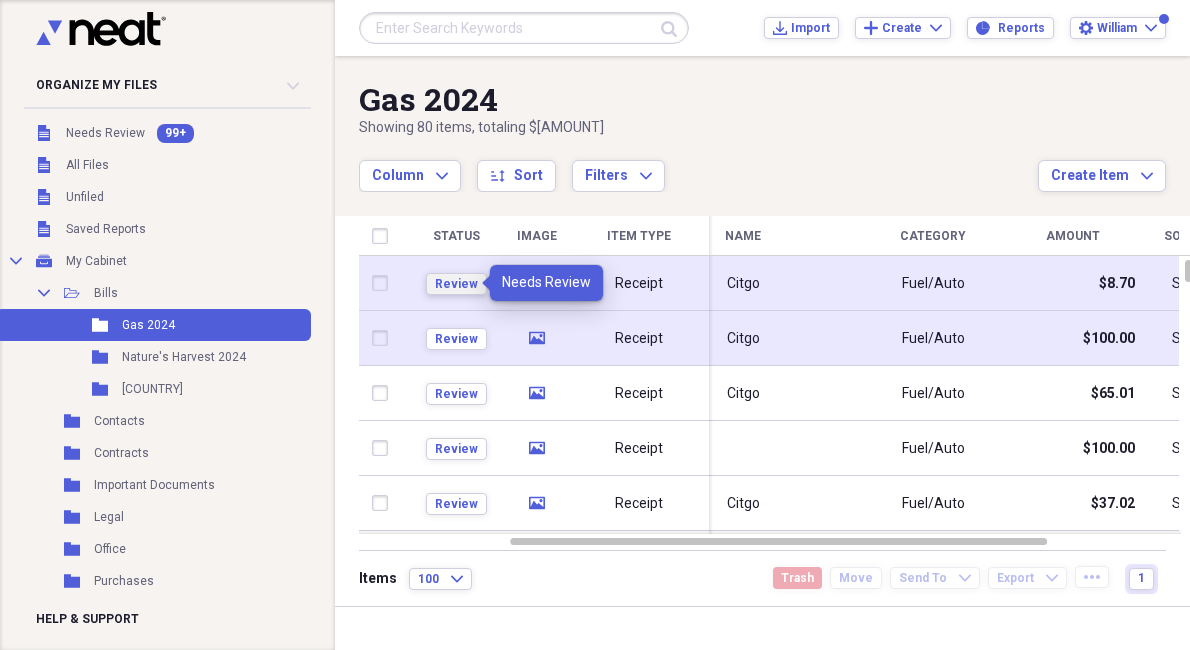 click on "Review" at bounding box center (456, 284) 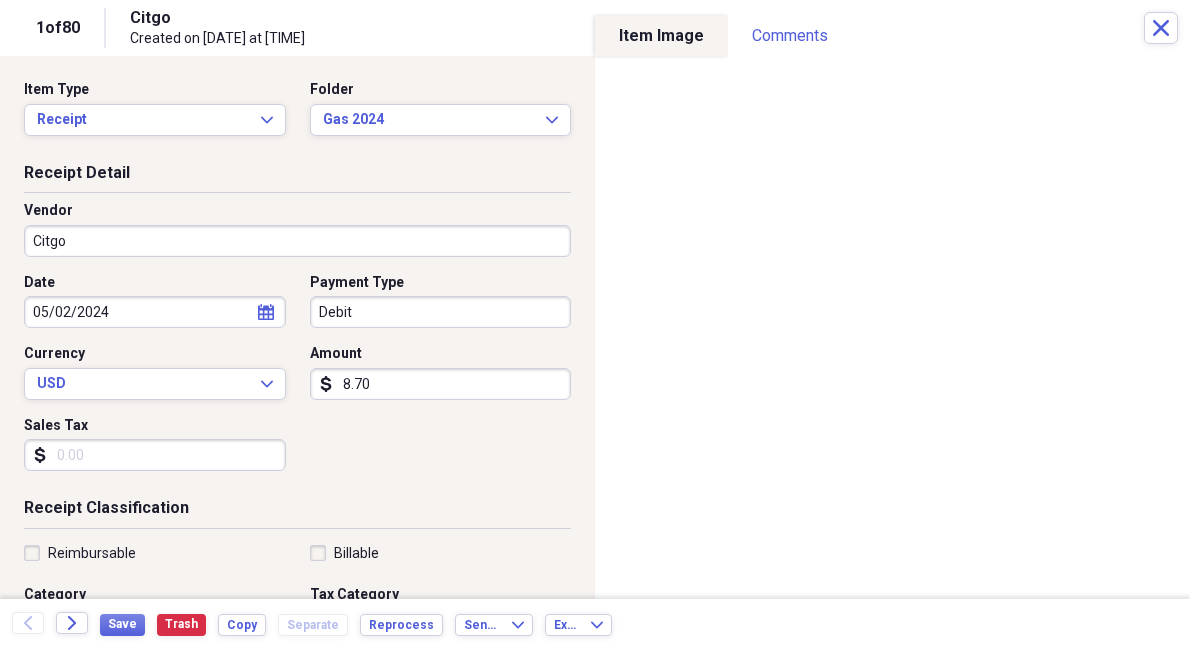 click on "8.70" at bounding box center [441, 384] 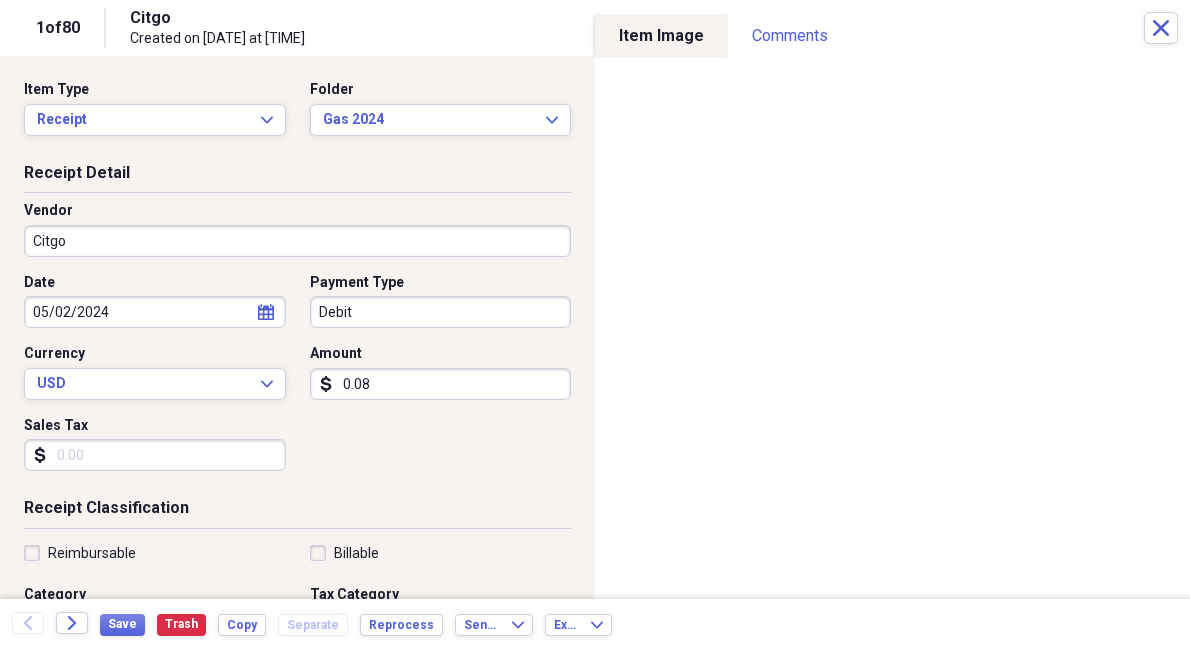 type on "0.08" 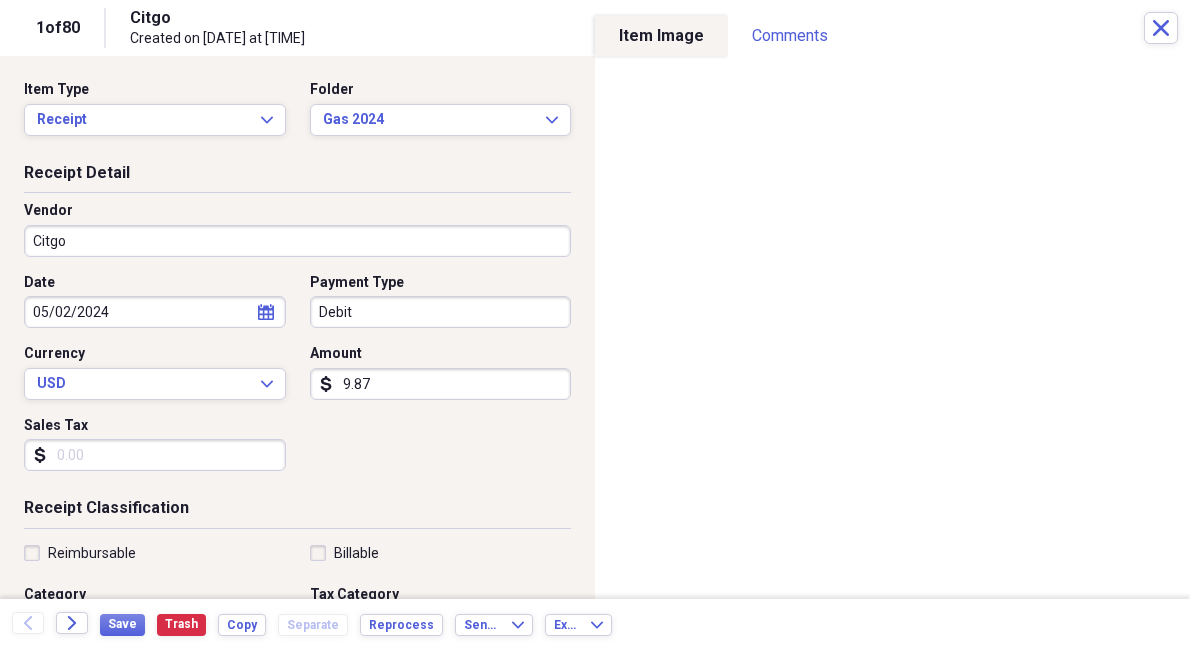 type on "98.70" 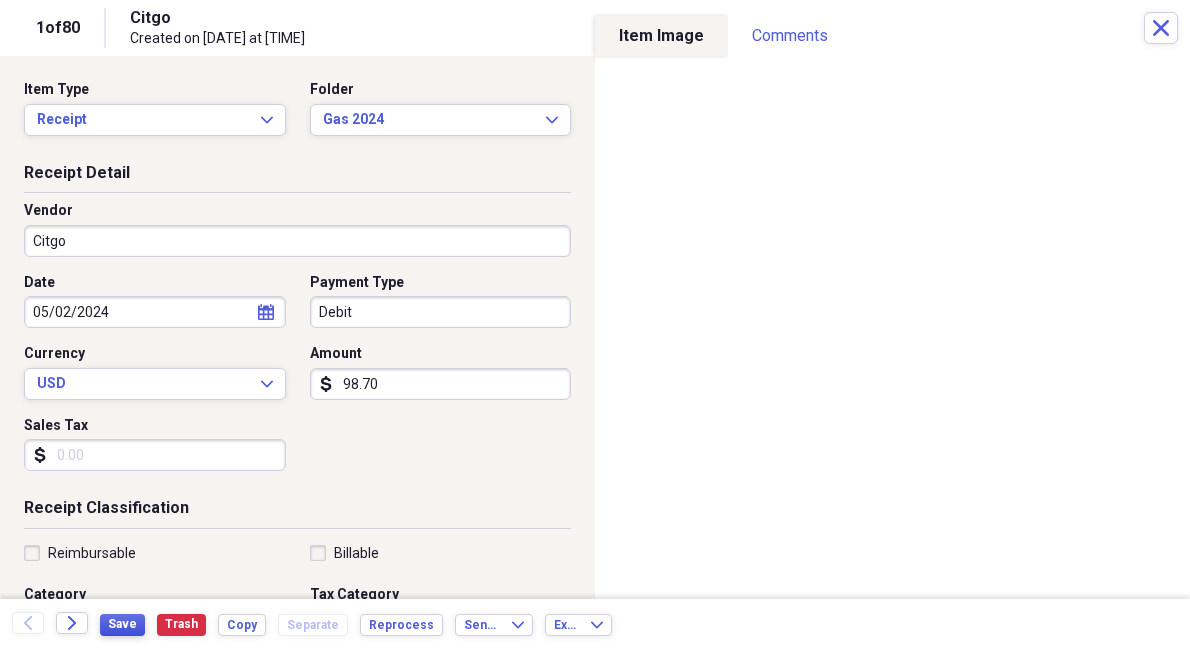 click on "Save" at bounding box center (122, 624) 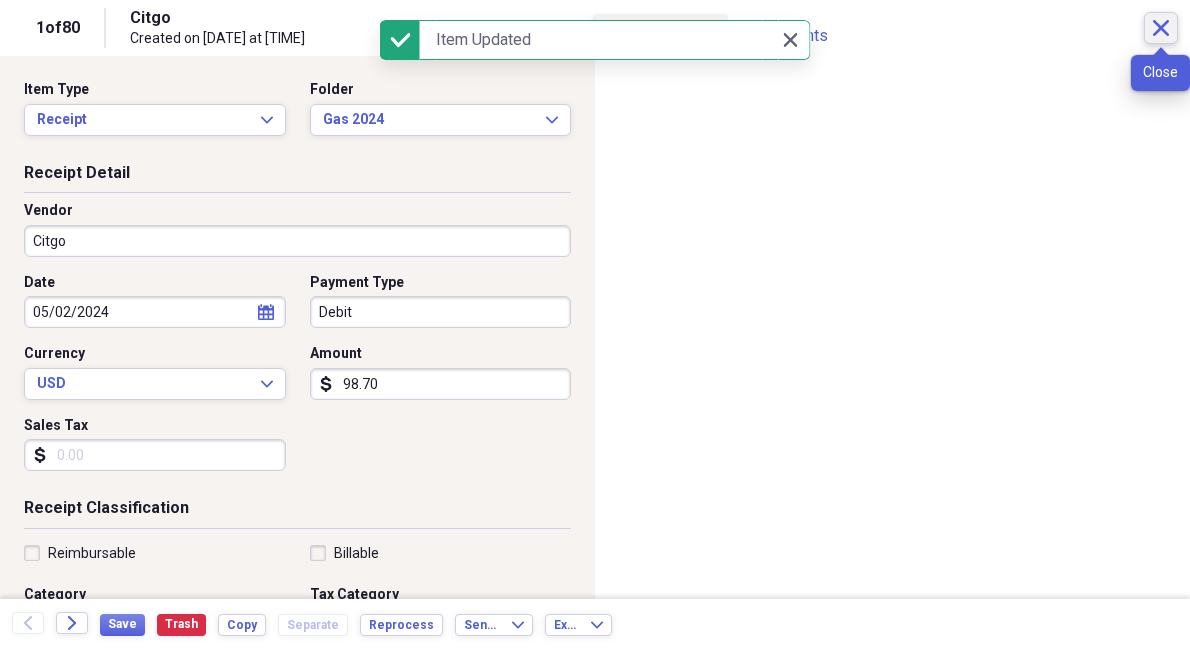 click 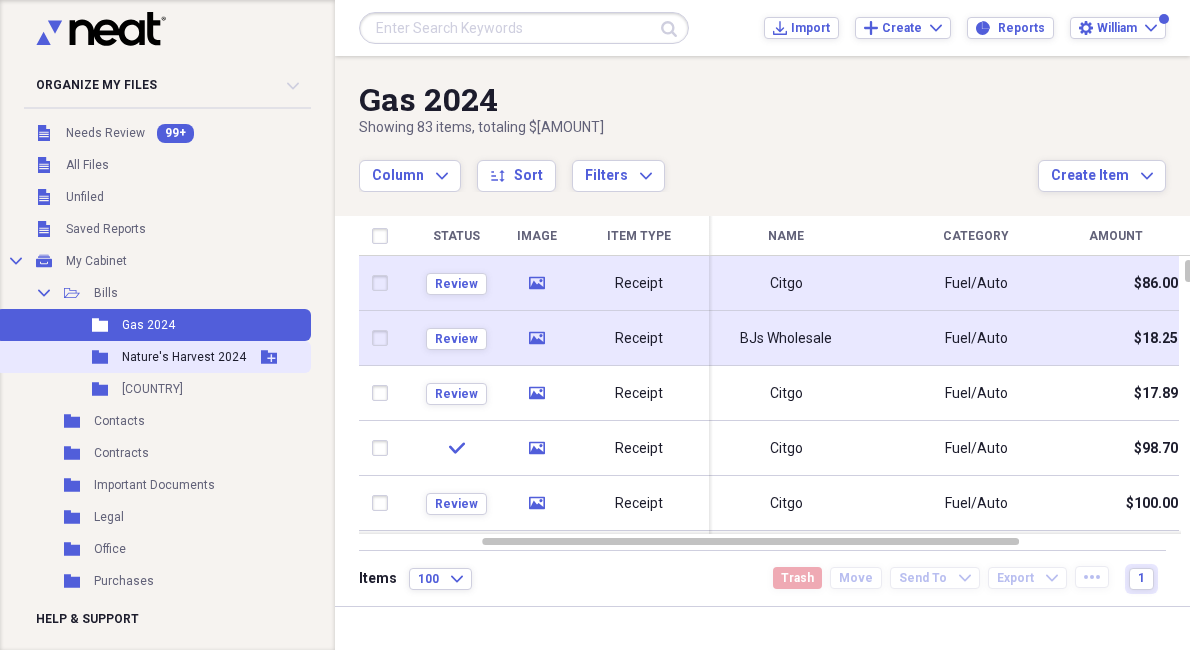 click on "Nature's Harvest 2024" at bounding box center [184, 357] 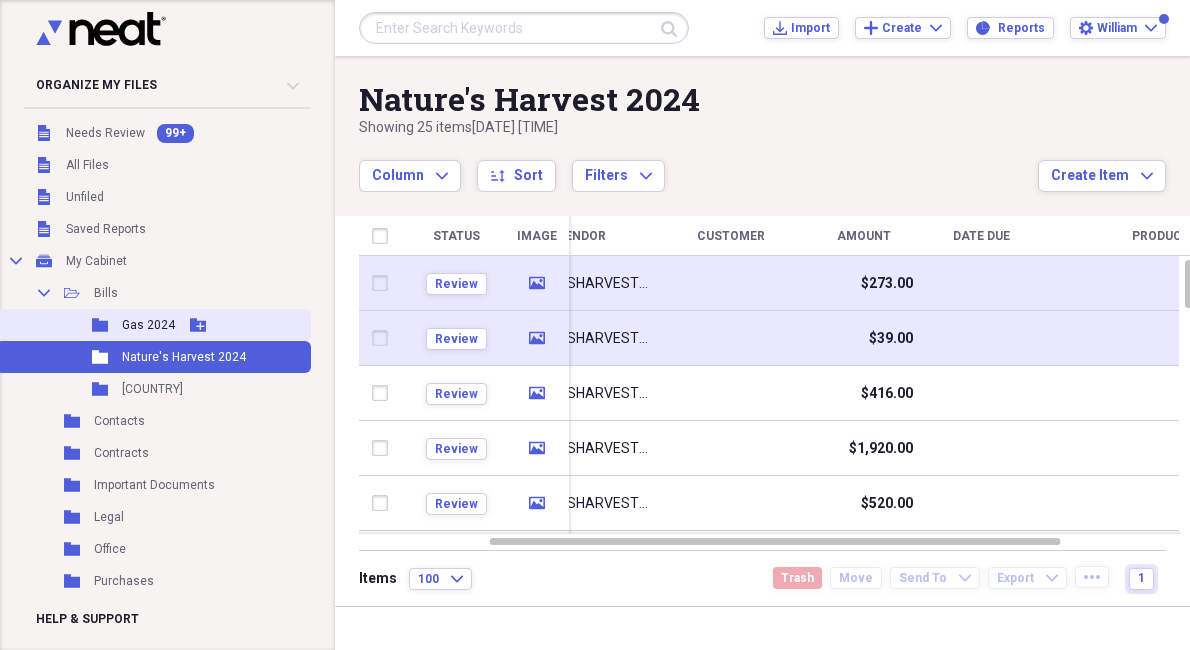 click on "Gas 2024" at bounding box center (148, 325) 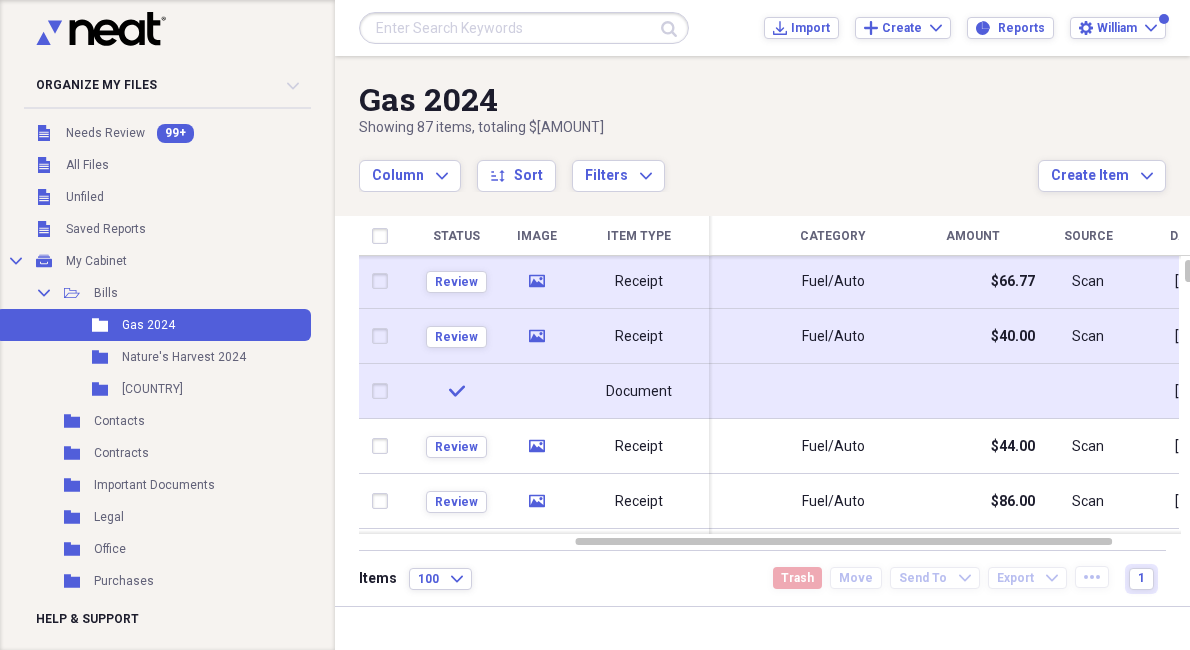 click at bounding box center [384, 391] 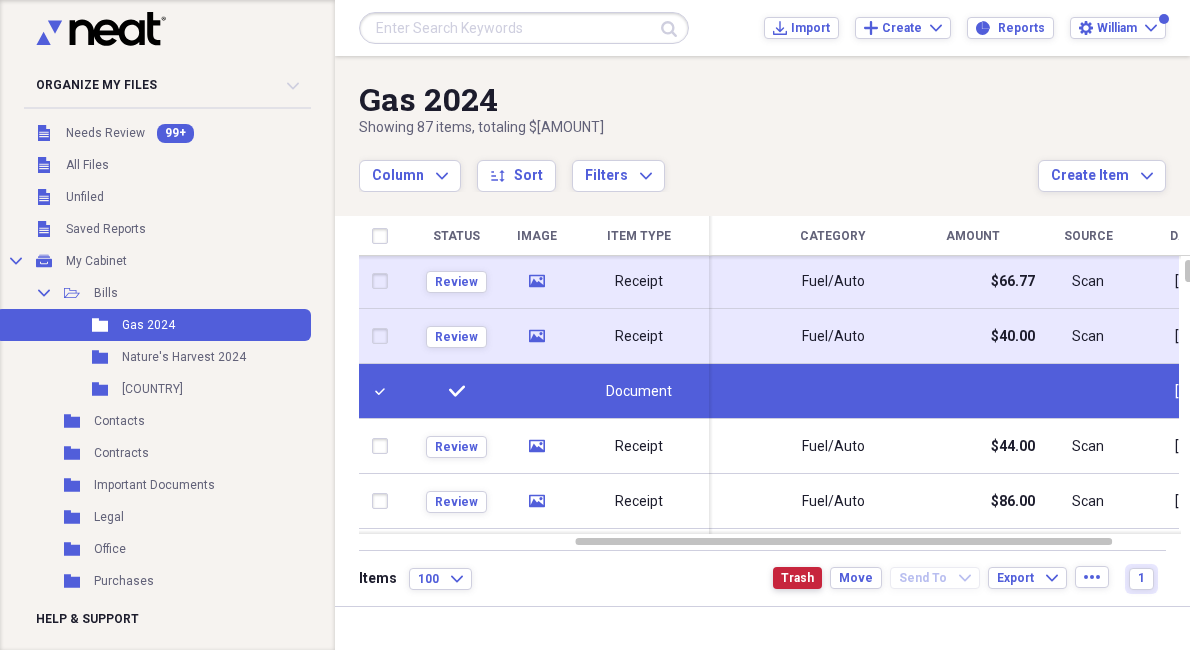 click on "Trash" at bounding box center (797, 578) 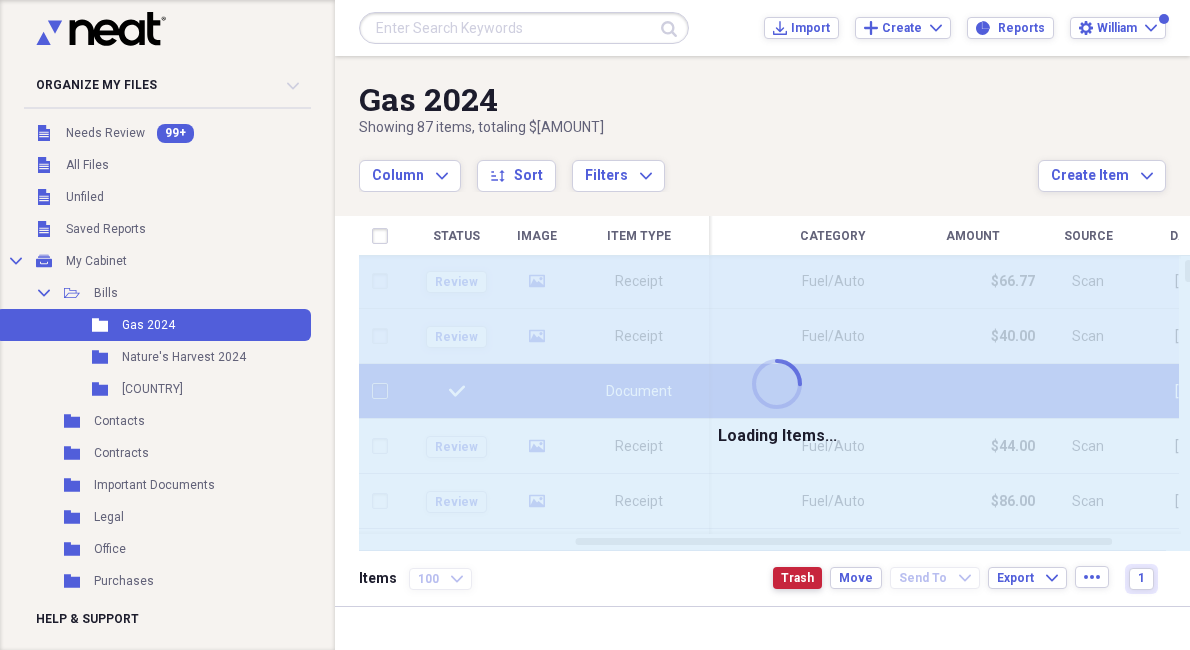 checkbox on "false" 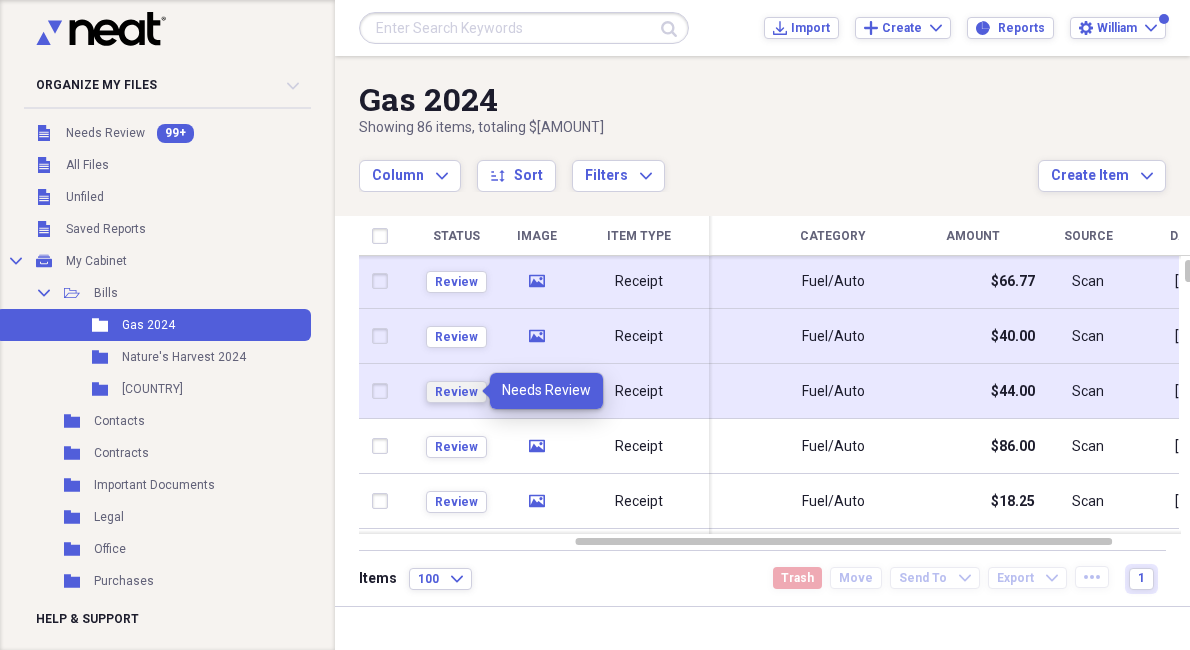 click on "Review" at bounding box center (456, 392) 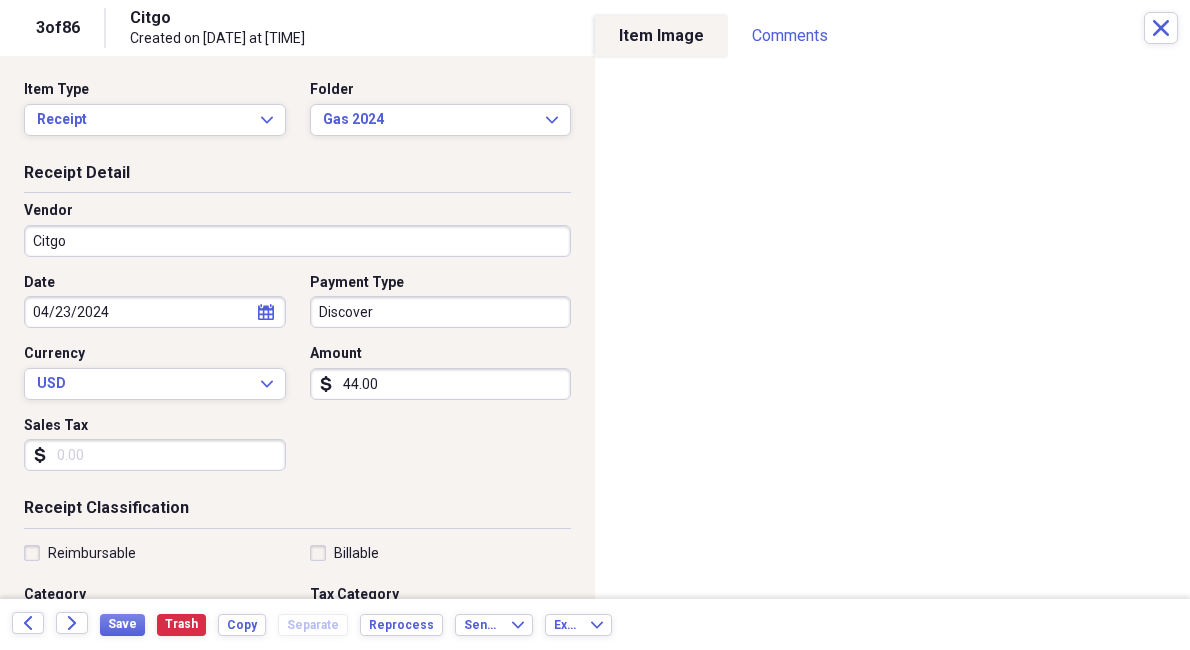 click on "44.00" at bounding box center [441, 384] 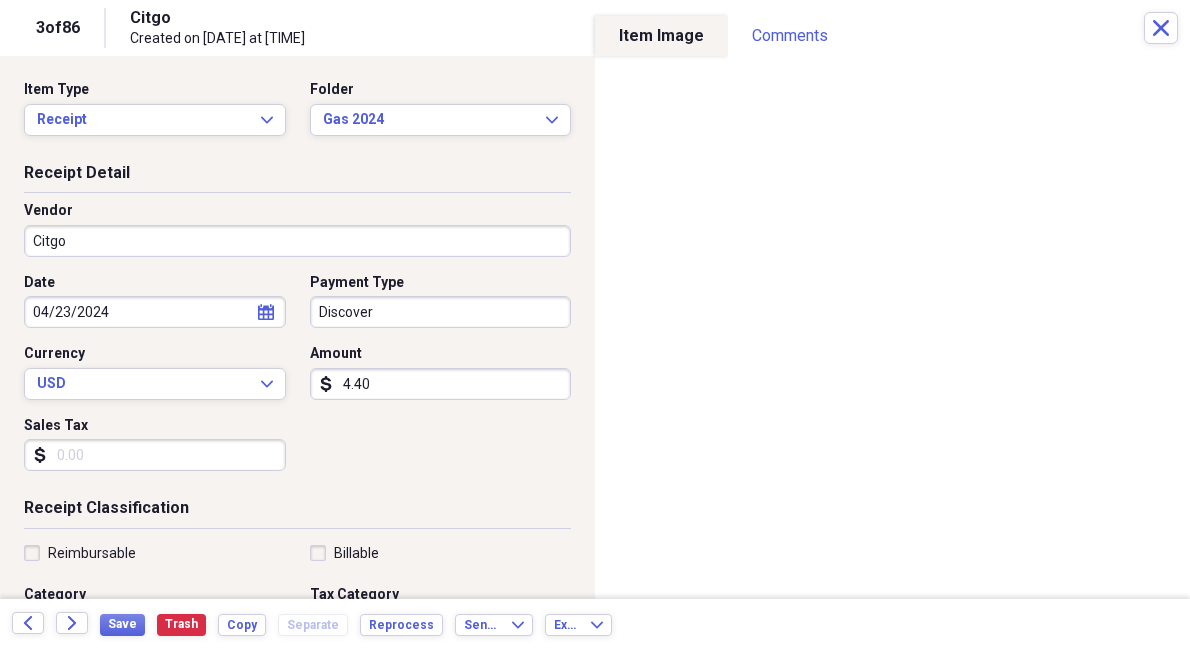 type on "44.01" 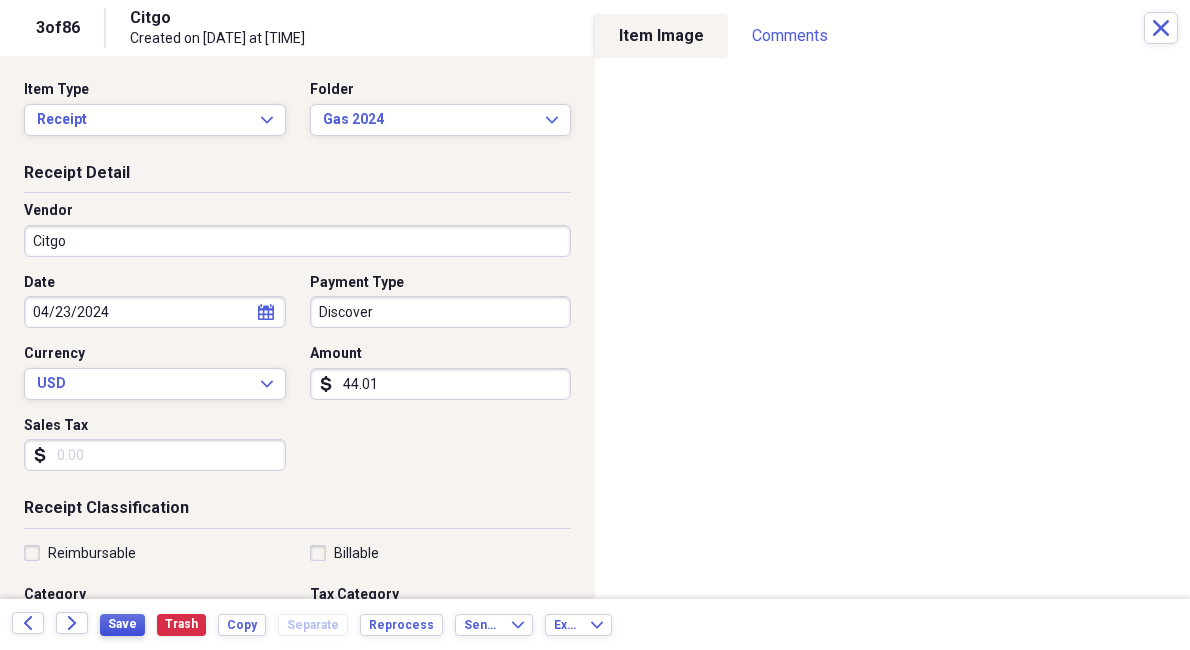 click on "Save" at bounding box center (122, 624) 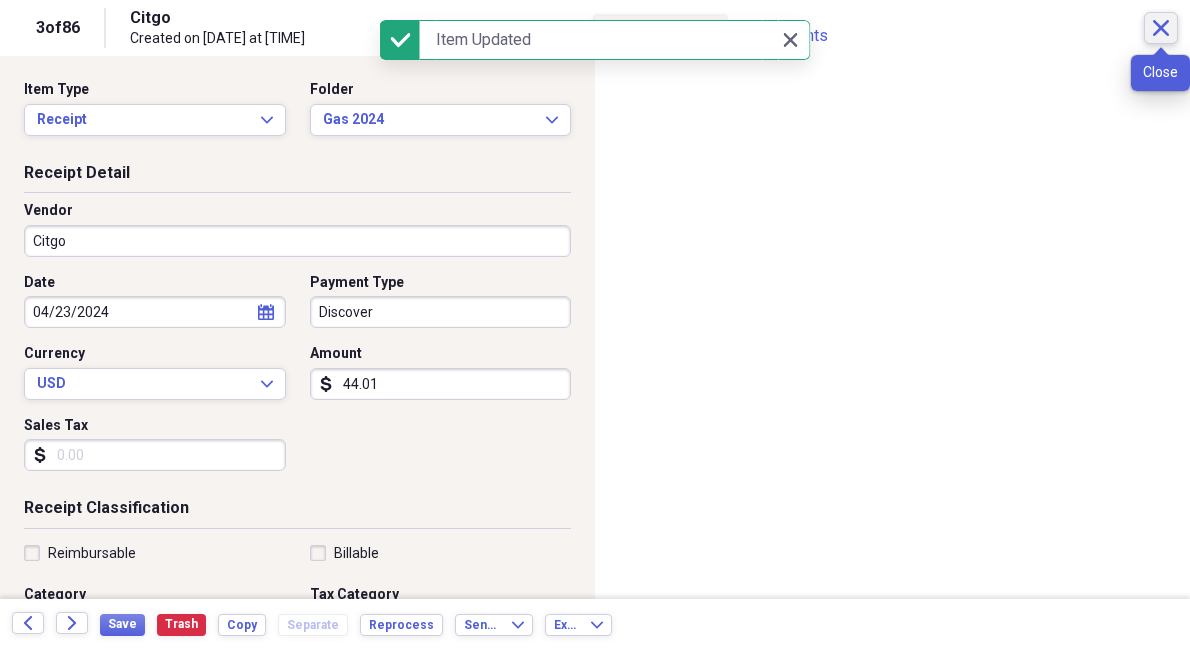 click 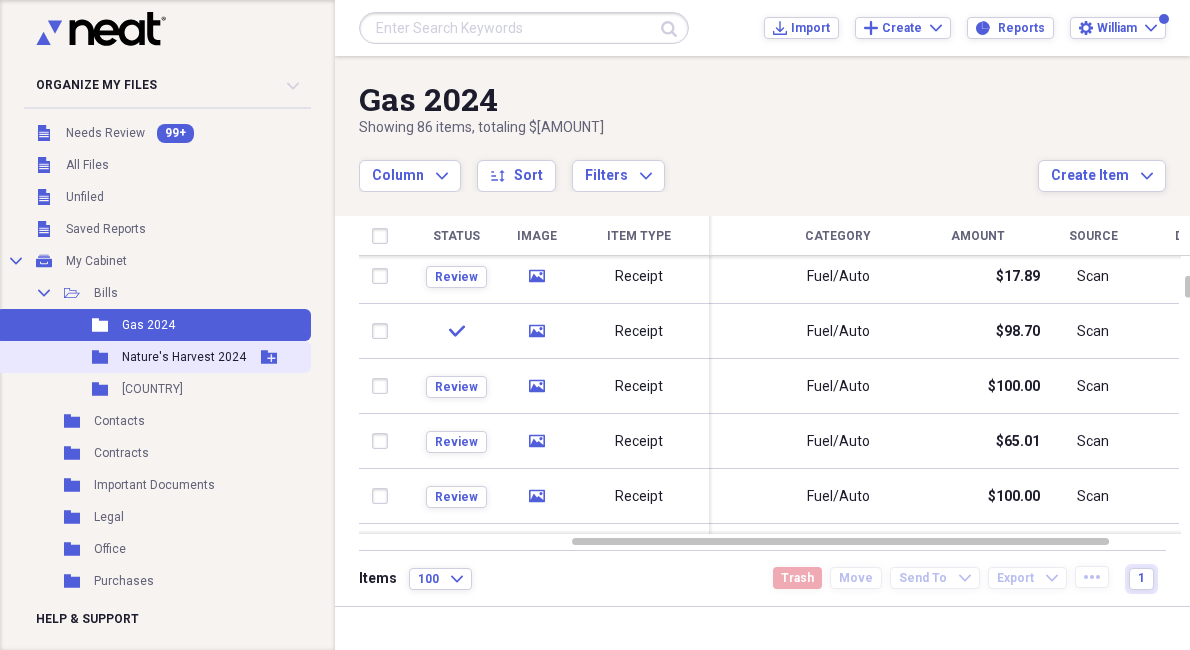click on "Nature's Harvest 2024" at bounding box center [184, 357] 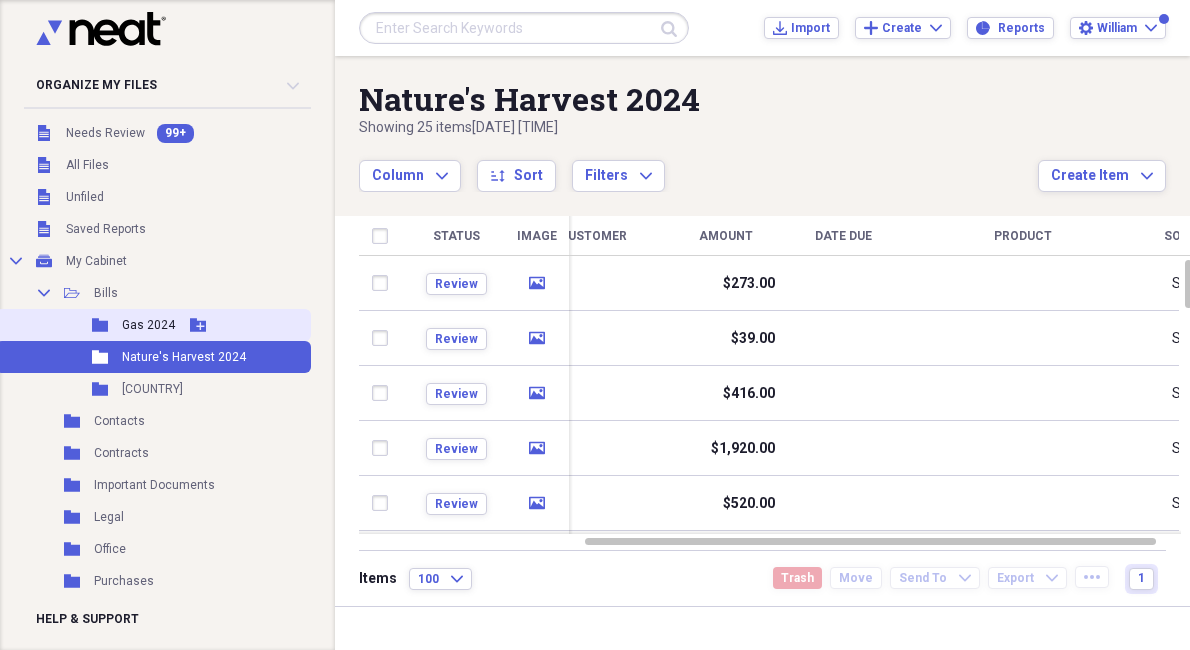 click on "Gas 2024" at bounding box center [148, 325] 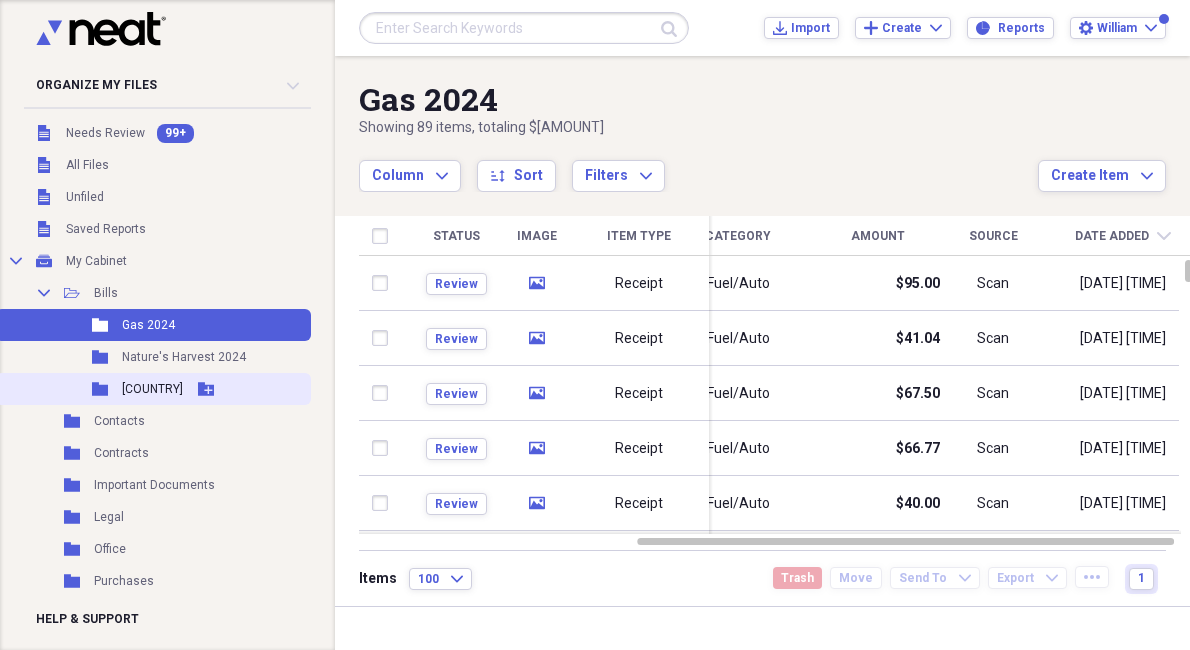 click on "USA" at bounding box center (152, 389) 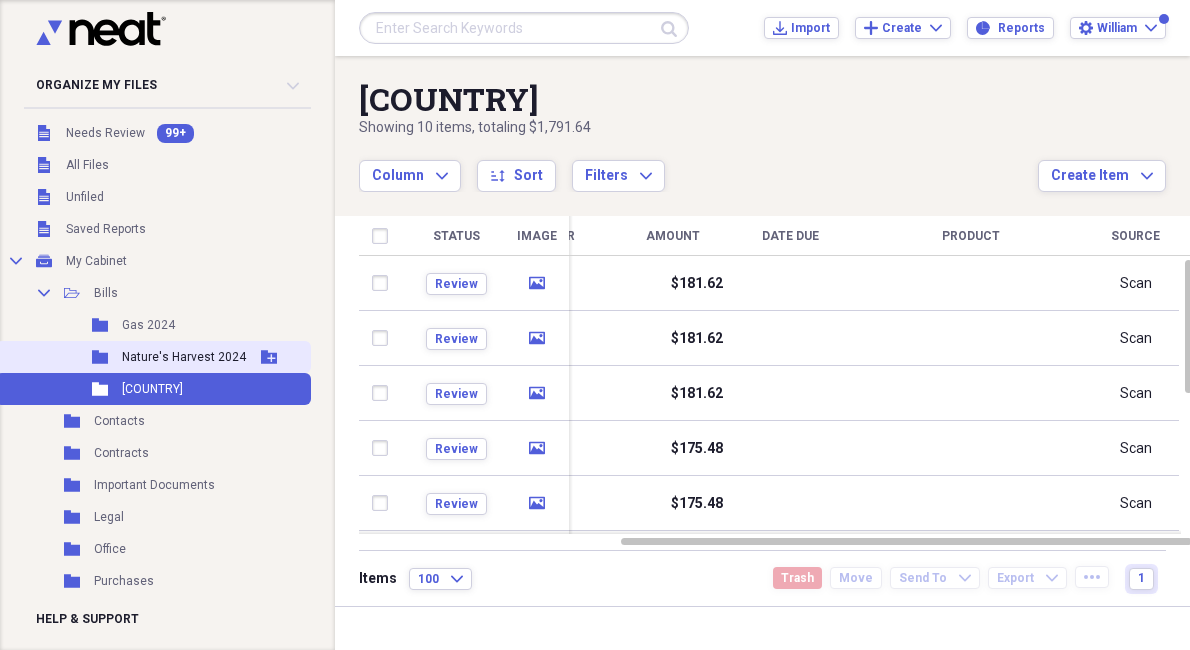 click on "Nature's Harvest 2024" at bounding box center [184, 357] 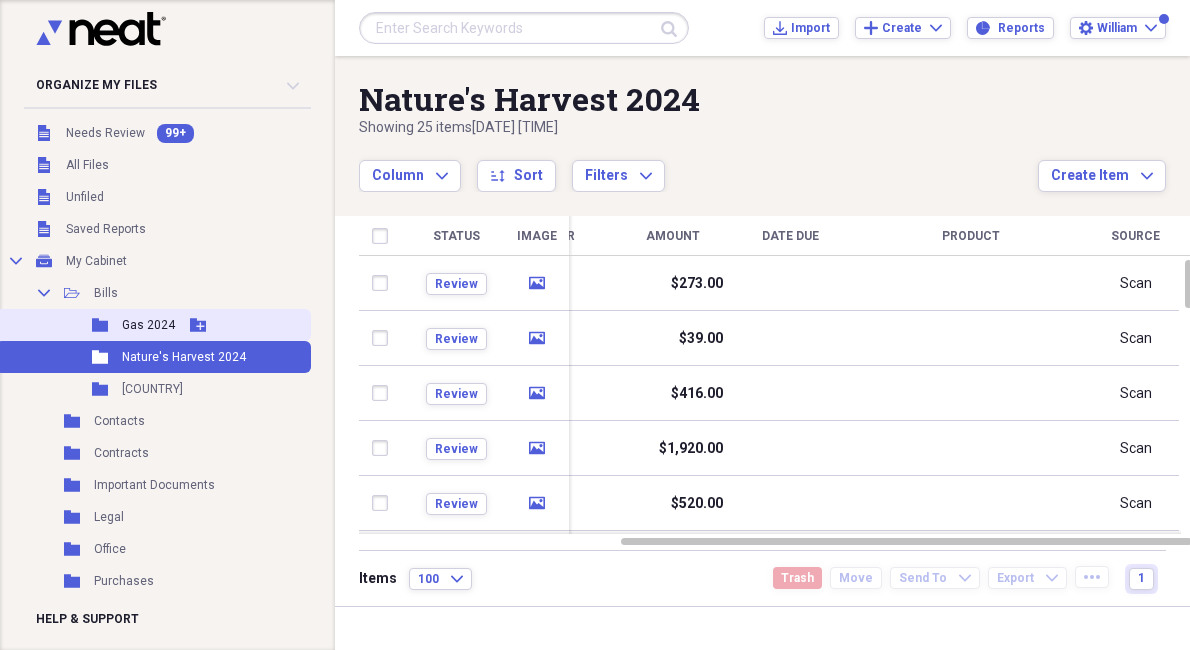 click on "Gas 2024" at bounding box center [148, 325] 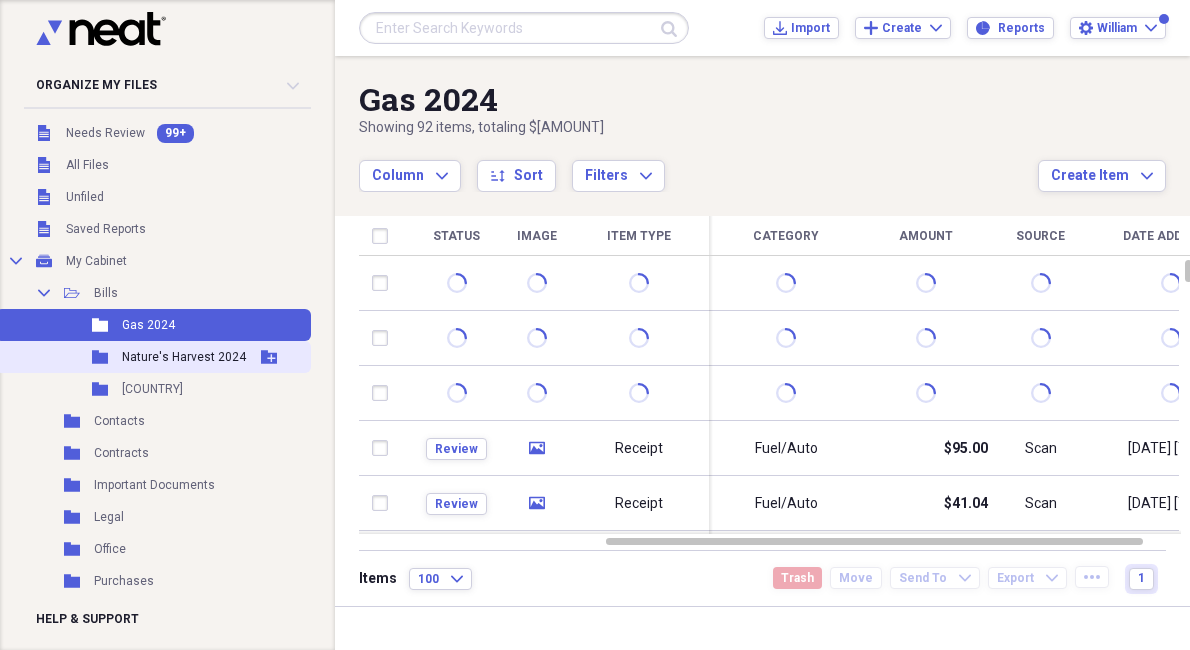 click on "Nature's Harvest 2024" at bounding box center (184, 357) 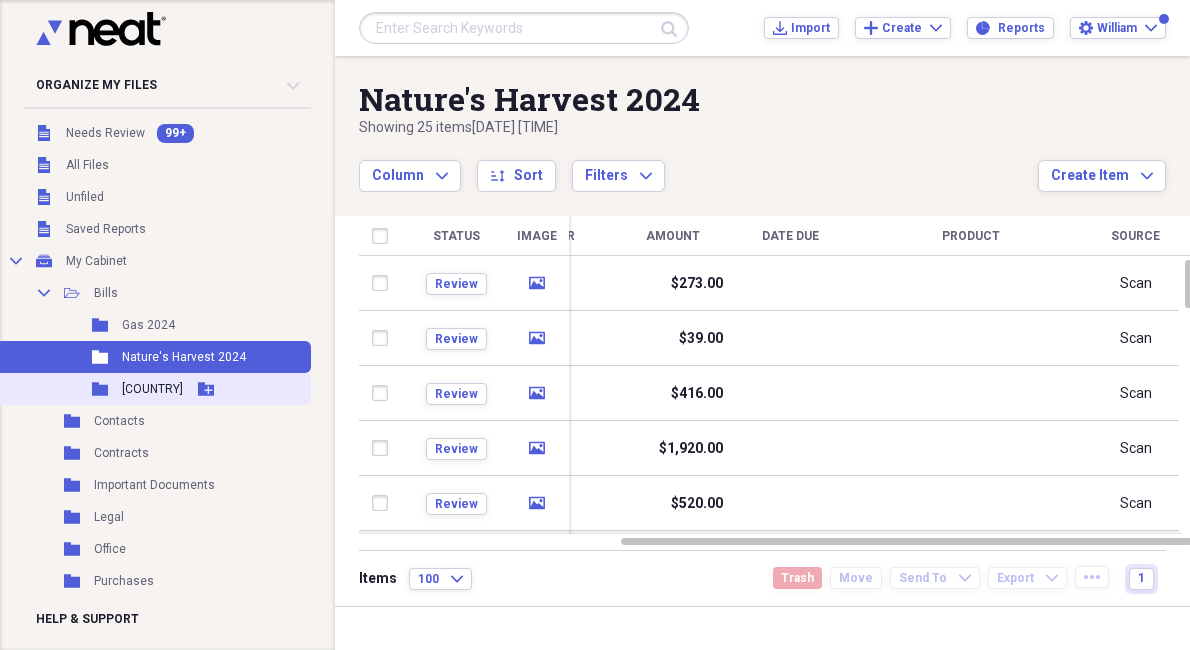 click on "Folder USA Add Folder" at bounding box center (153, 389) 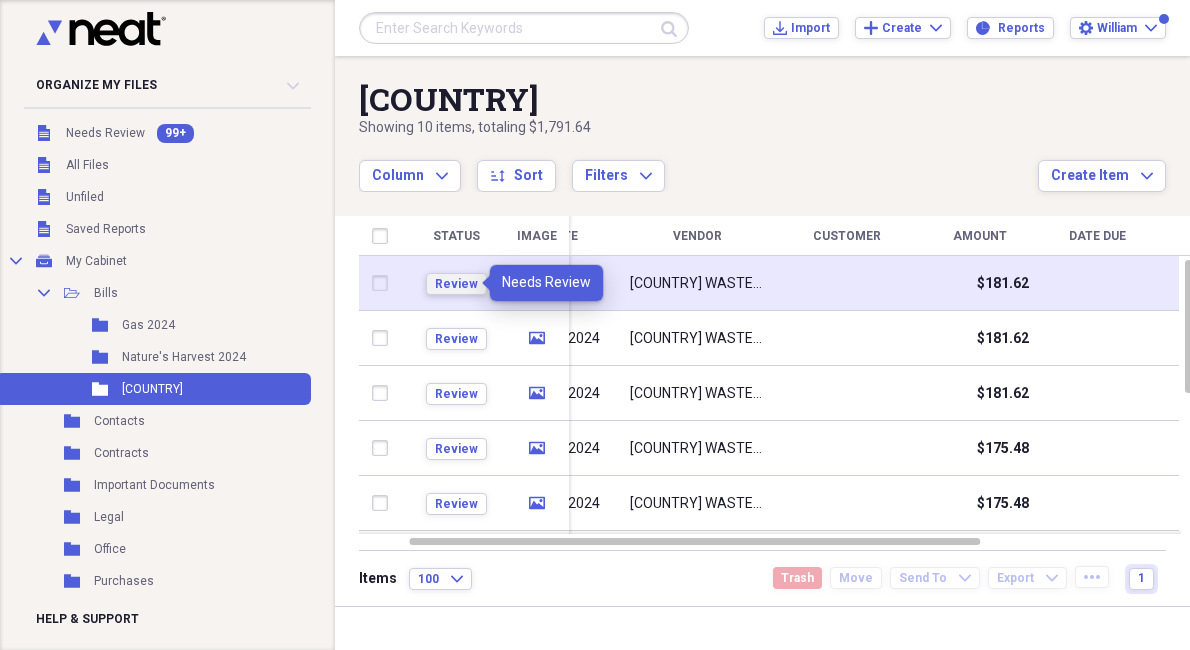 click on "Review" at bounding box center [456, 284] 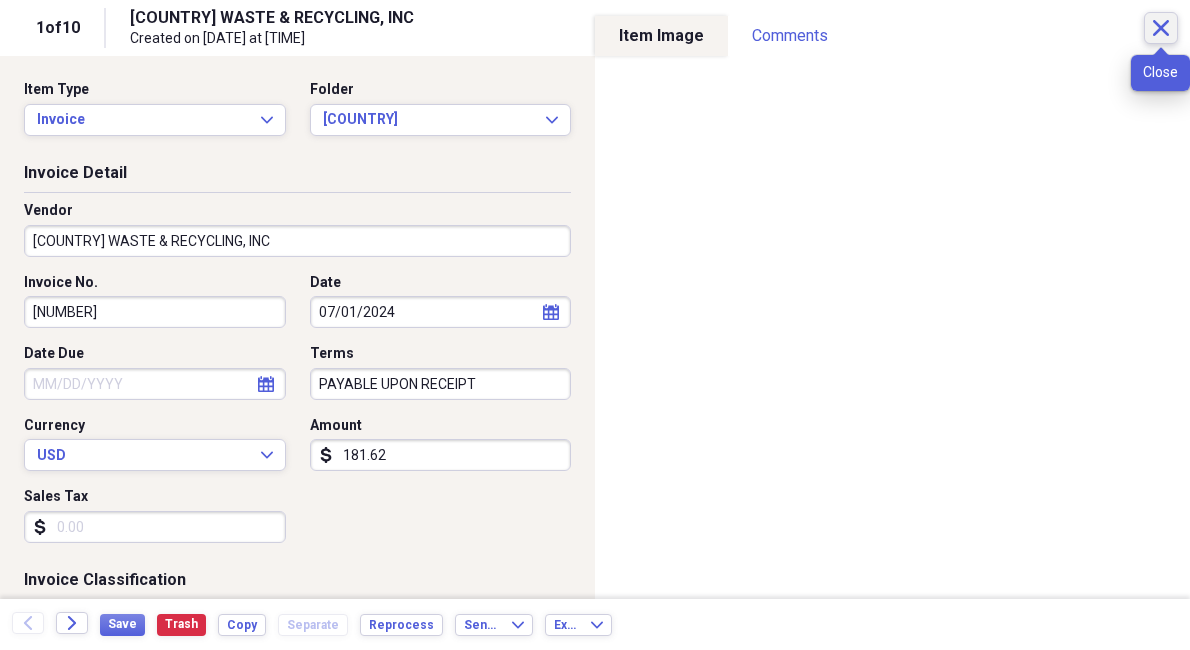 click on "Close" at bounding box center (1161, 28) 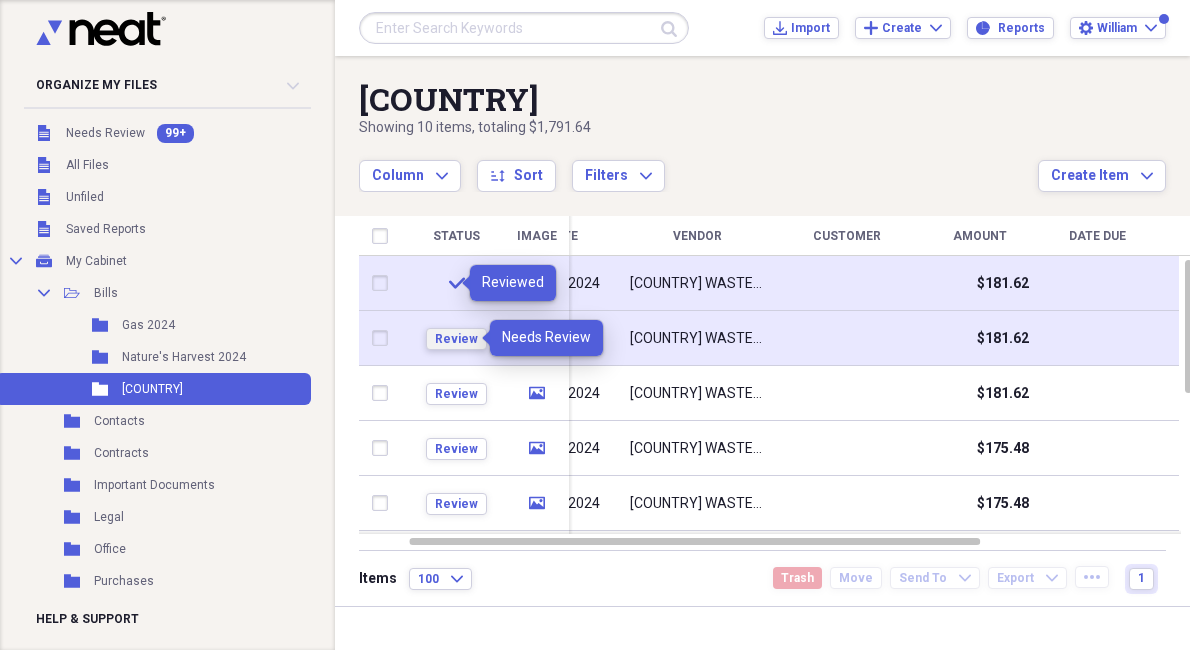 click on "Review" at bounding box center (456, 339) 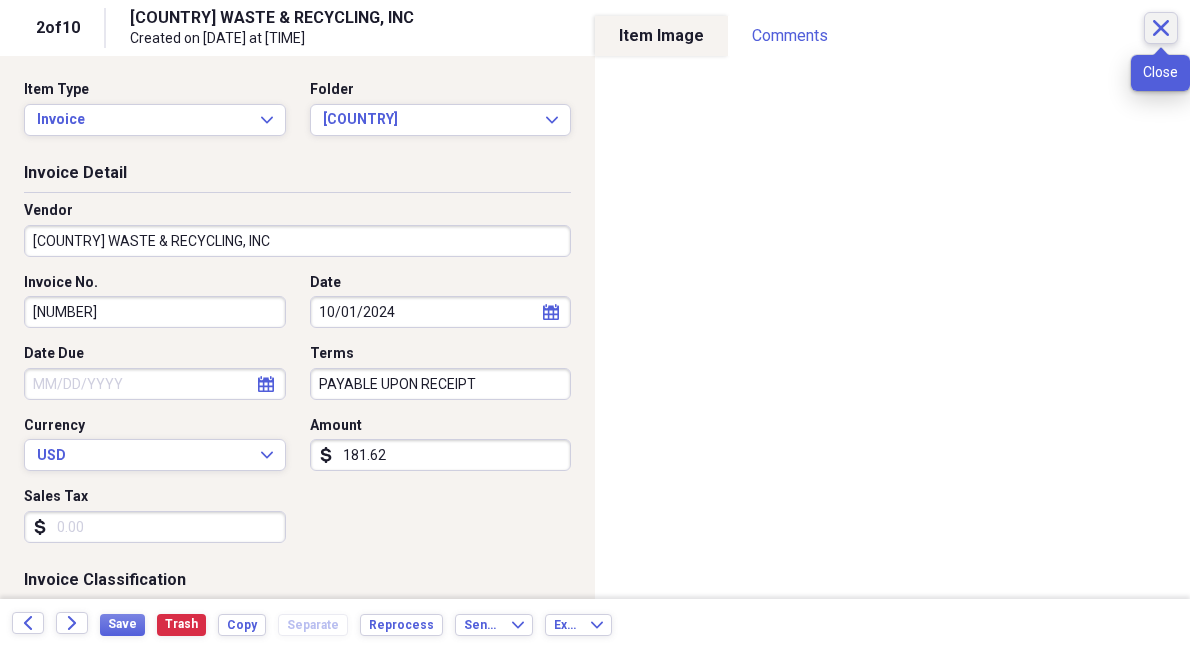click 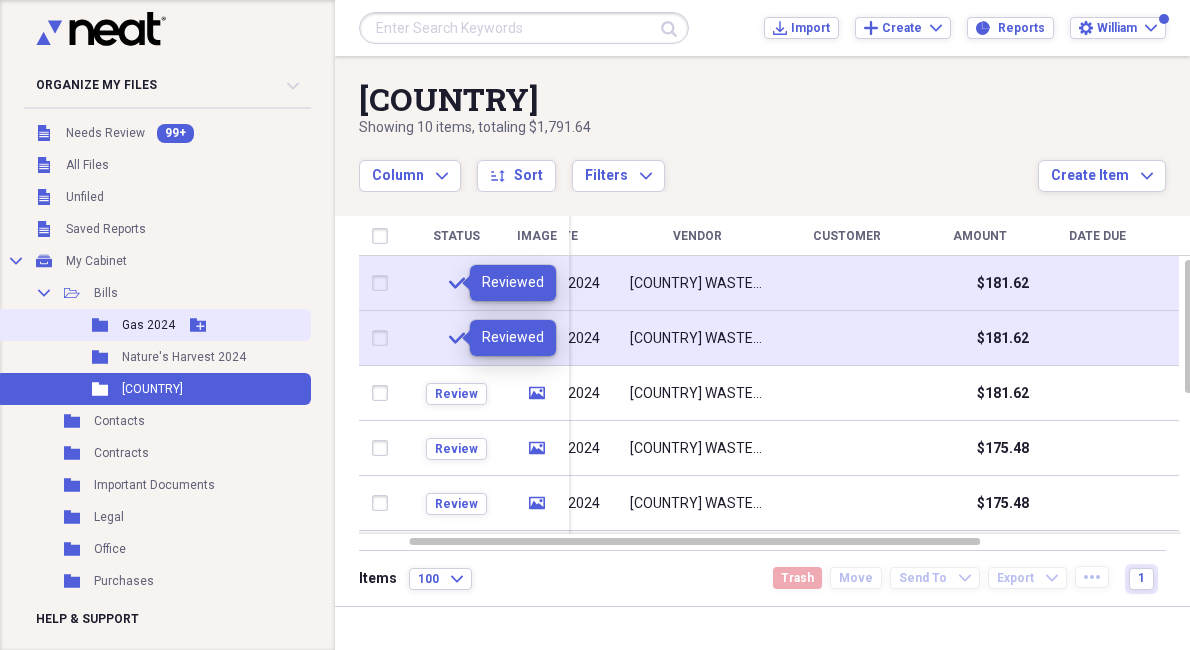 click on "Gas 2024" at bounding box center [148, 325] 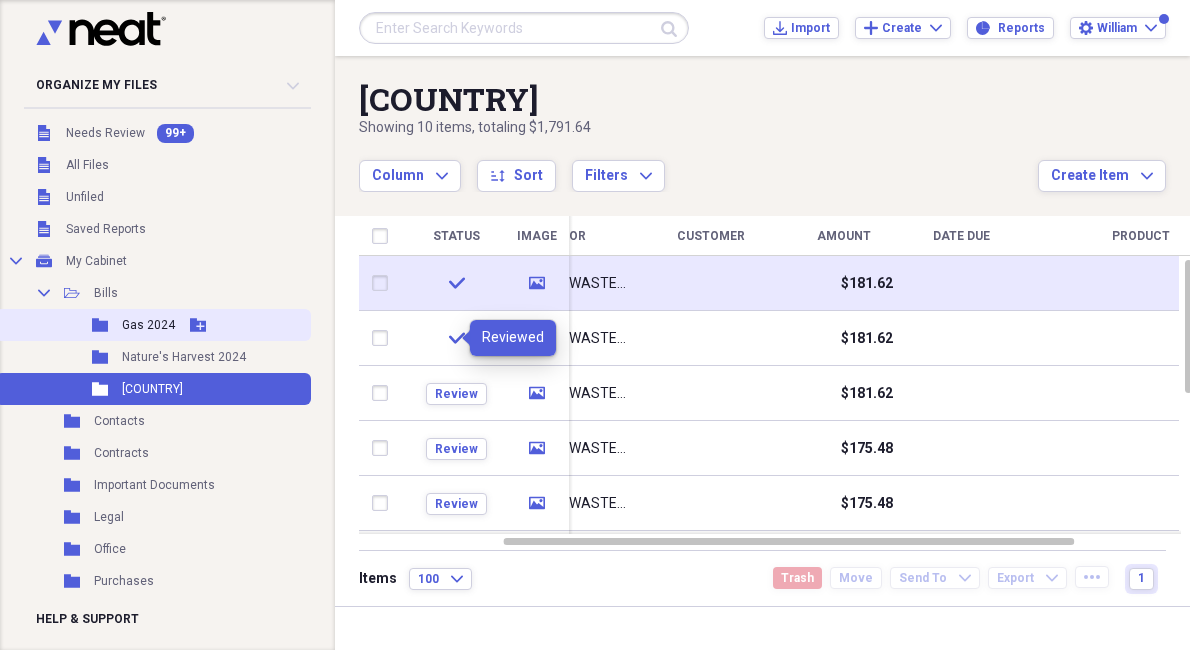 click on "Folder Gas 2024 Add Folder" at bounding box center [153, 325] 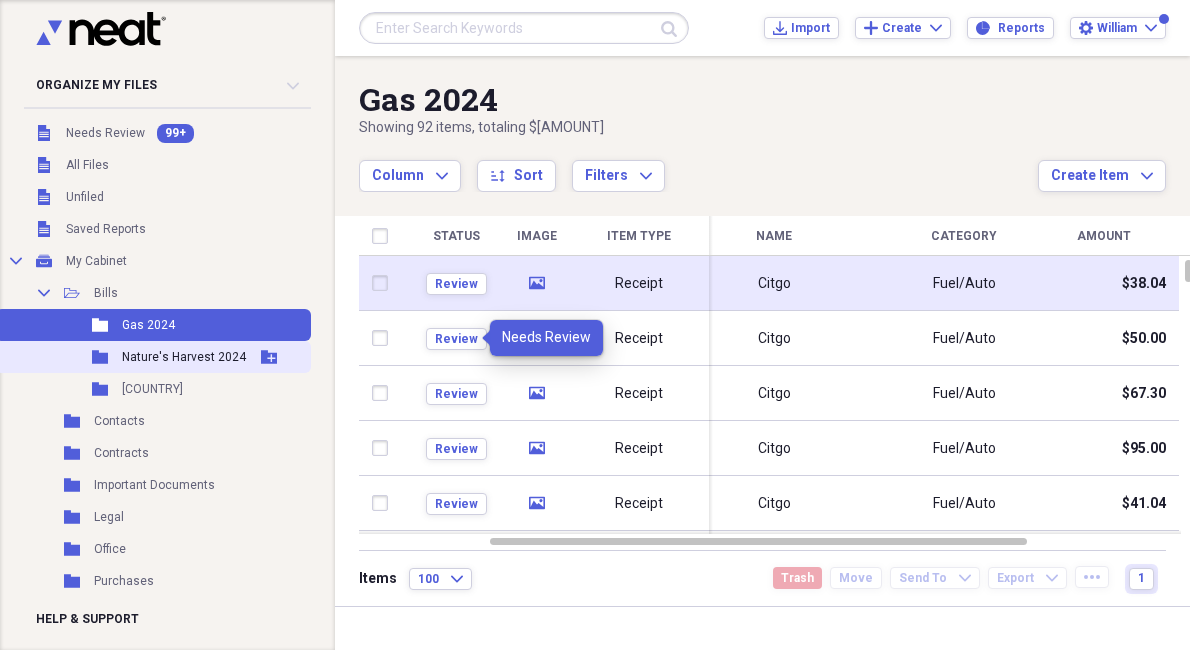 click on "Nature's Harvest 2024" at bounding box center (184, 357) 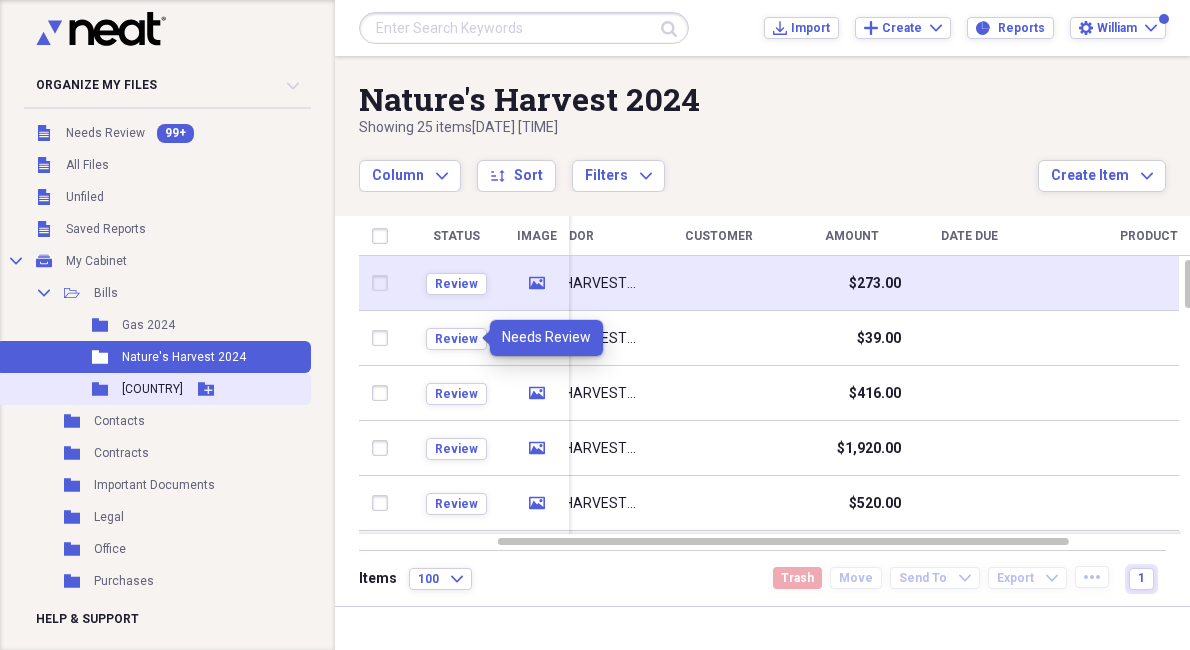 click on "Folder USA Add Folder" at bounding box center (153, 389) 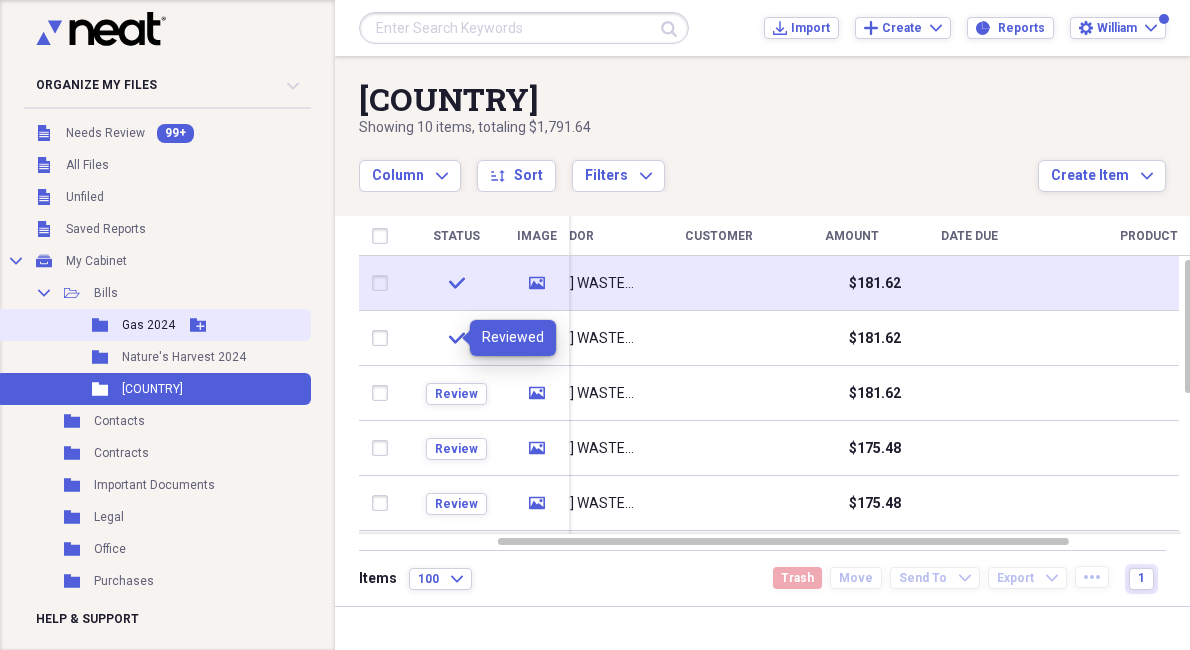 click on "Gas 2024" at bounding box center (148, 325) 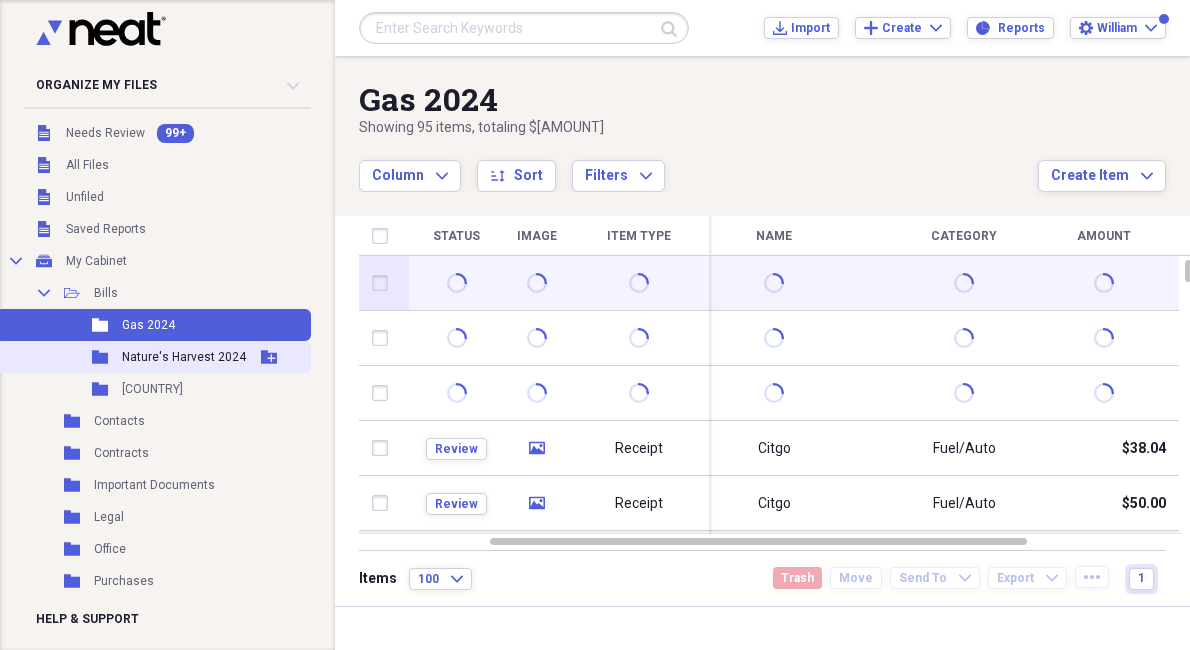 click on "Nature's Harvest 2024" at bounding box center [184, 357] 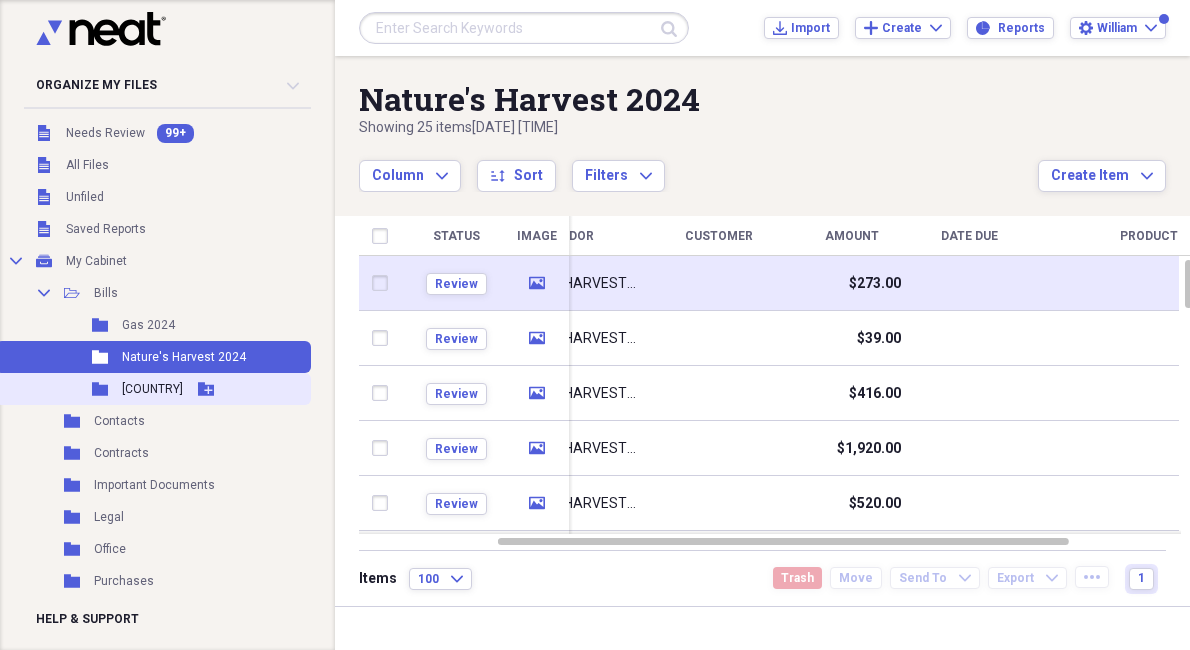 click on "Folder USA Add Folder" at bounding box center [153, 389] 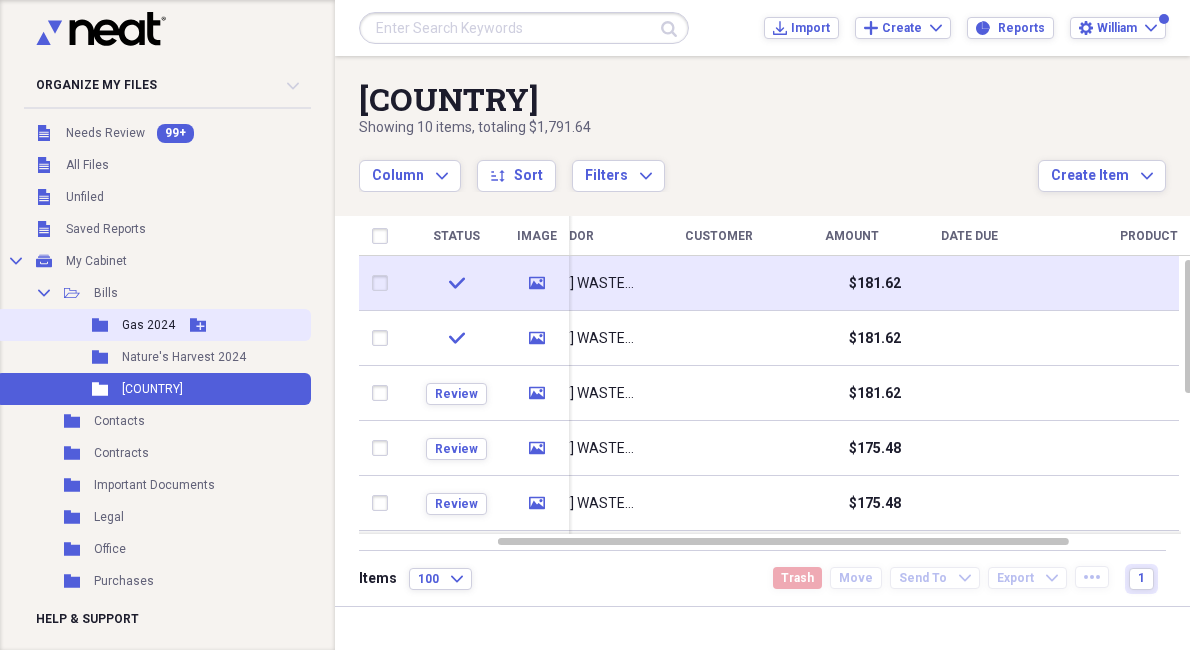 click on "Gas 2024" at bounding box center [148, 325] 